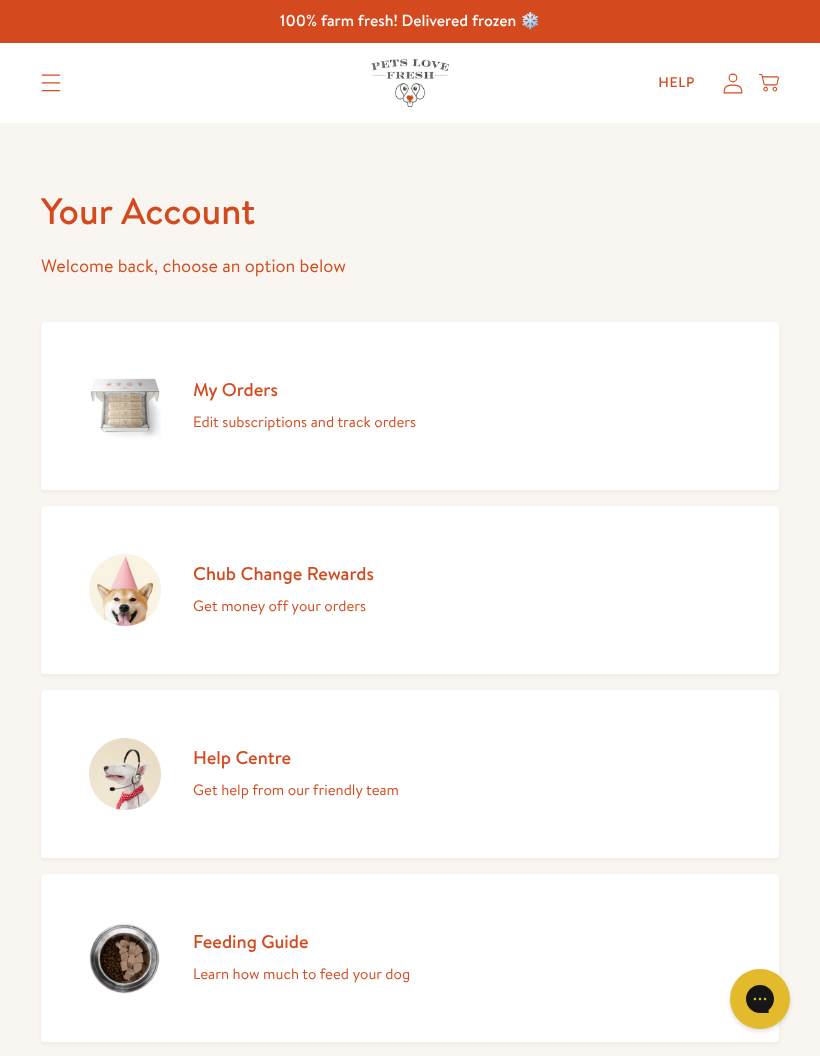 scroll, scrollTop: 0, scrollLeft: 0, axis: both 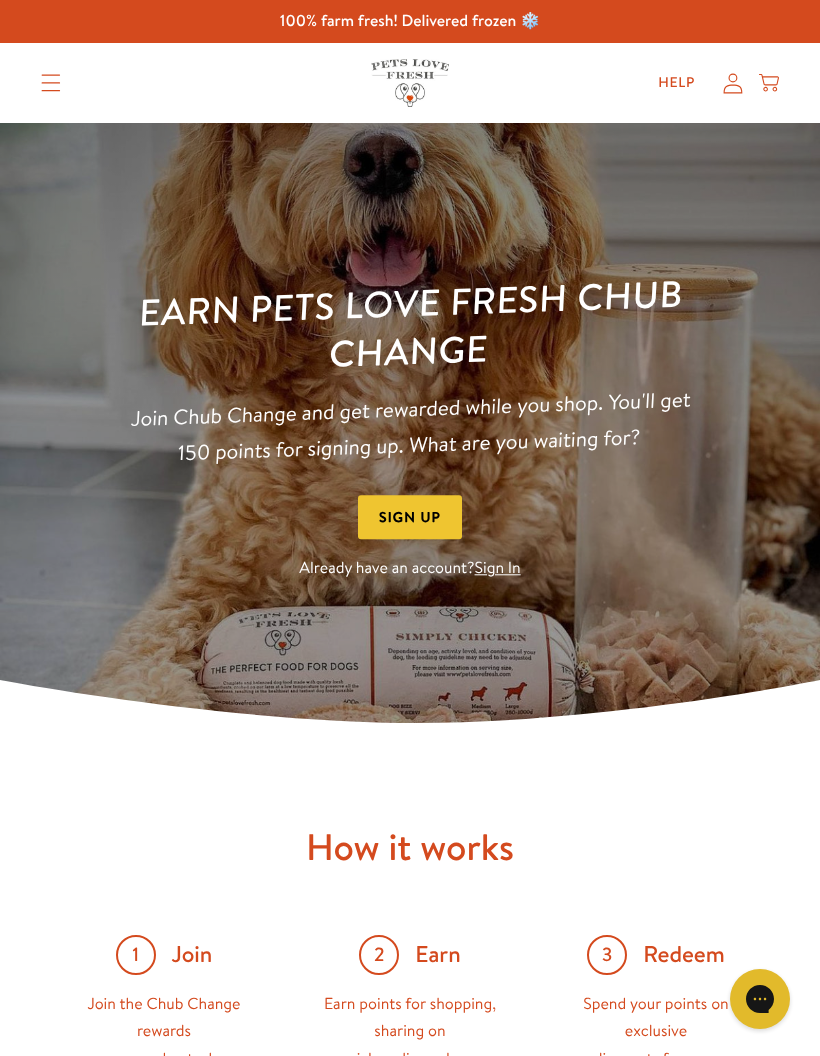 click on "Sign Up" at bounding box center (410, 517) 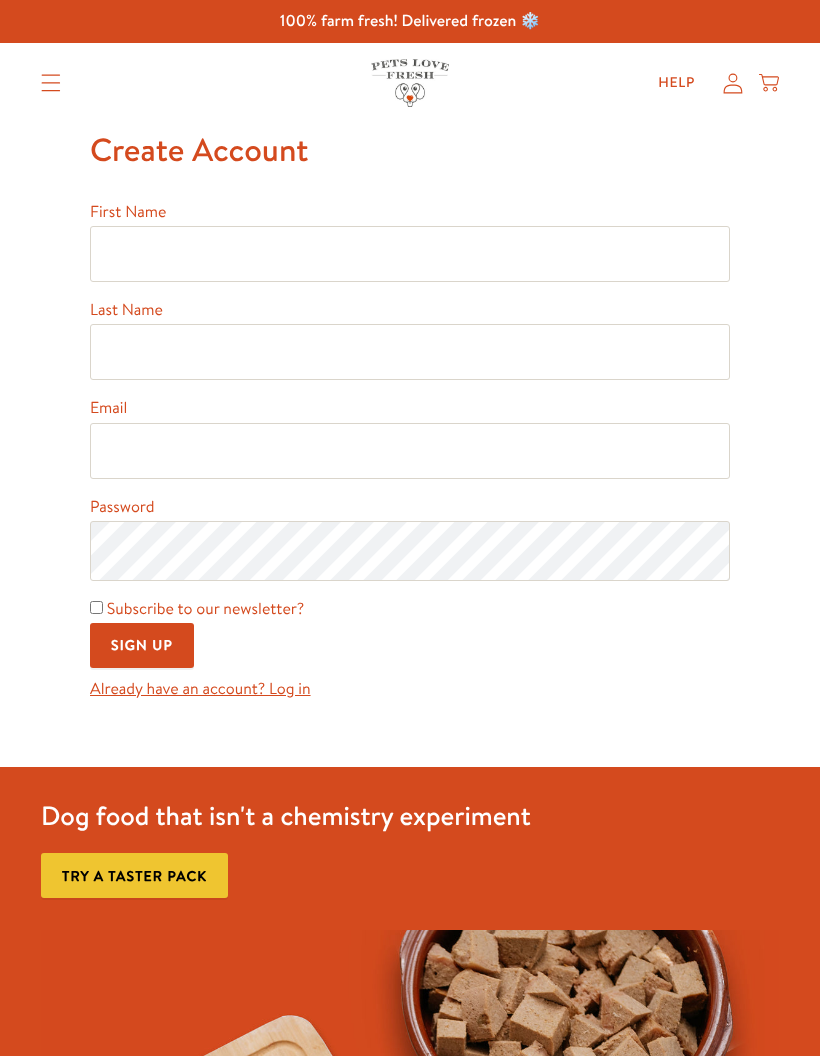 scroll, scrollTop: 0, scrollLeft: 0, axis: both 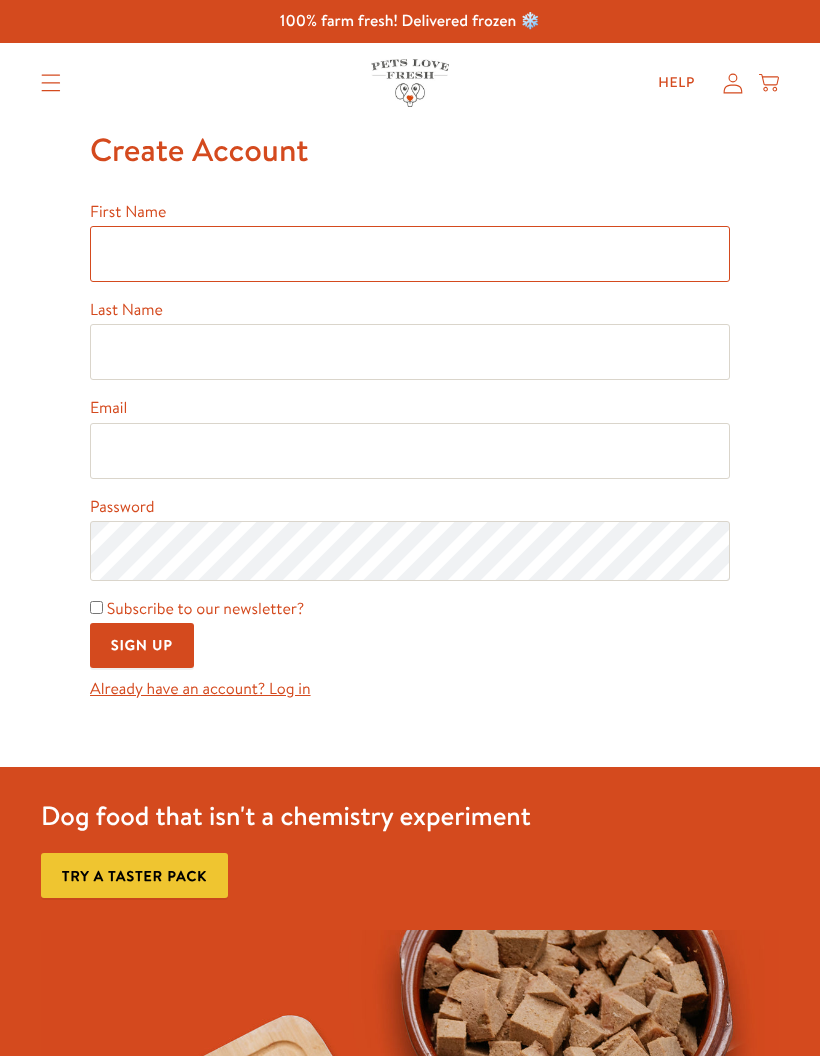 click on "First Name" at bounding box center (410, 254) 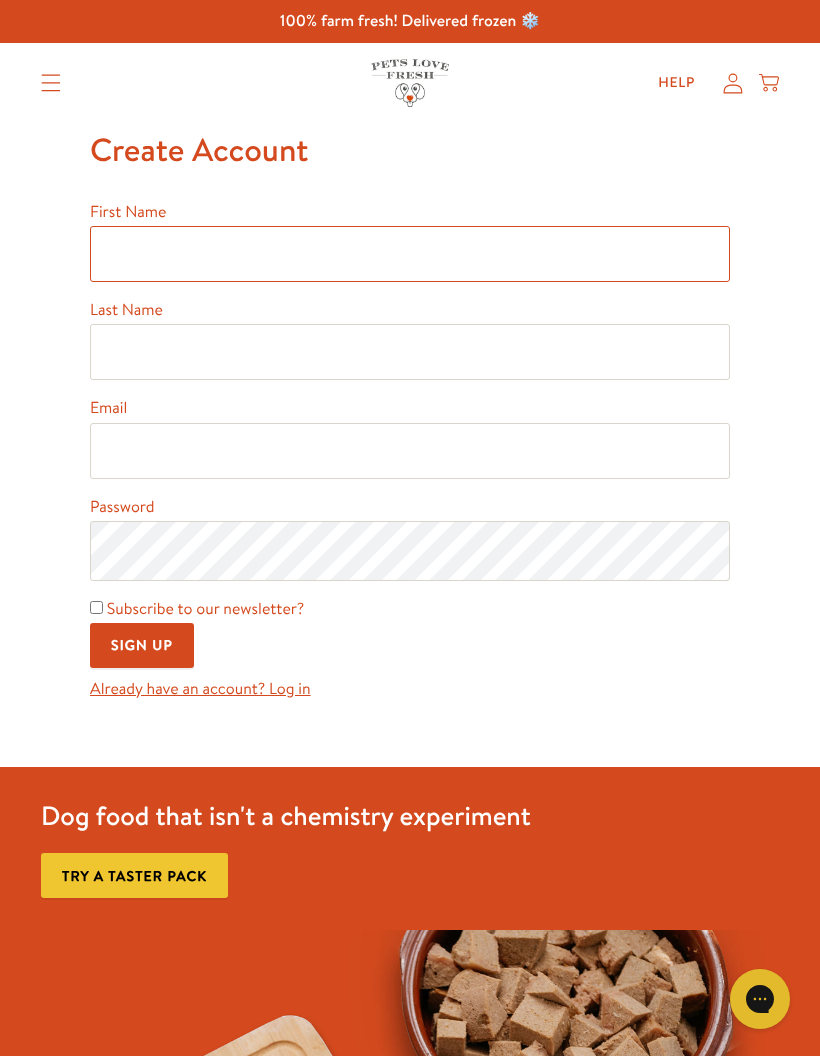 scroll, scrollTop: 0, scrollLeft: 0, axis: both 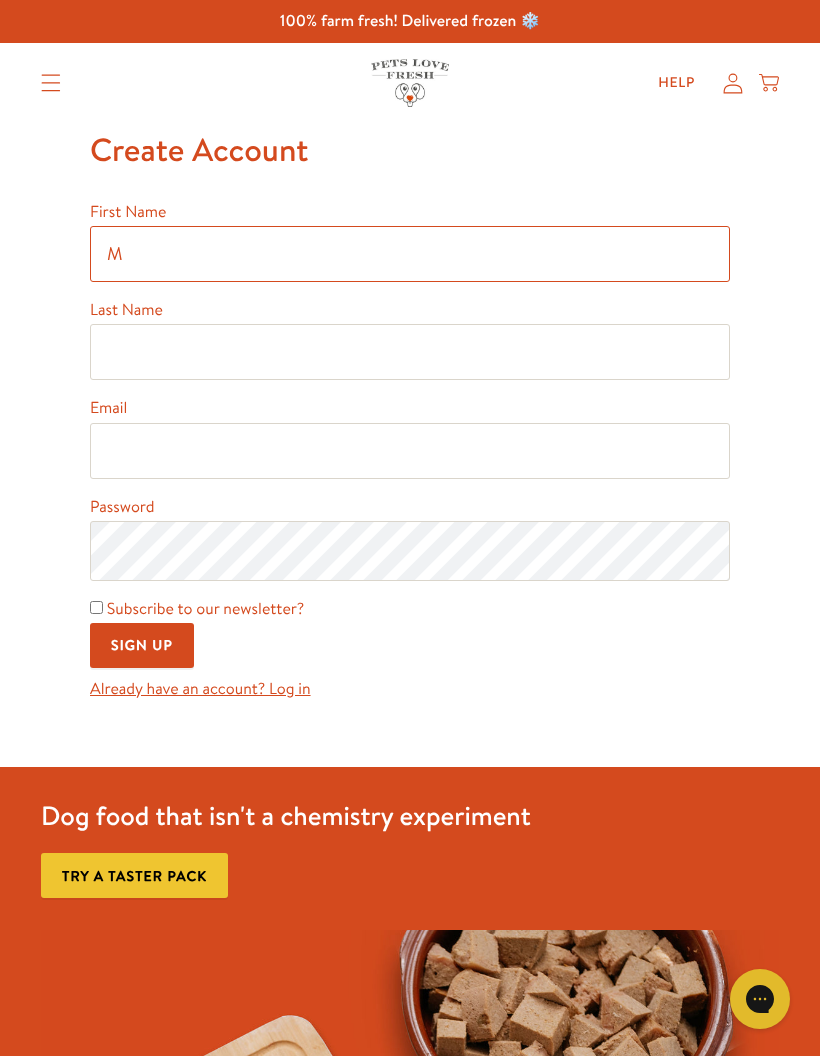 type on "Mauricio" 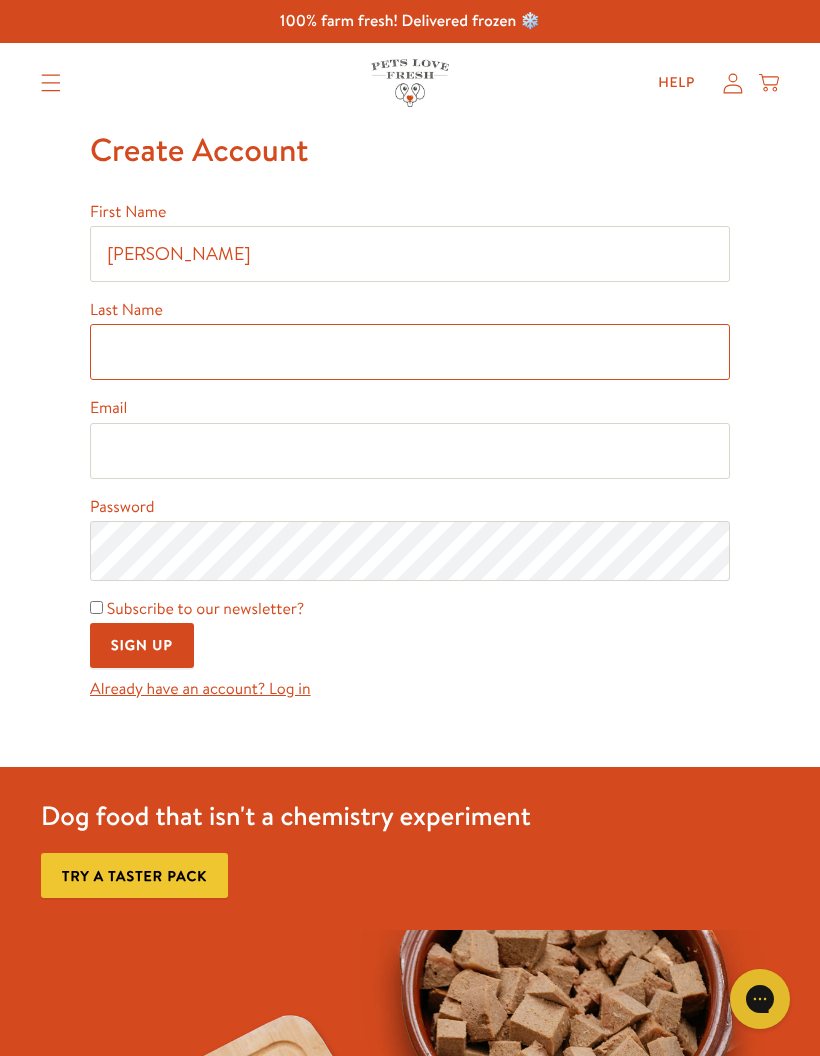 type on "Moreno" 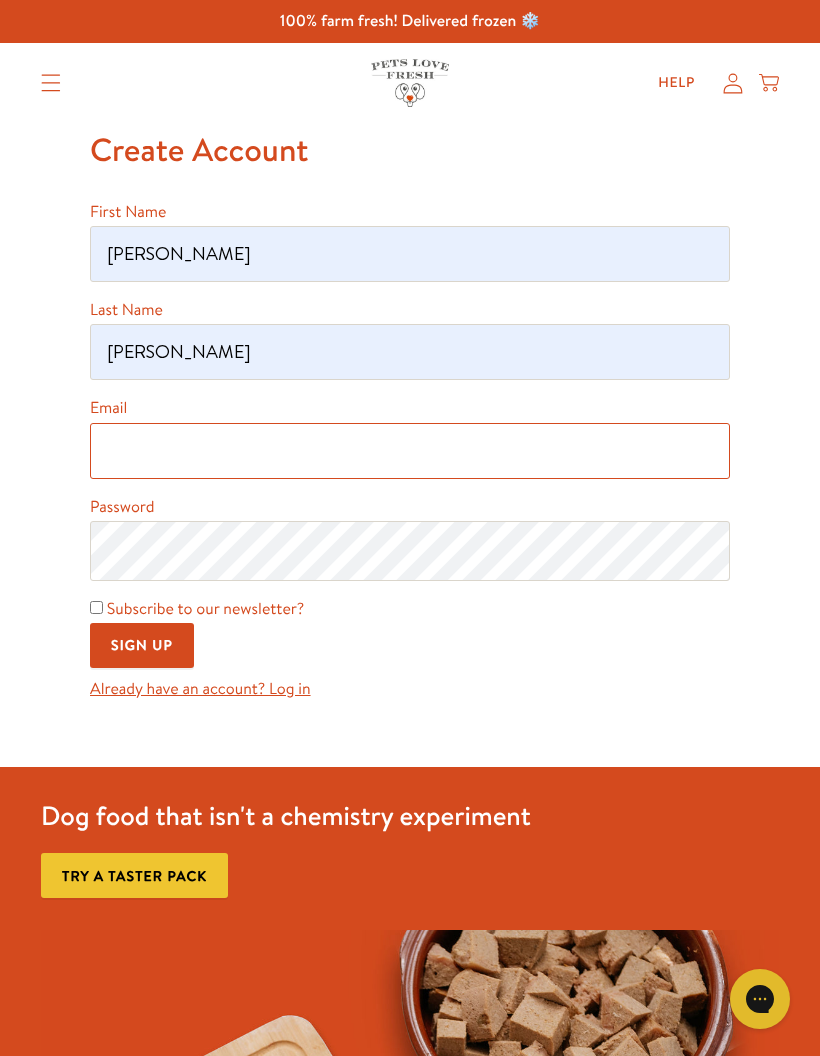 click on "Email" at bounding box center [410, 451] 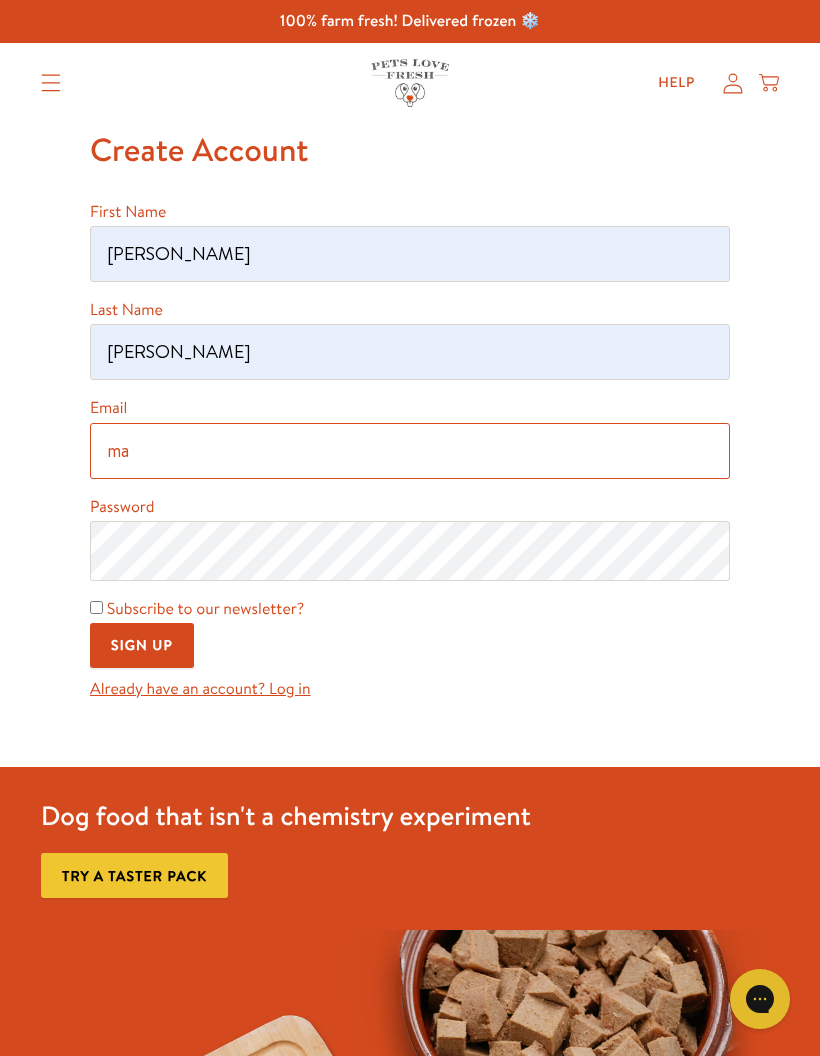 type on "mau35011@gmail.com" 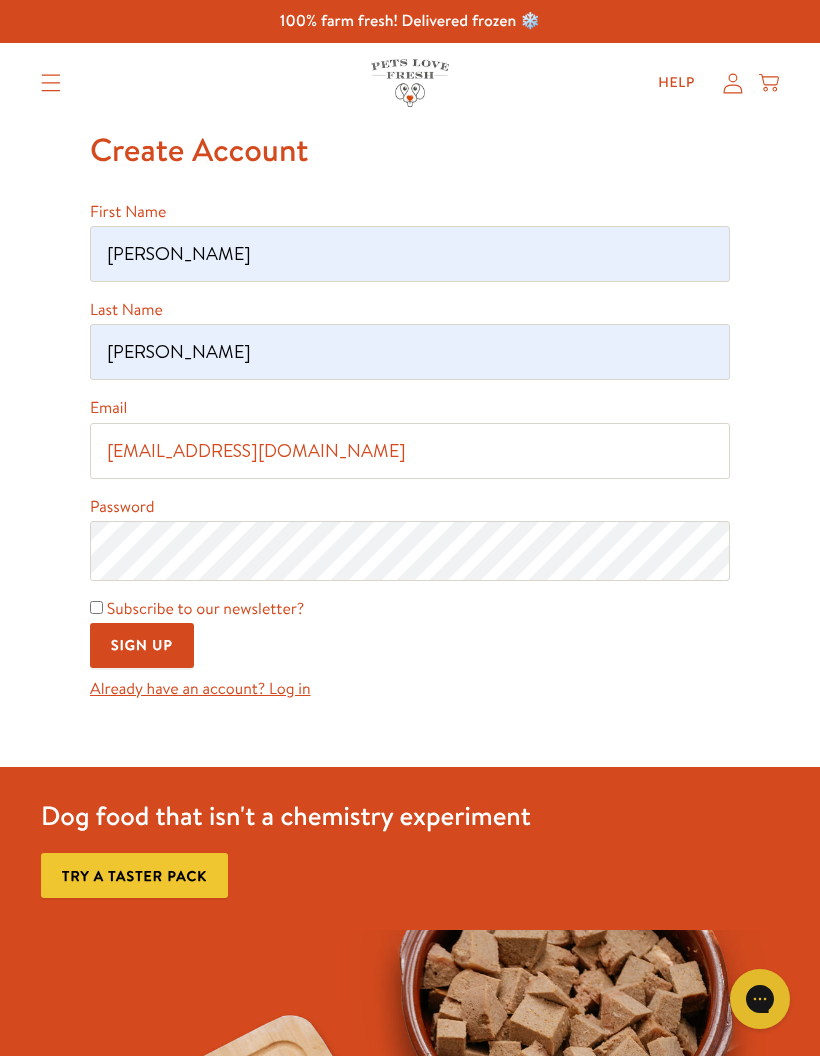 click on "Subscribe to our newsletter?" at bounding box center [205, 609] 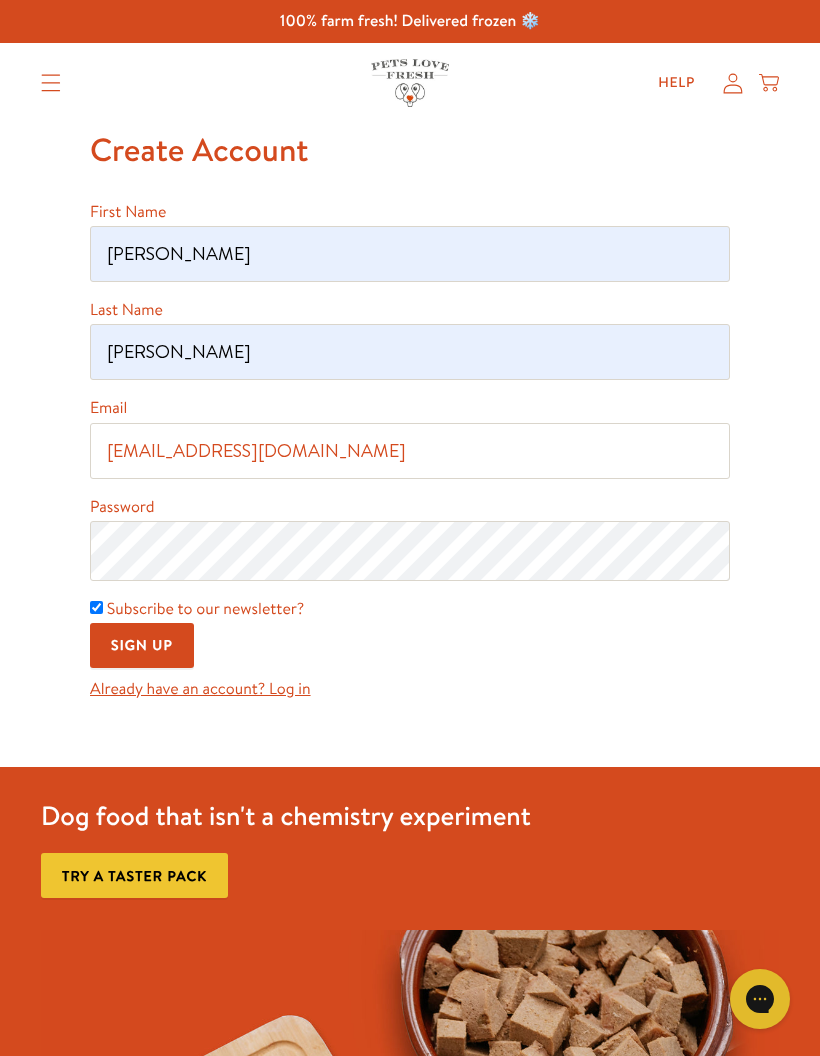 click on "Sign Up" at bounding box center (142, 645) 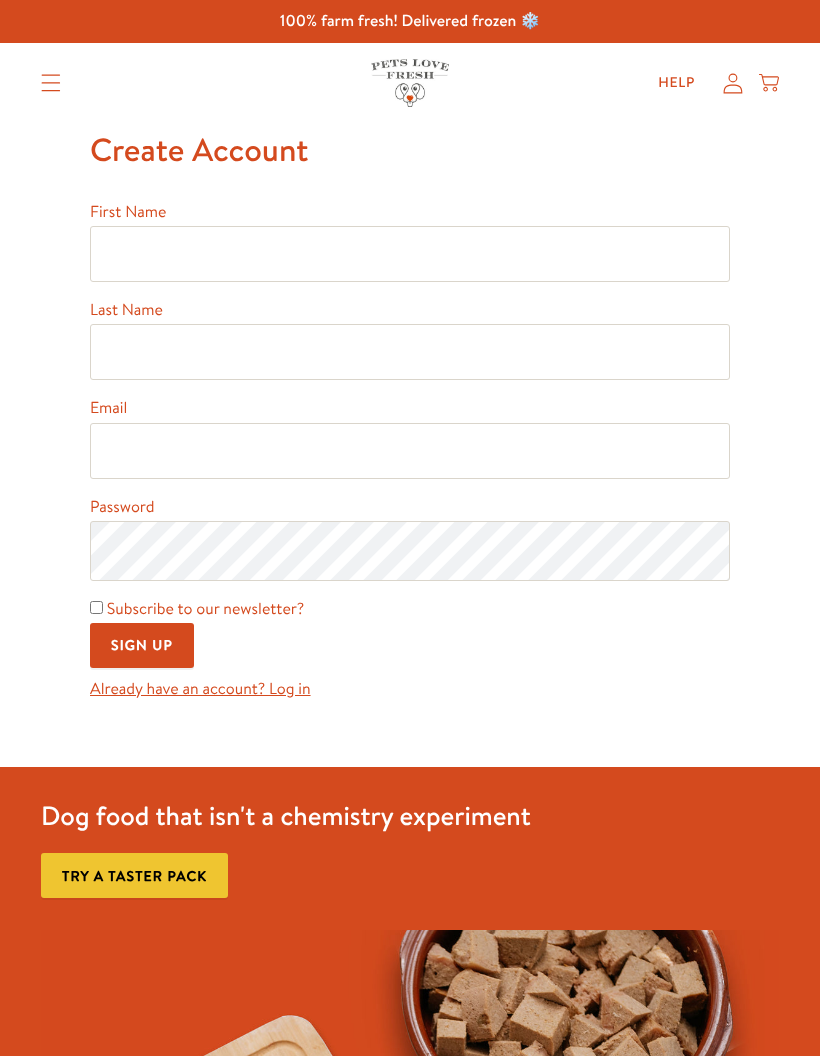 scroll, scrollTop: 0, scrollLeft: 0, axis: both 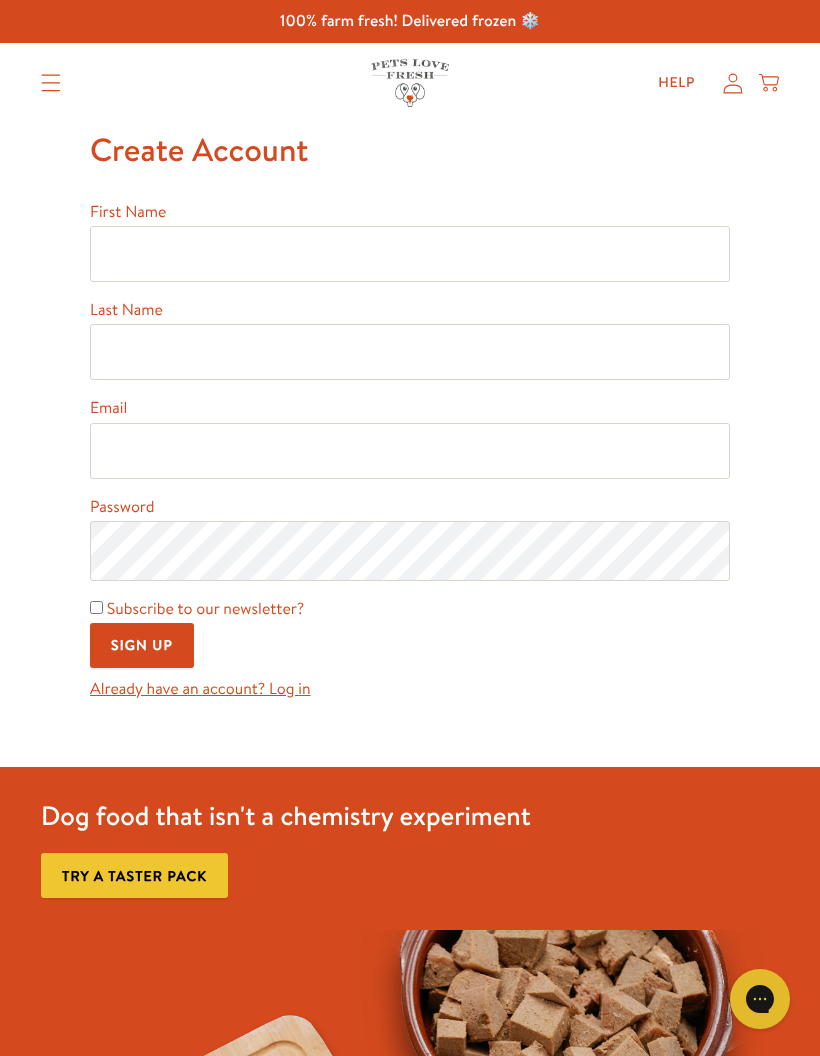 click on "Already have an account? Log in" at bounding box center [200, 689] 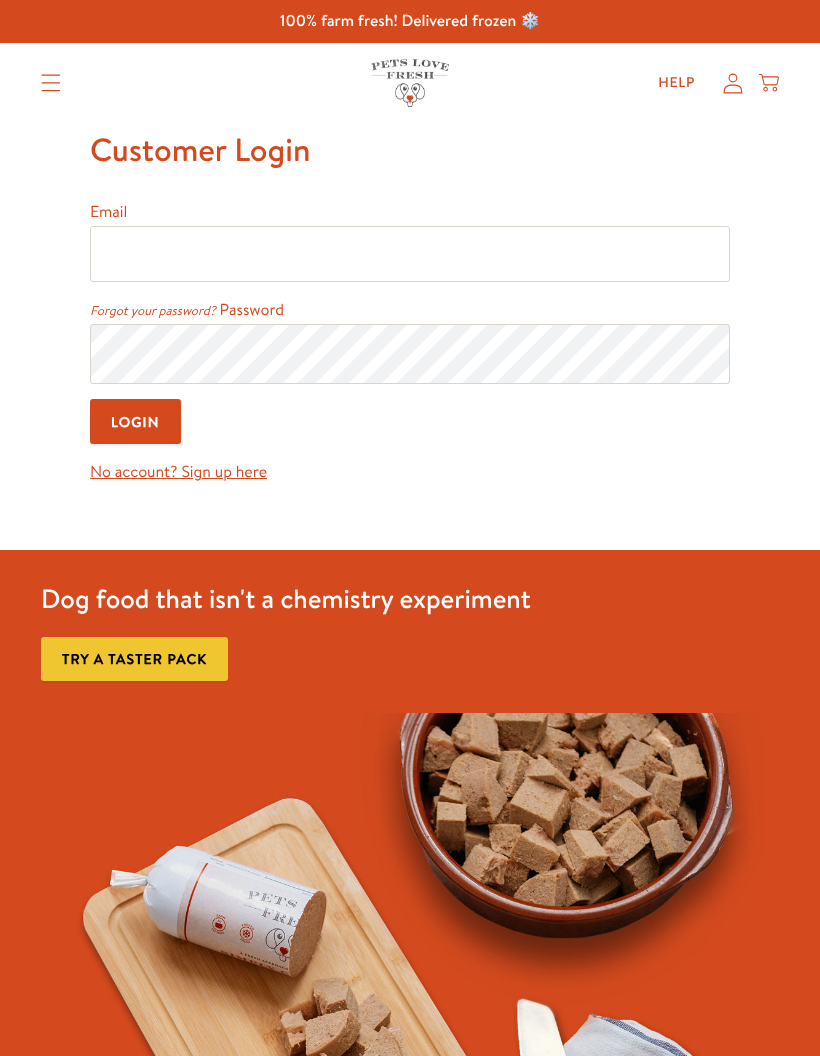 scroll, scrollTop: 0, scrollLeft: 0, axis: both 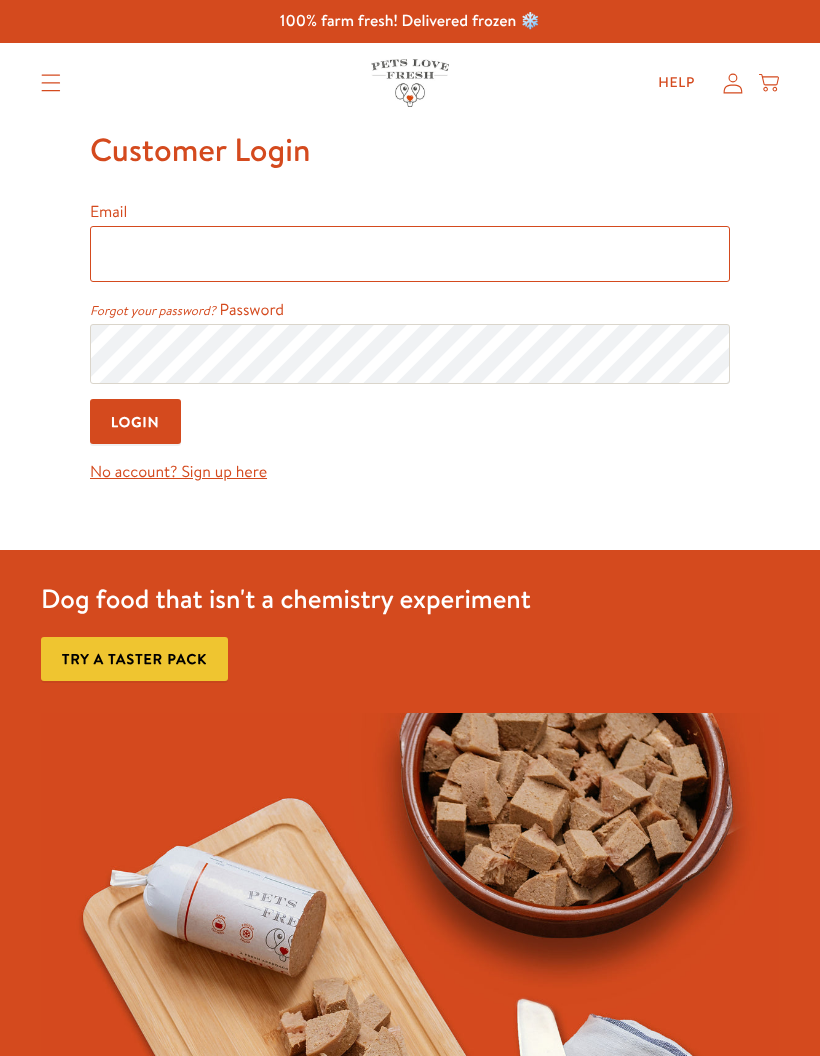 click on "Email" at bounding box center (410, 254) 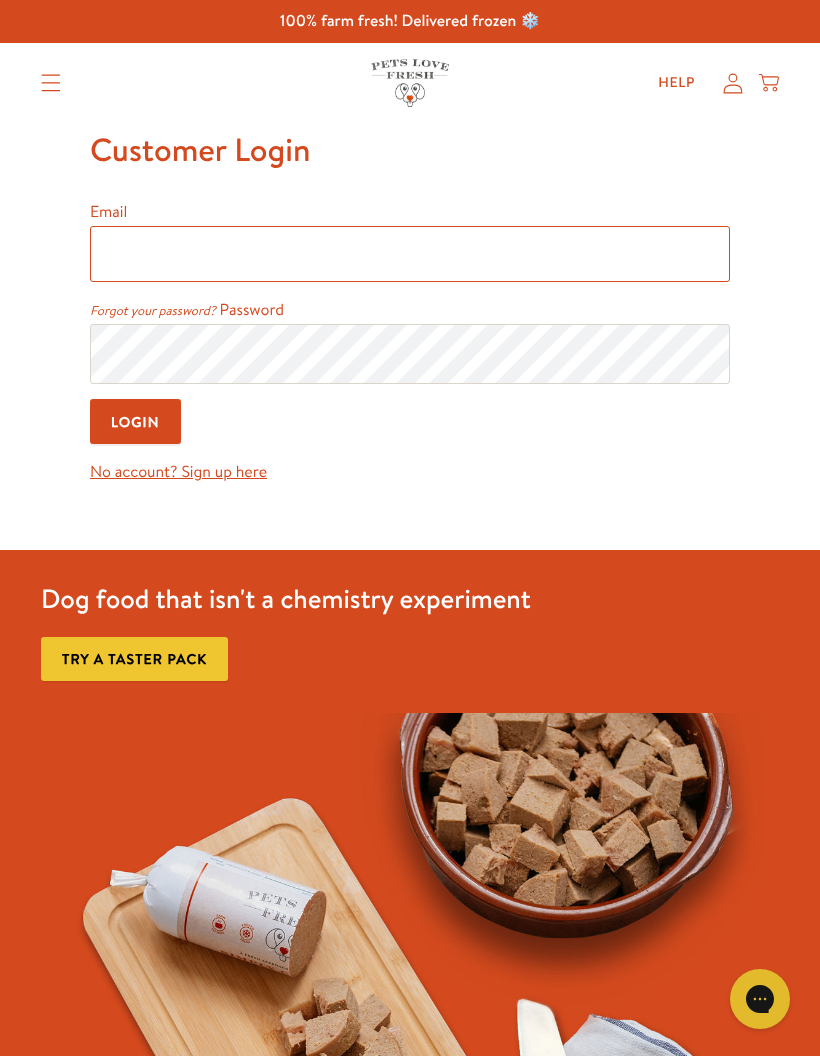 scroll, scrollTop: 0, scrollLeft: 0, axis: both 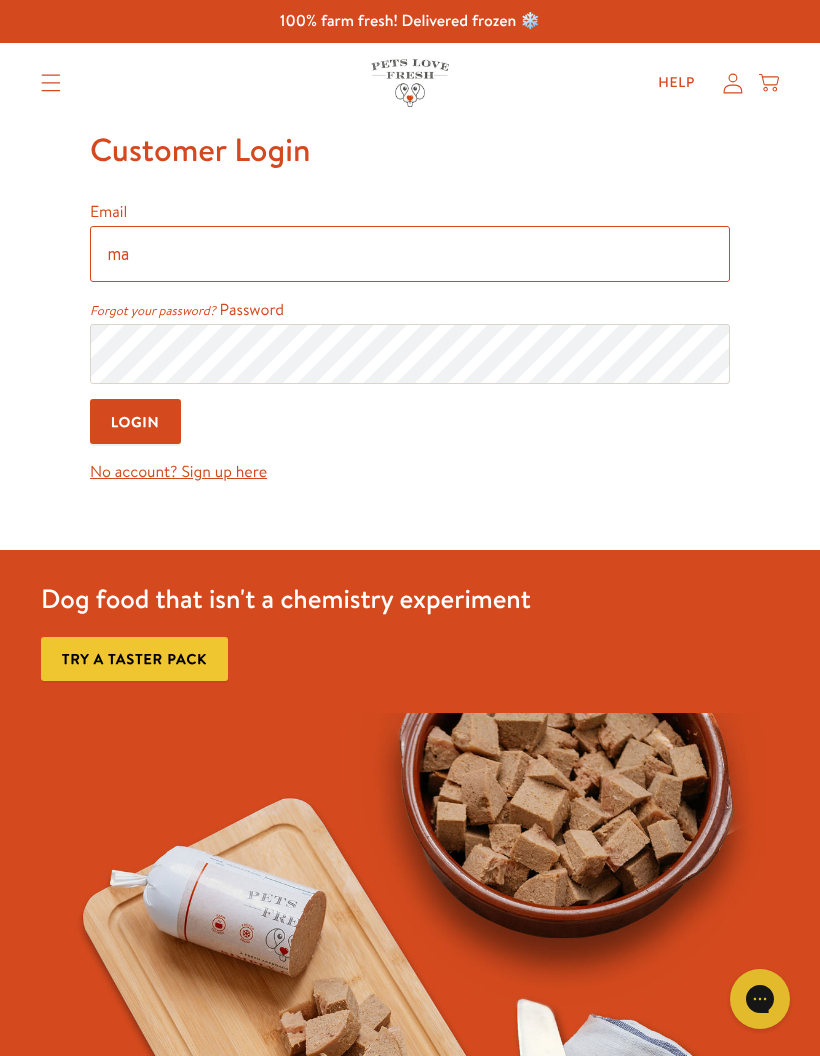 type on "mau35011@gmail.com" 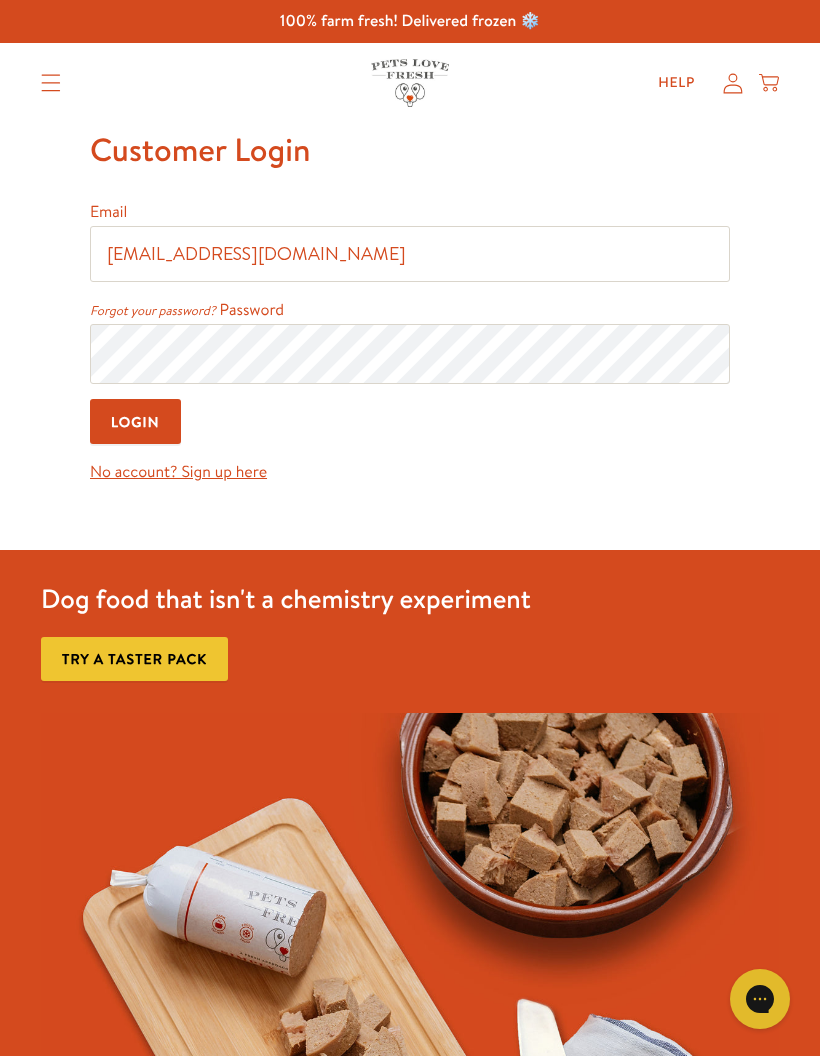 click on "Login" at bounding box center (135, 421) 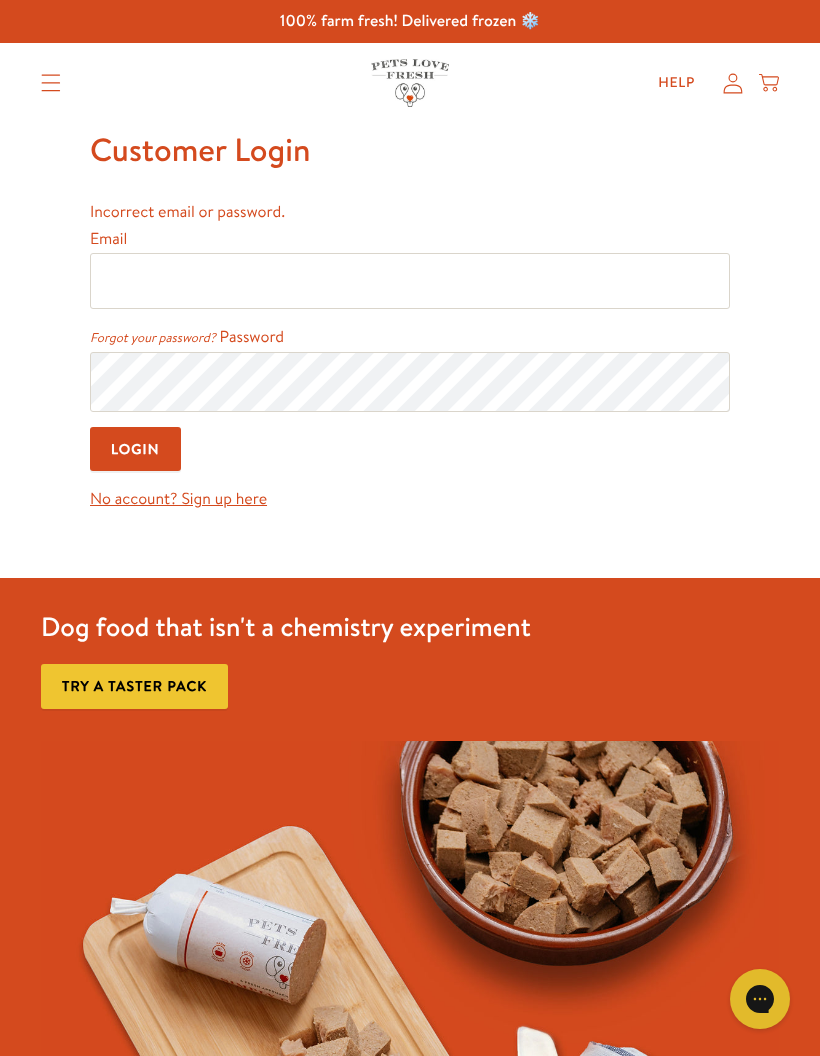 scroll, scrollTop: 0, scrollLeft: 0, axis: both 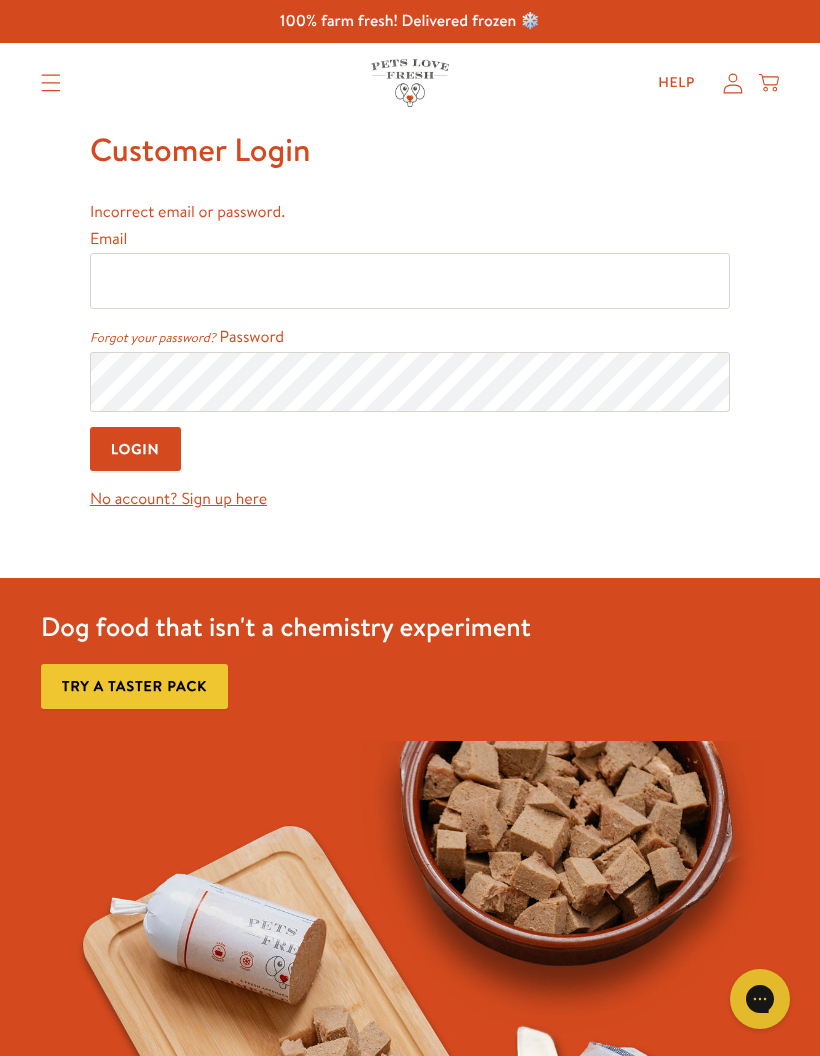 click on "Help
My account
Cart" at bounding box center (712, 83) 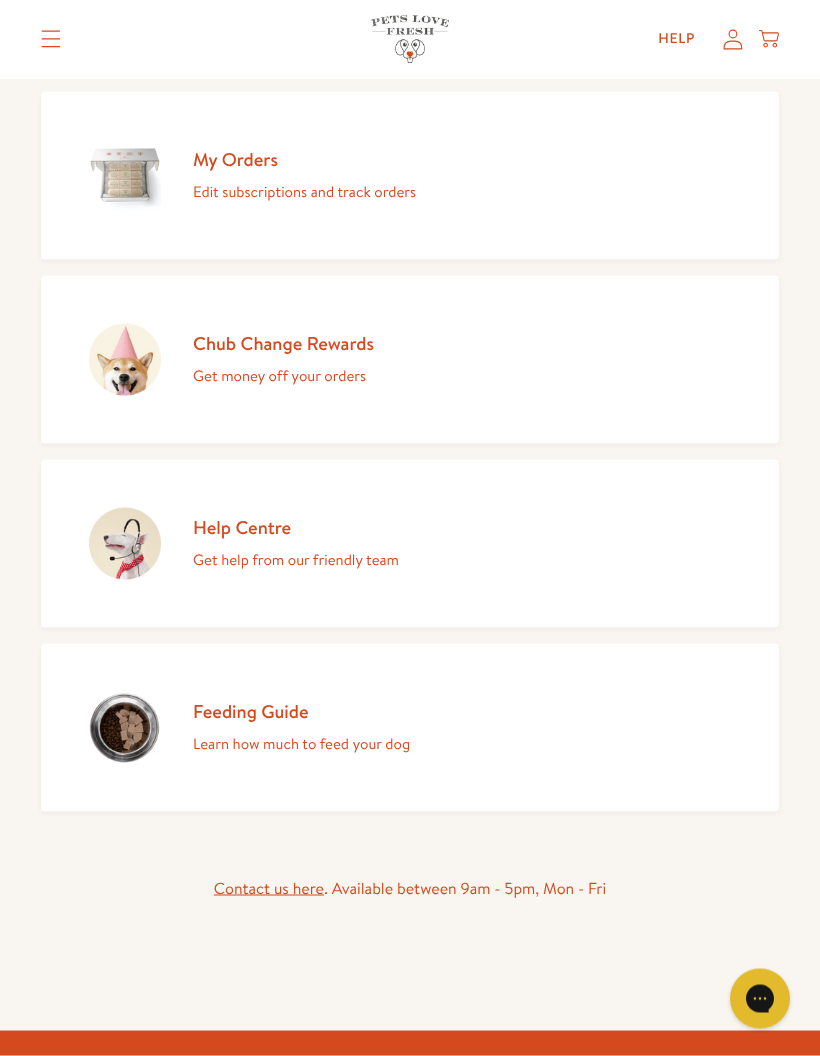 scroll, scrollTop: 0, scrollLeft: 0, axis: both 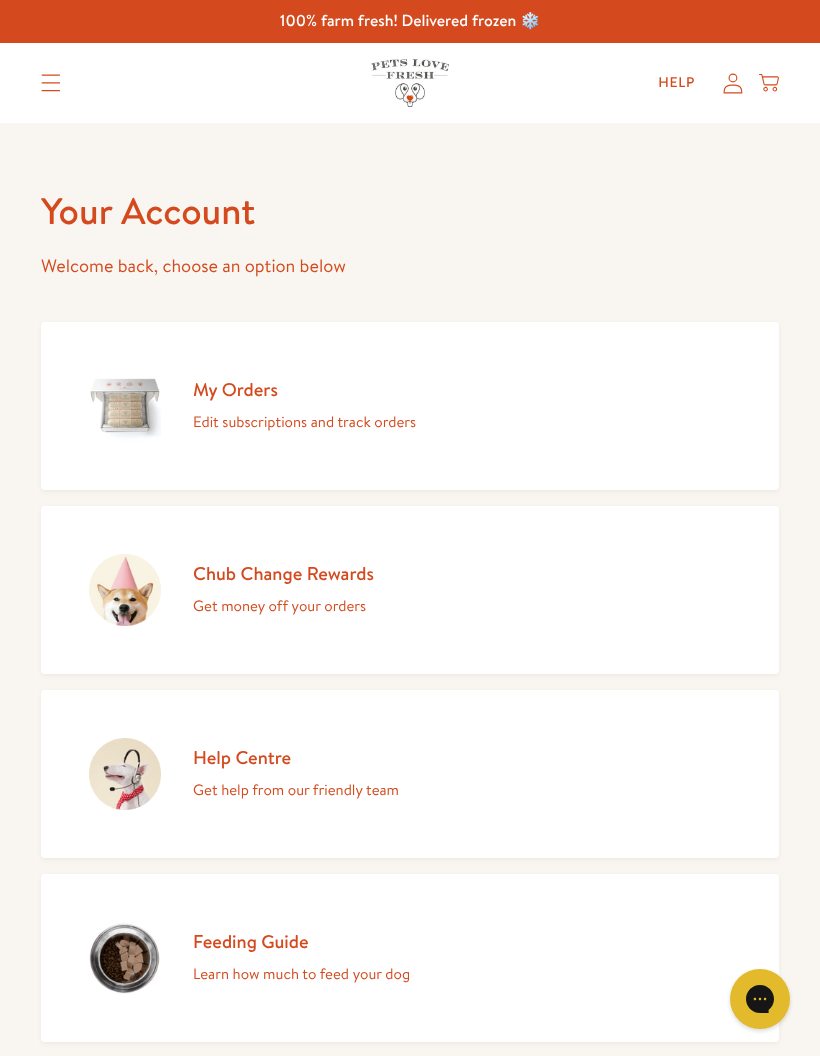 click 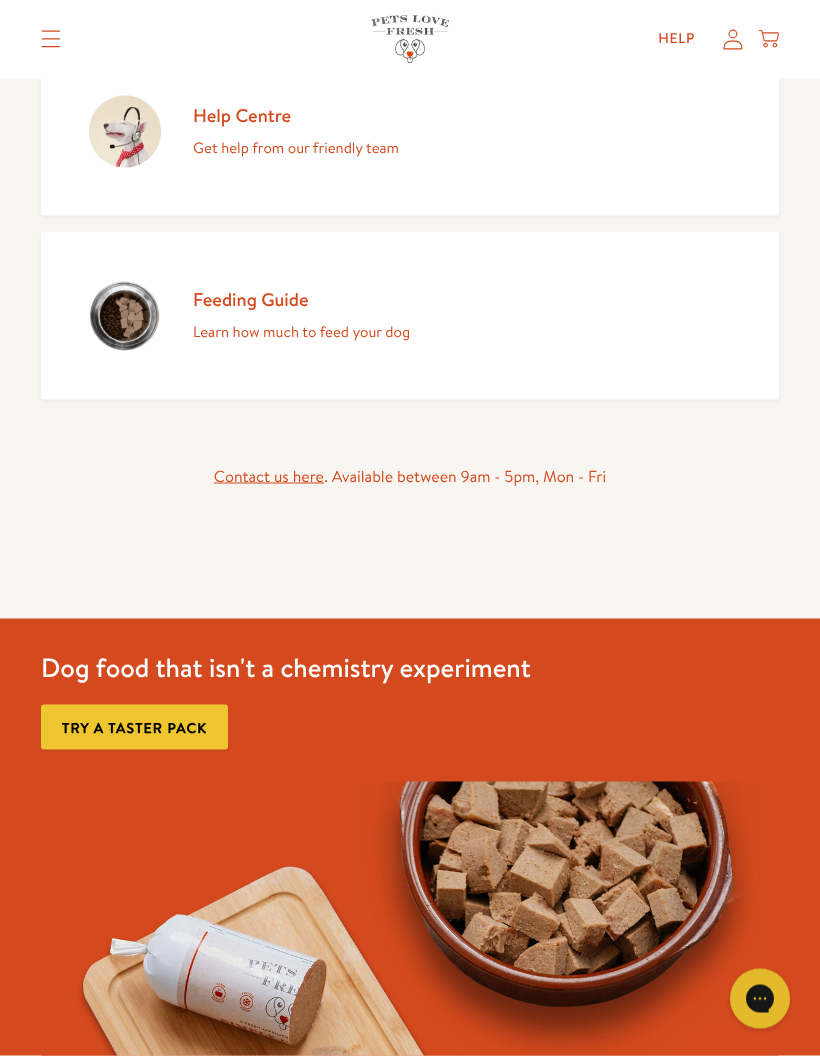 scroll, scrollTop: 0, scrollLeft: 0, axis: both 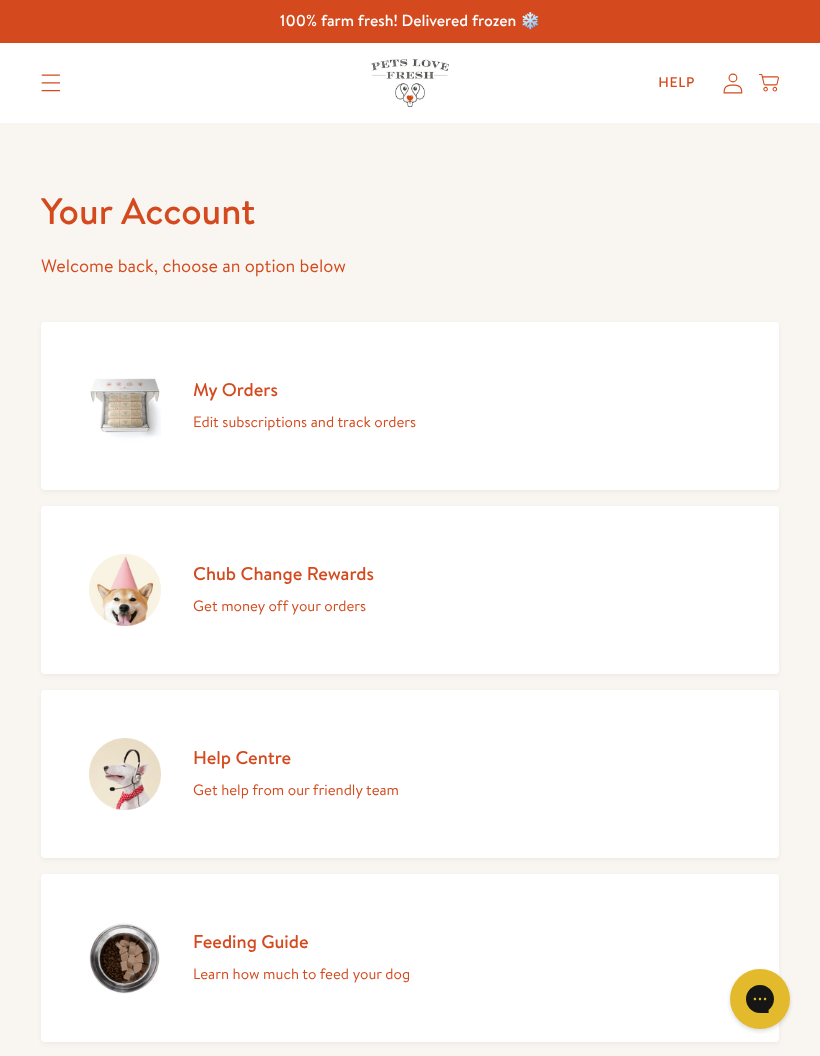 click on "Edit subscriptions and track orders" at bounding box center [304, 422] 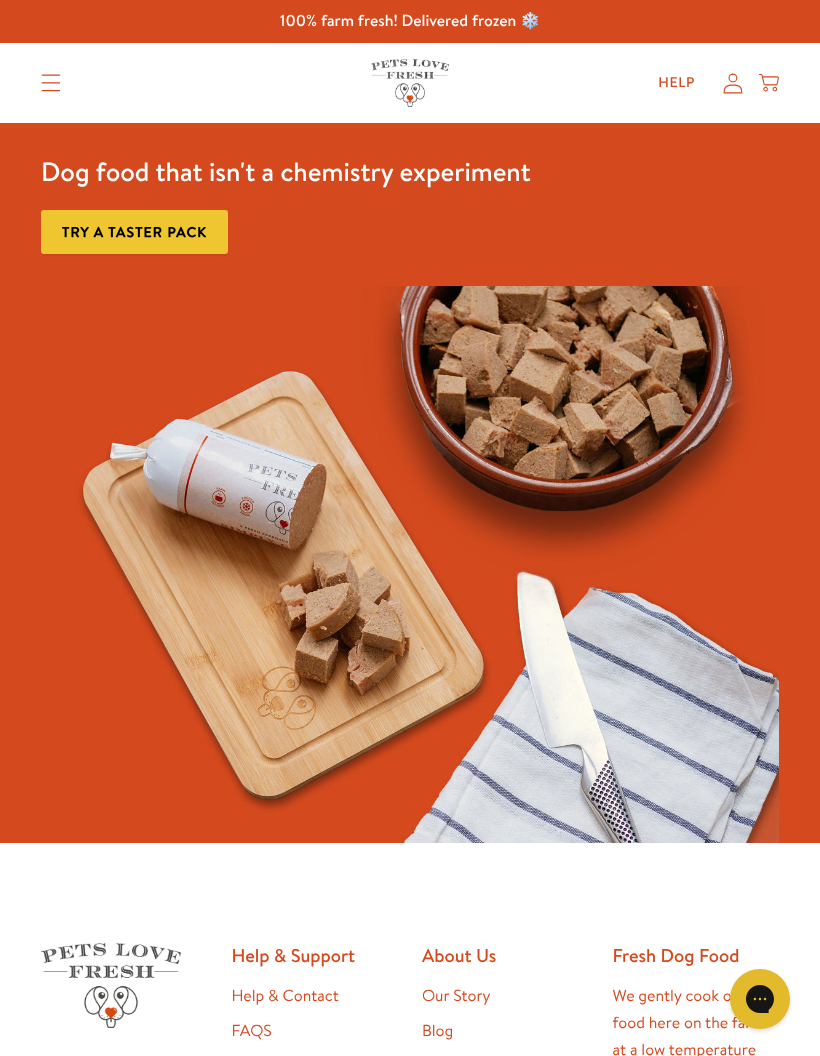 scroll, scrollTop: 0, scrollLeft: 0, axis: both 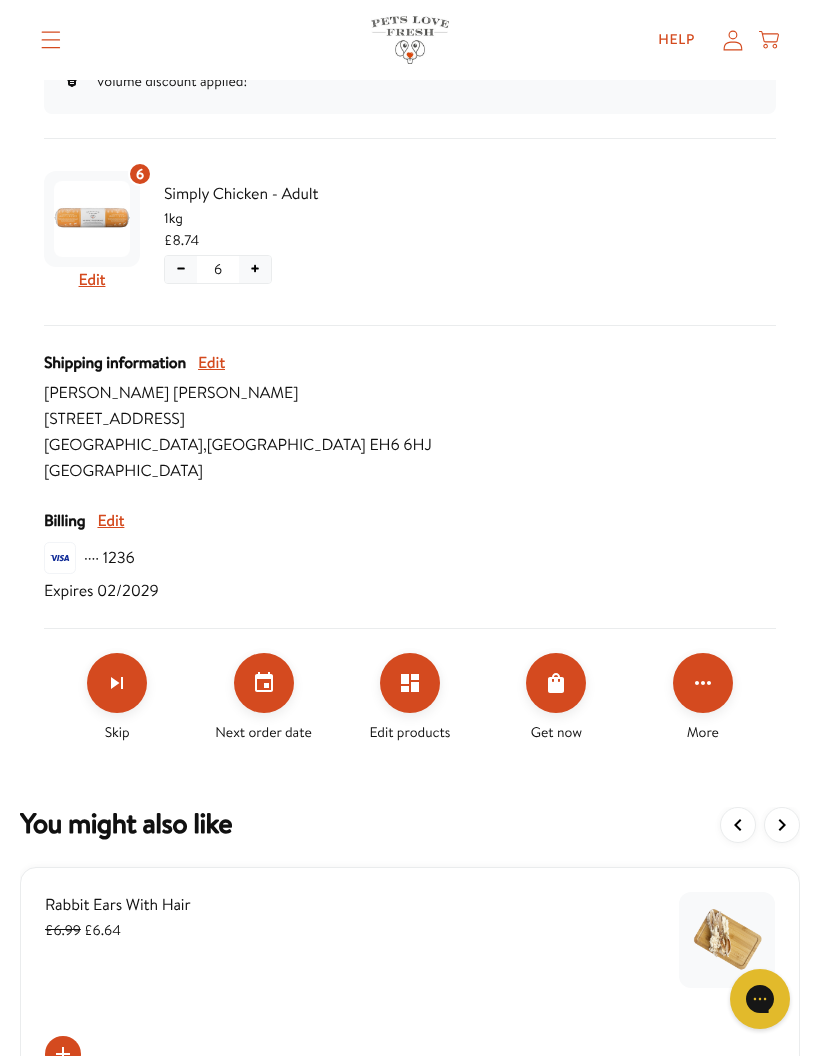 click 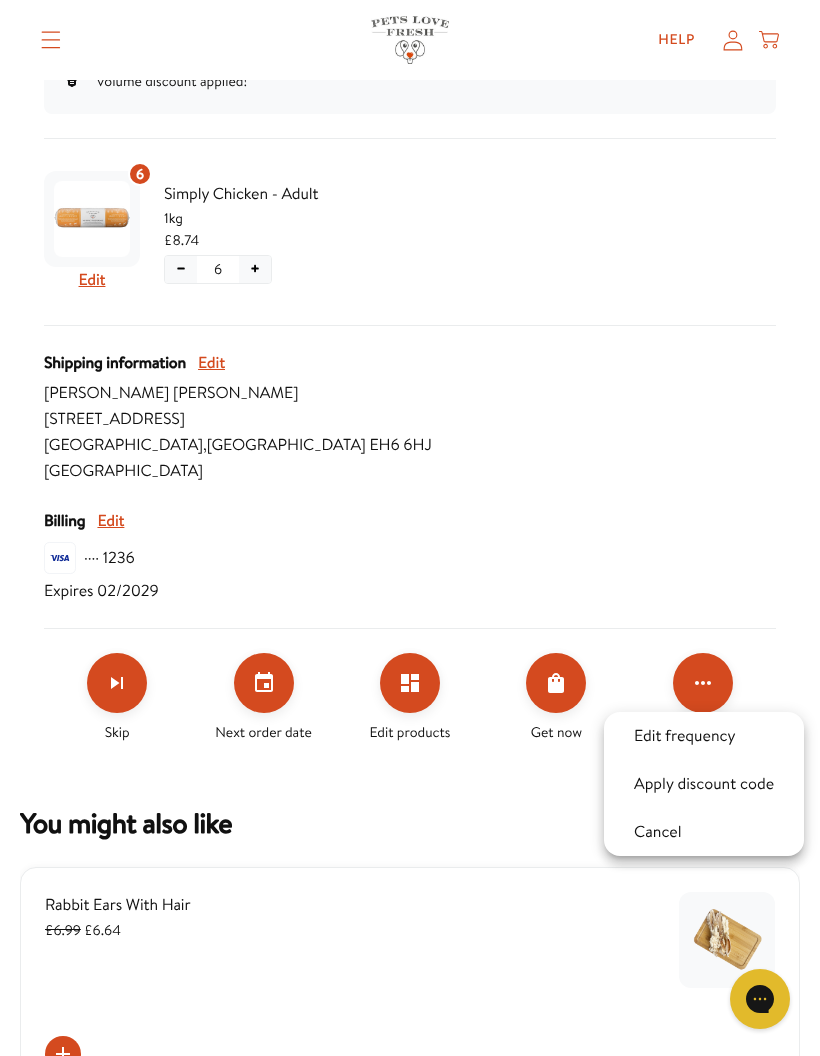 click at bounding box center (410, 528) 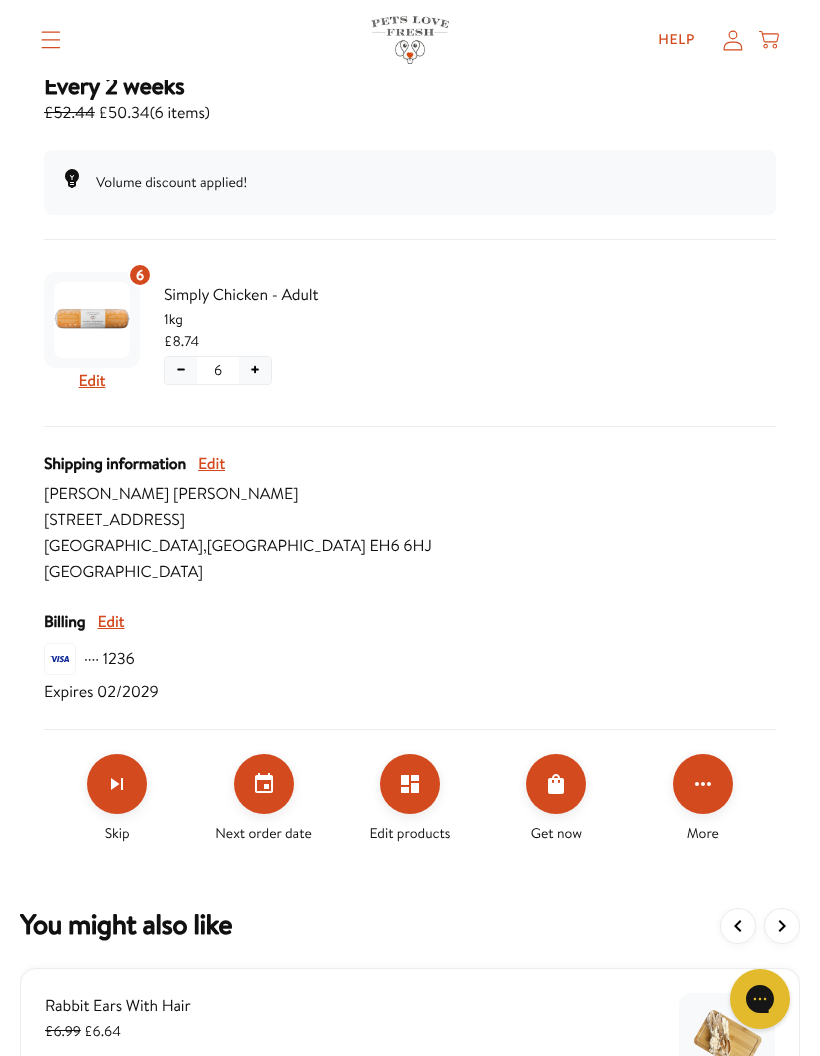 scroll, scrollTop: 0, scrollLeft: 0, axis: both 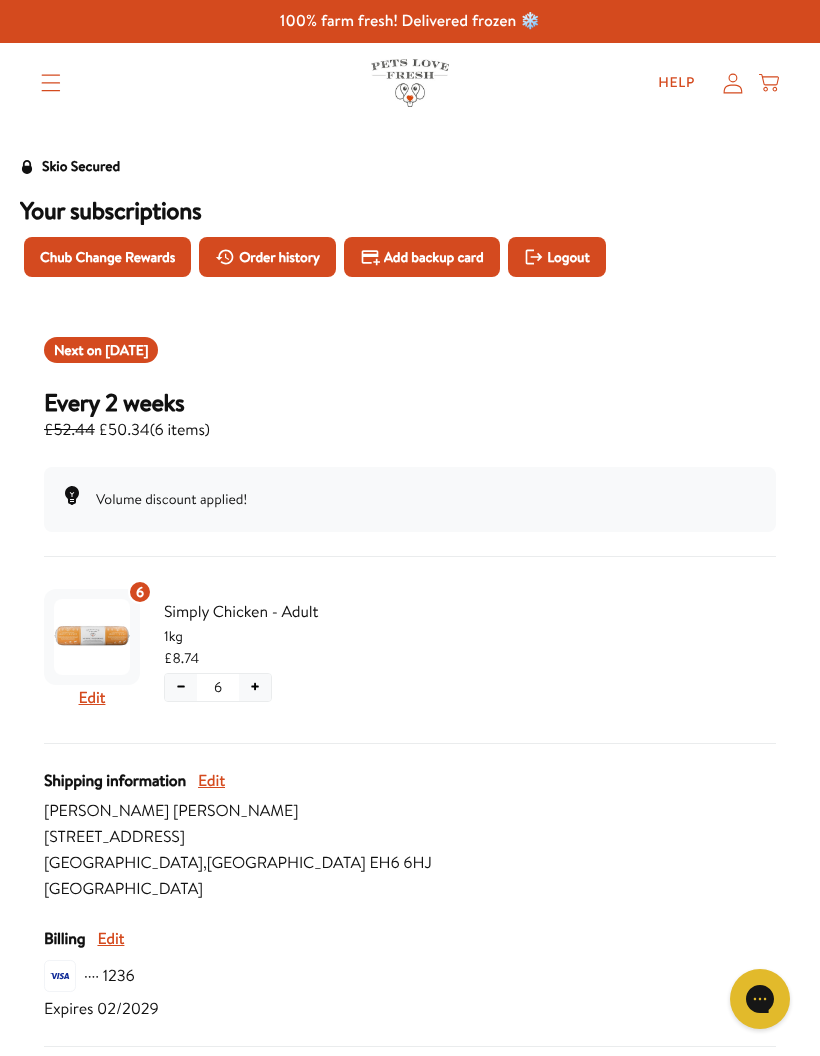click on "Chub Change Rewards" at bounding box center [107, 257] 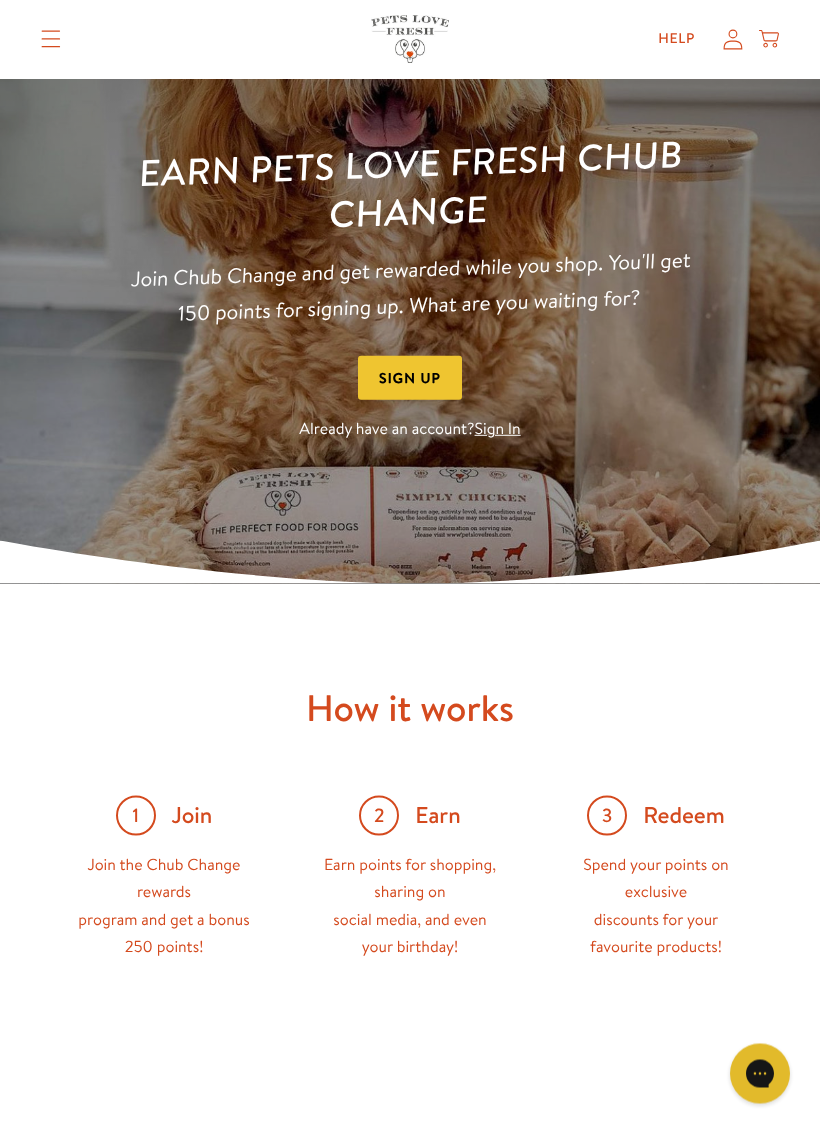 scroll, scrollTop: 140, scrollLeft: 0, axis: vertical 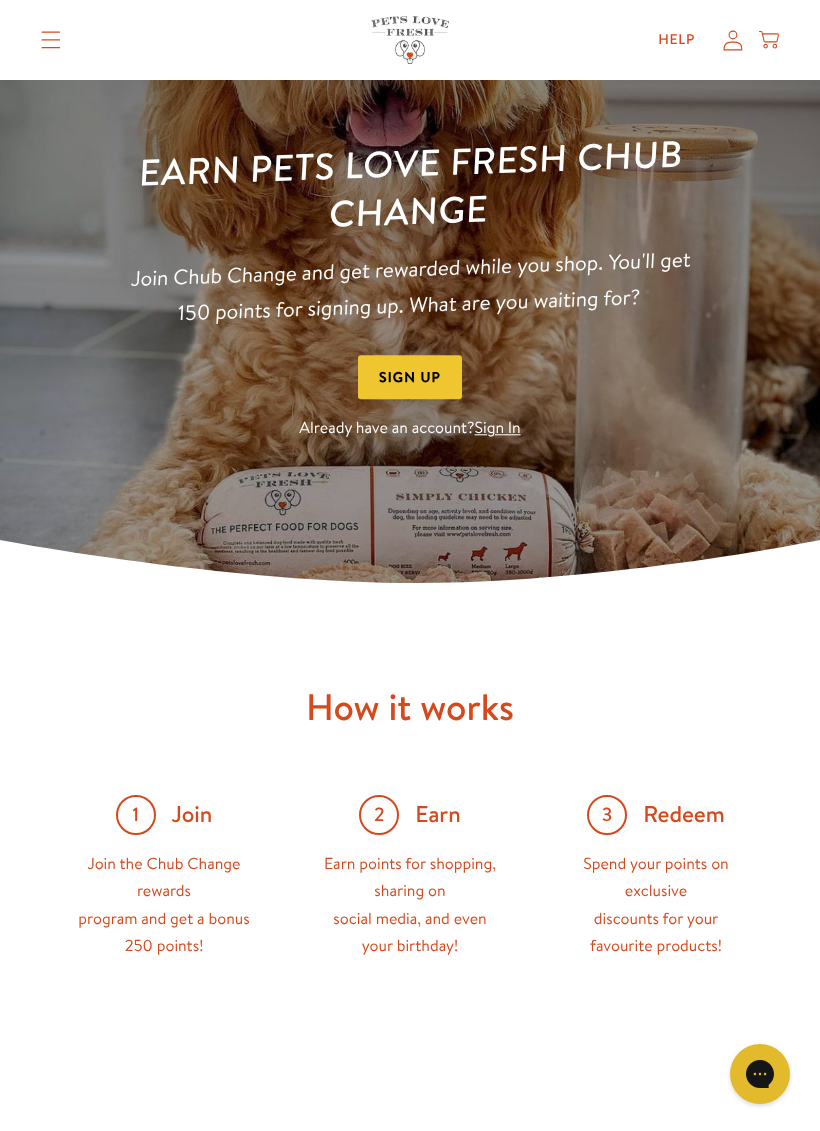 click on "Sign Up" at bounding box center [410, 377] 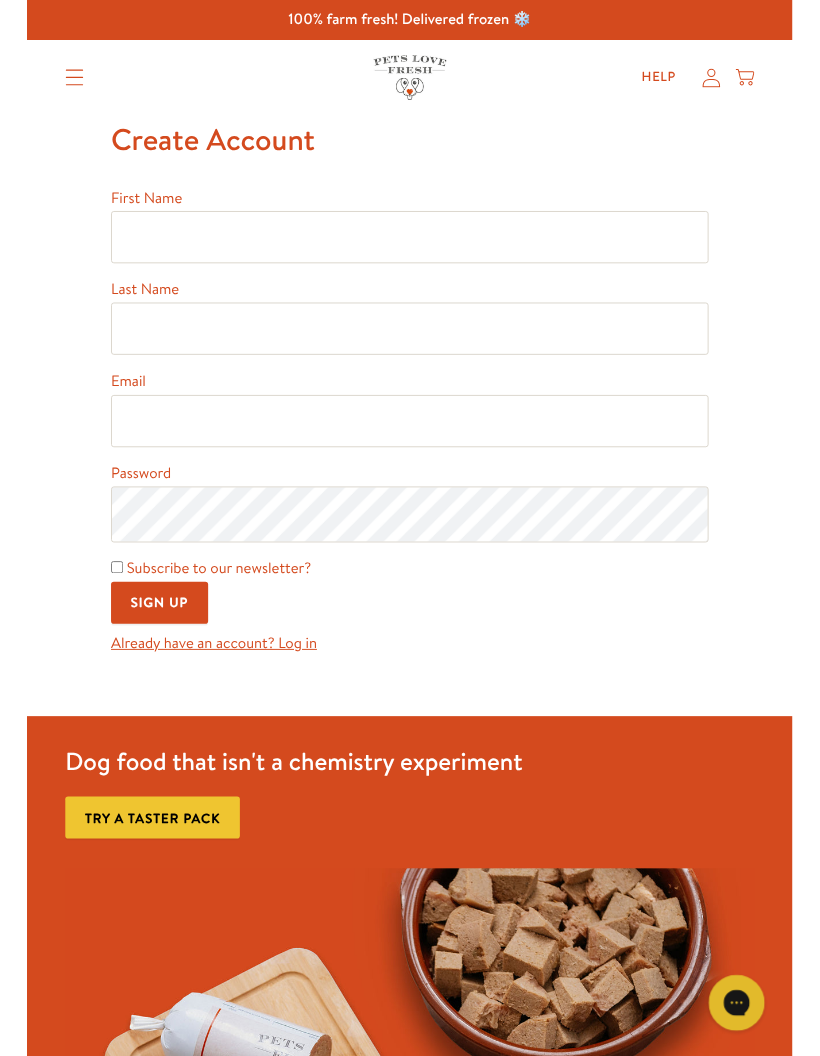 scroll, scrollTop: 0, scrollLeft: 0, axis: both 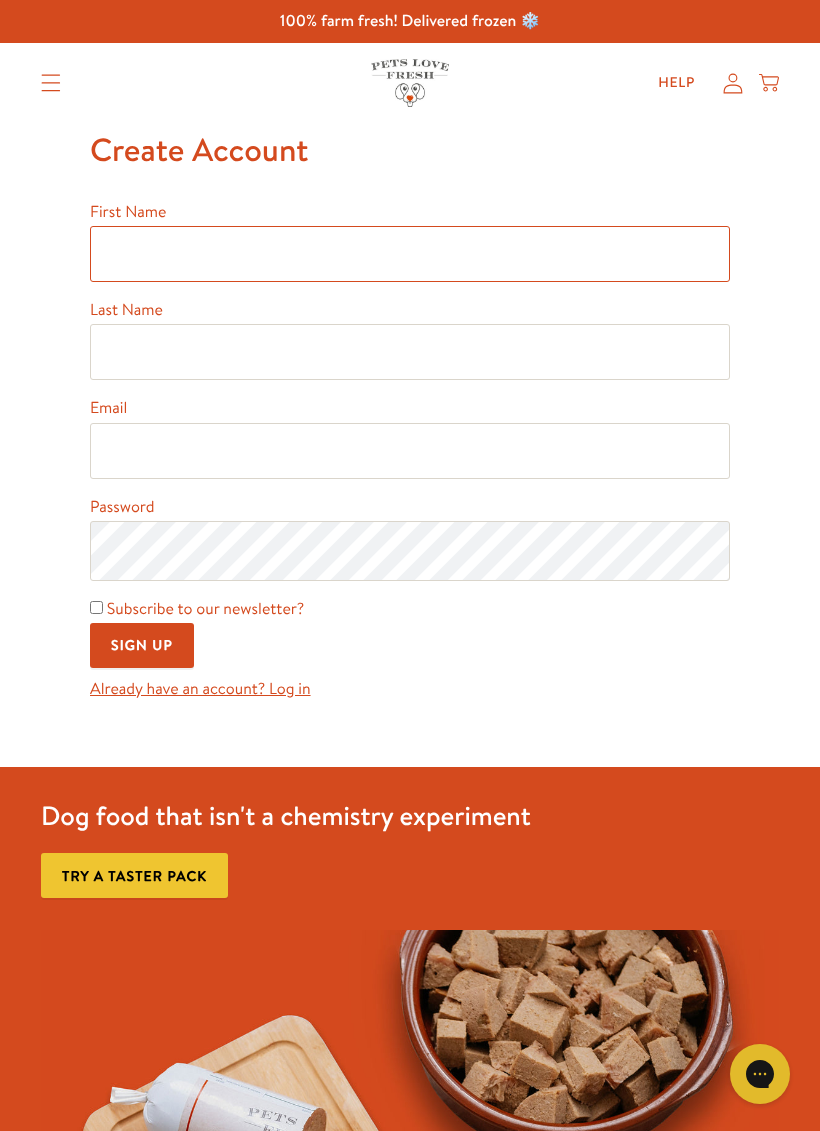 click on "First Name" at bounding box center (410, 254) 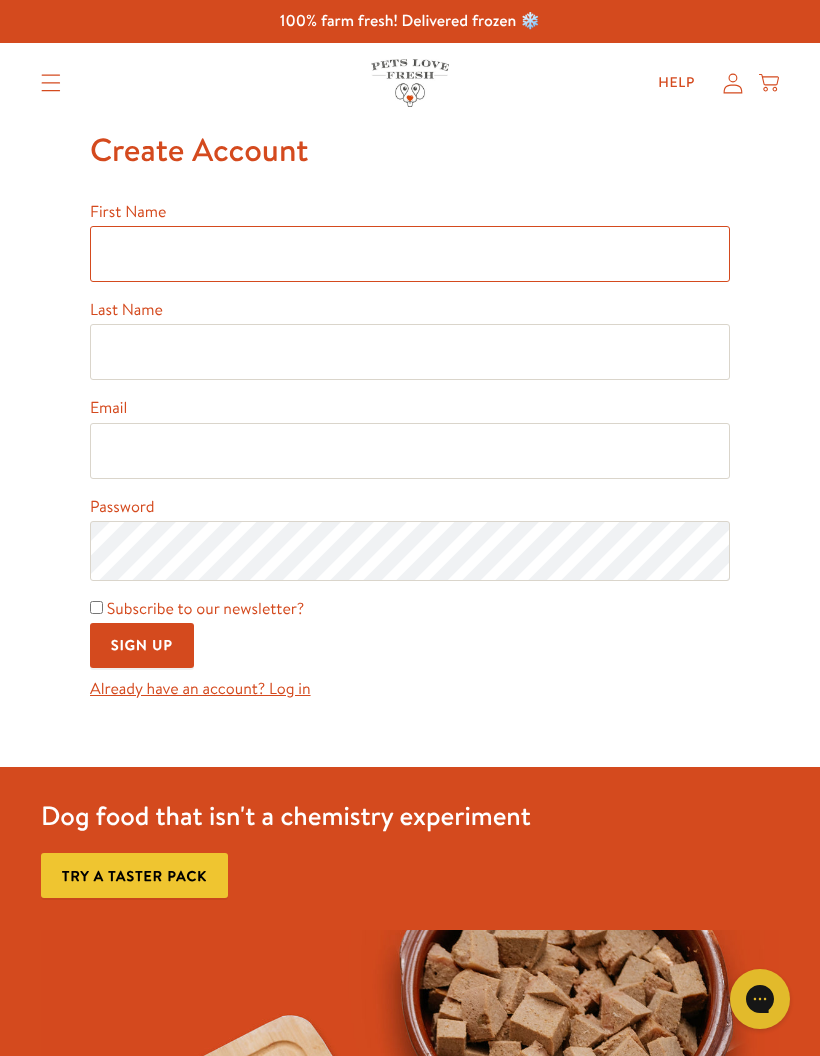 type on "[PERSON_NAME]" 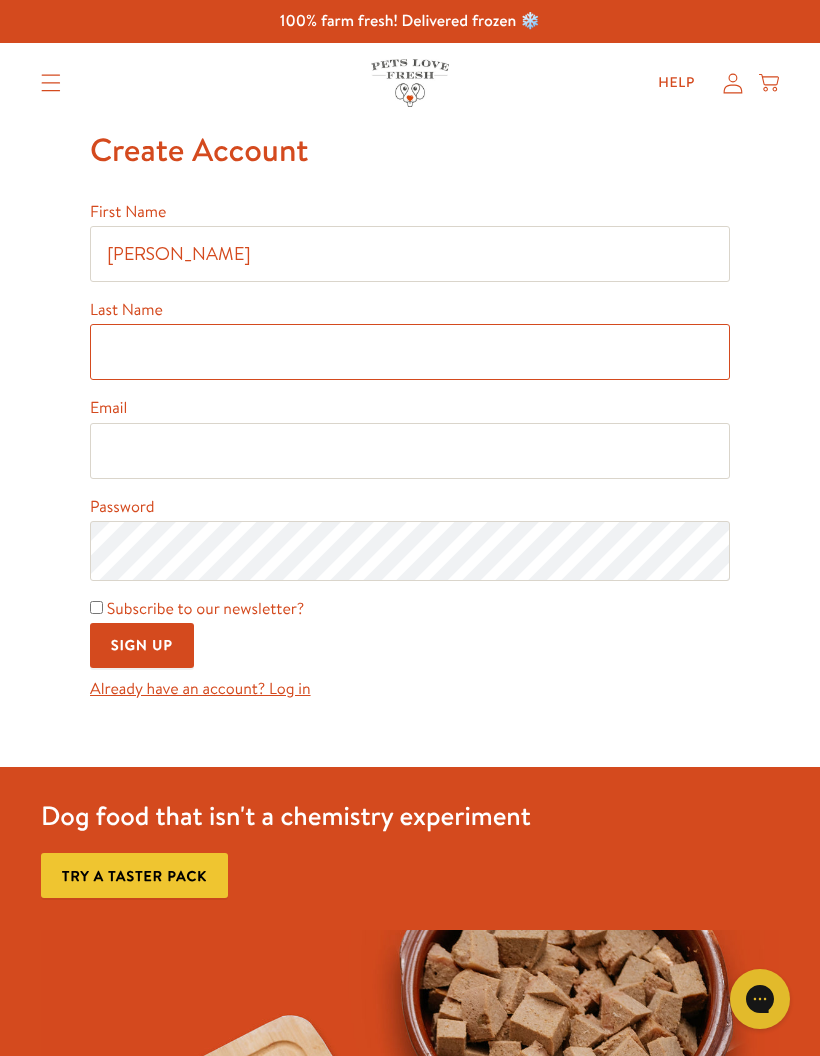 type on "[PERSON_NAME]" 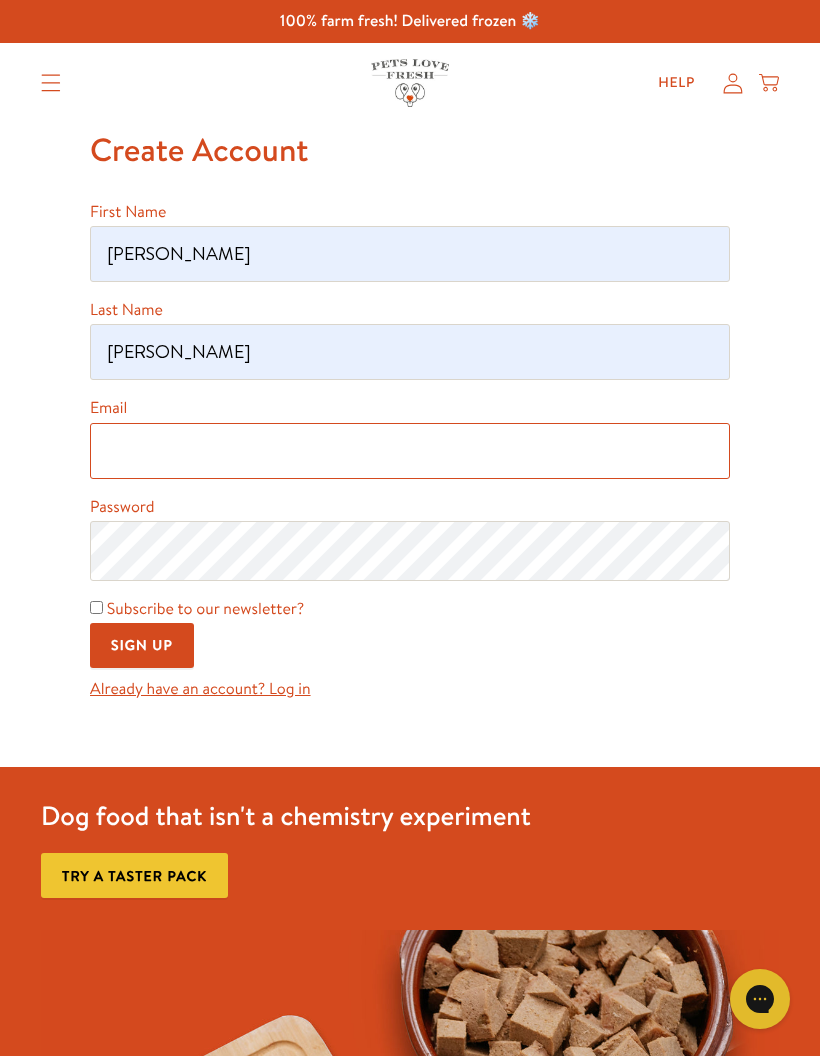 click on "Email" at bounding box center [410, 451] 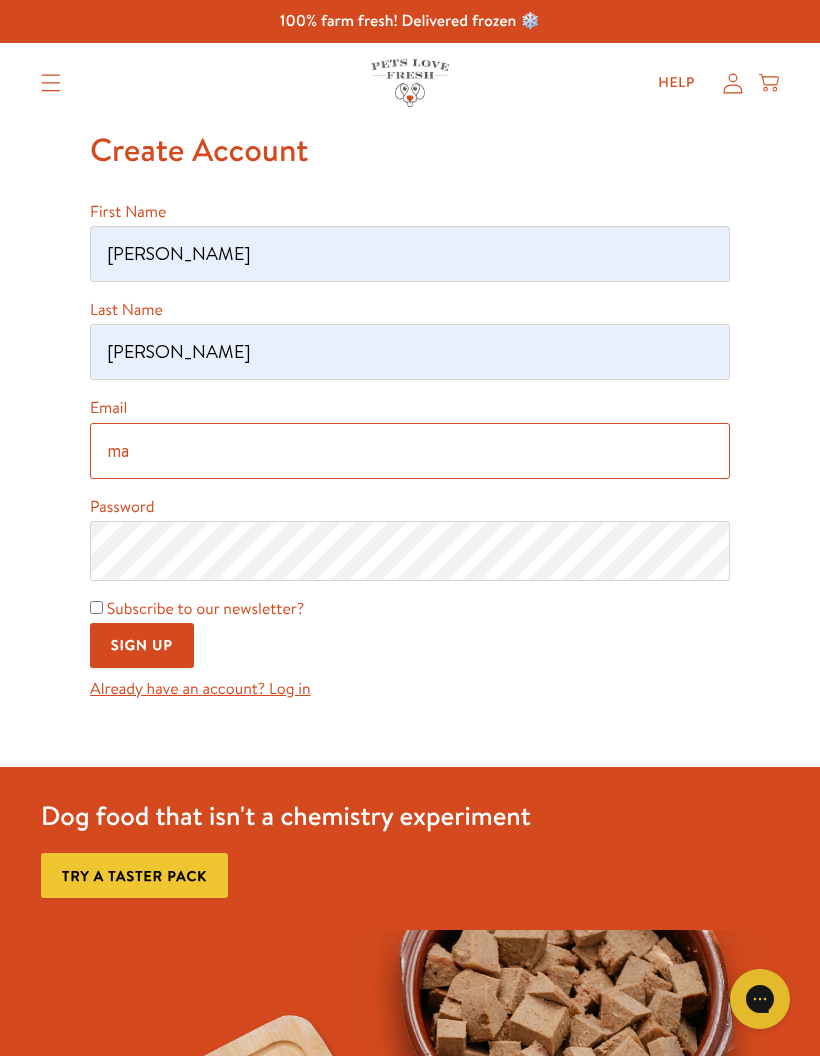 type on "mau35011@gmail.com" 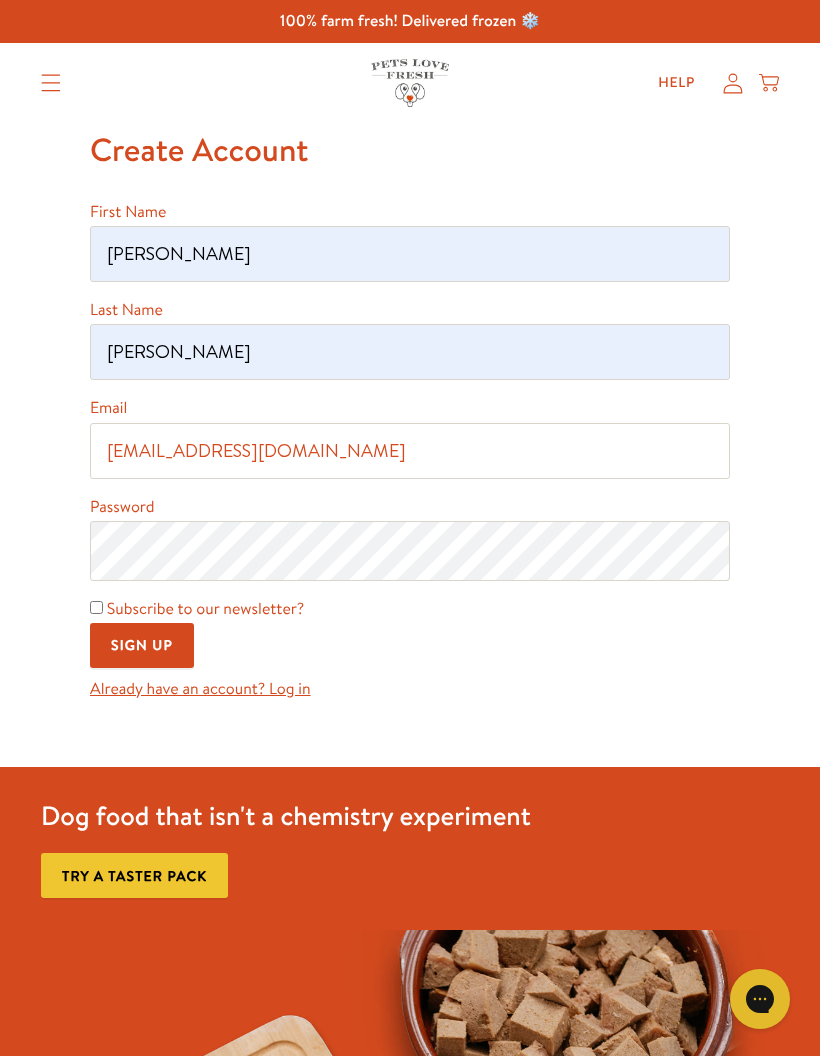 click on "Subscribe to our newsletter?" at bounding box center (205, 609) 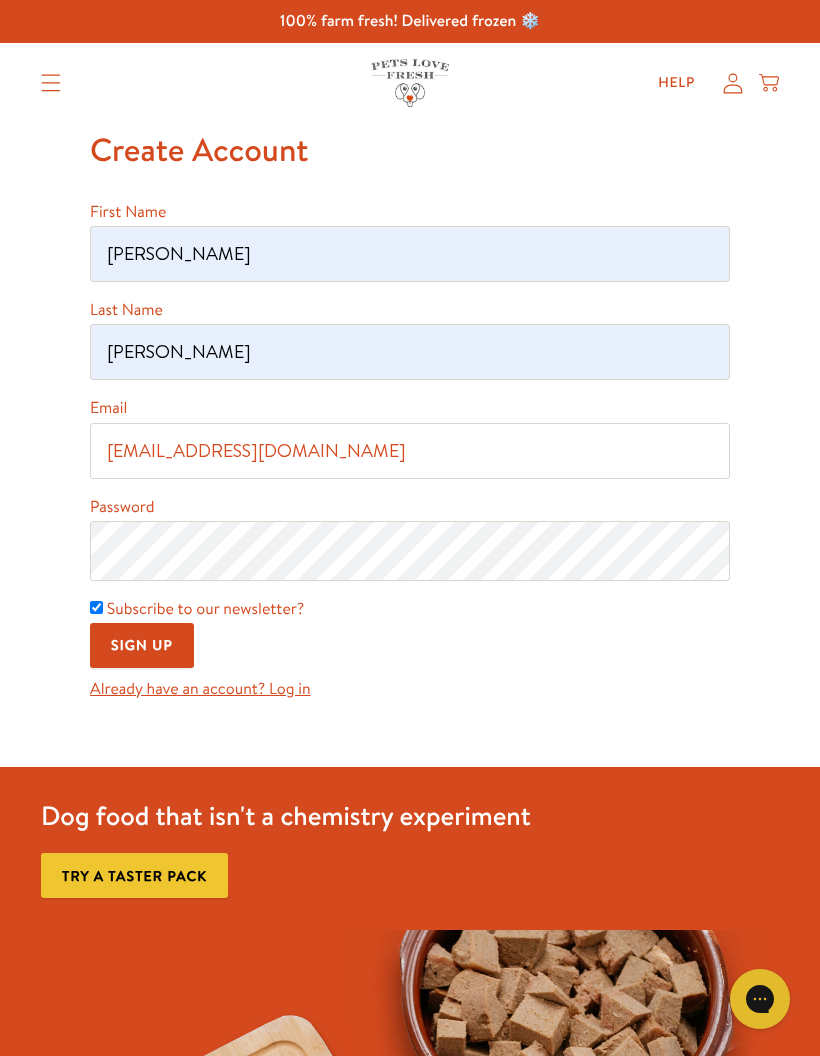 click on "Sign Up" at bounding box center [142, 645] 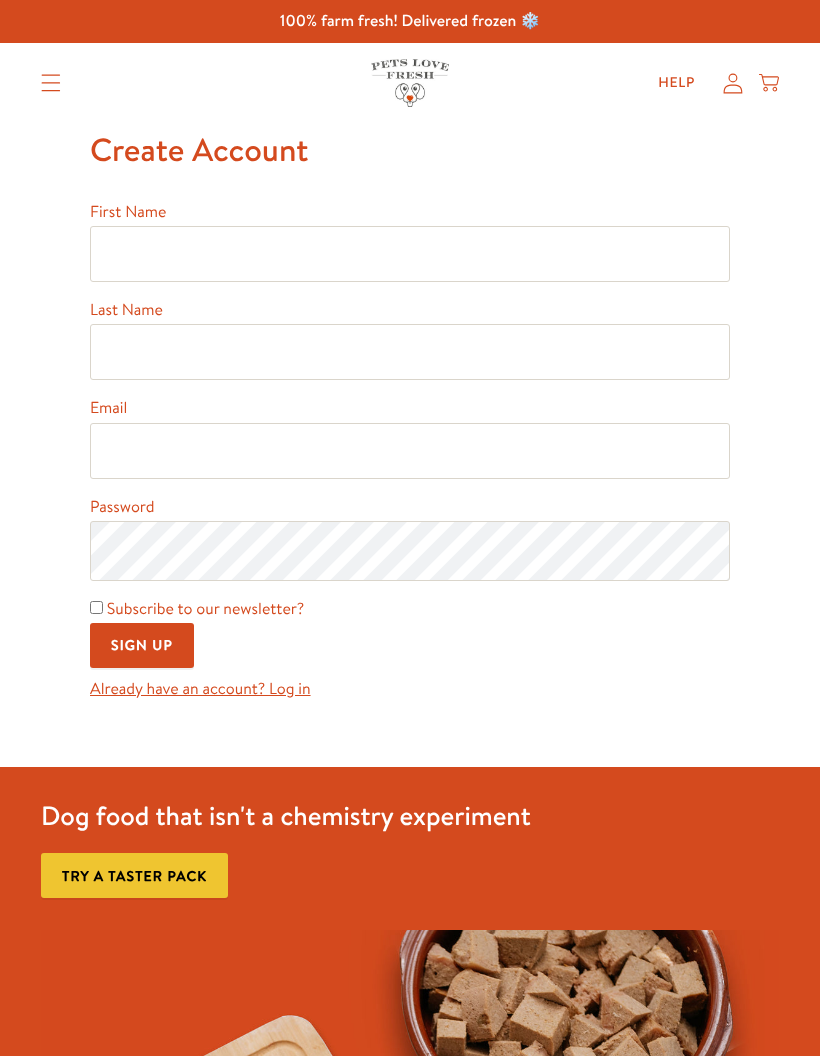 scroll, scrollTop: 0, scrollLeft: 0, axis: both 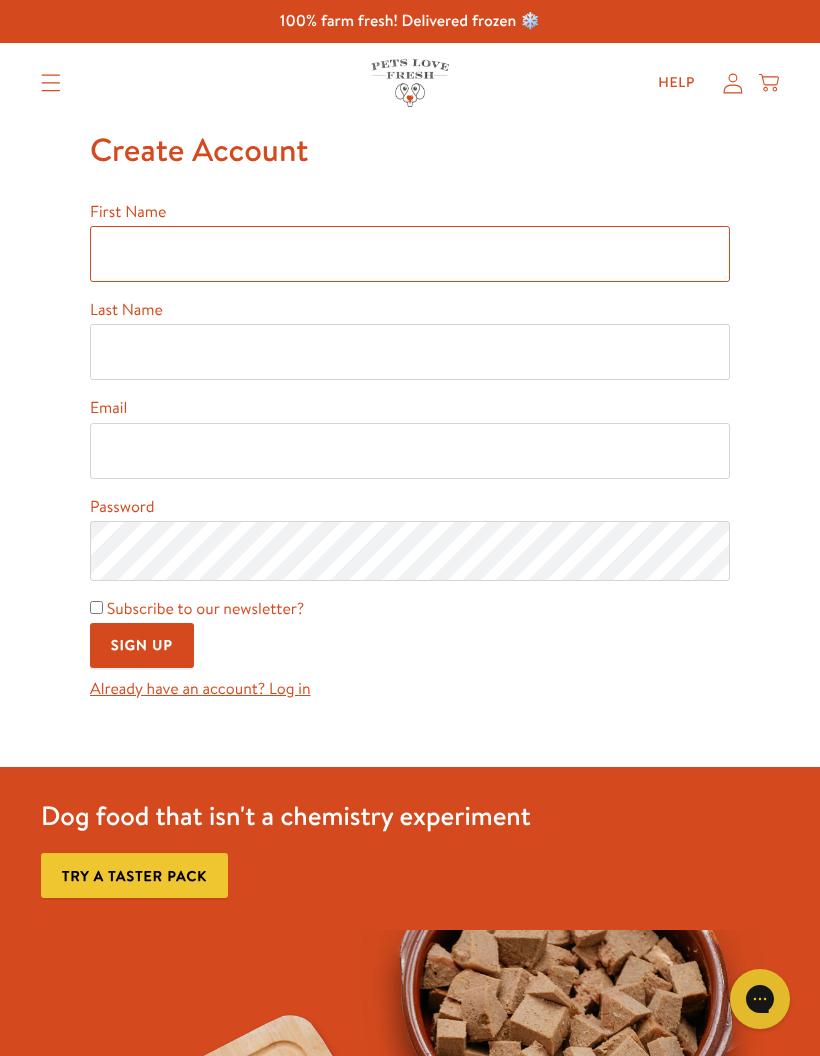 click on "First Name" at bounding box center [410, 254] 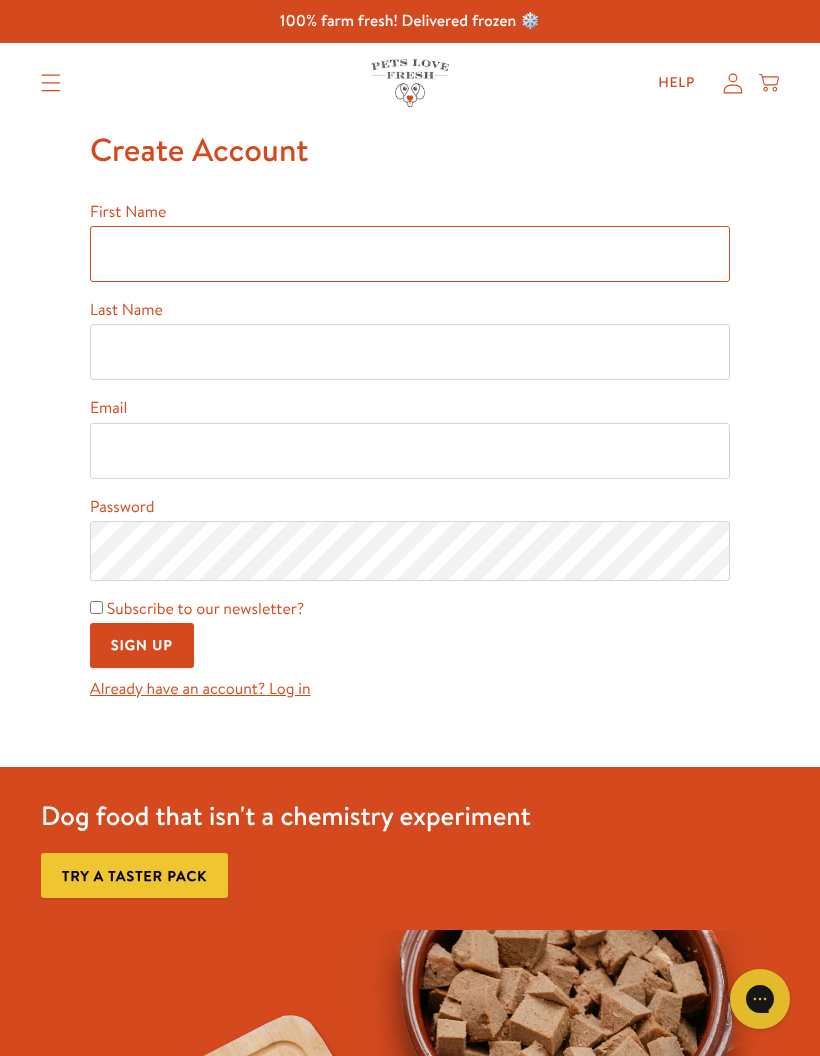 type on "[PERSON_NAME]" 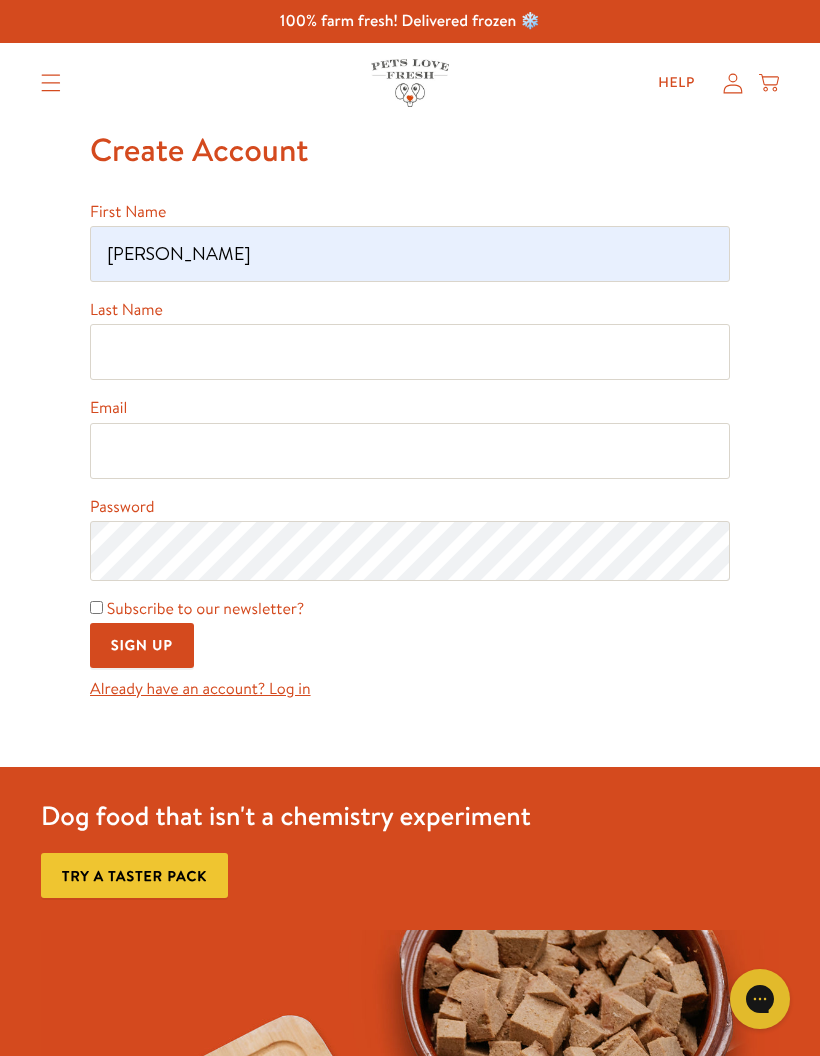 type on "Moreno" 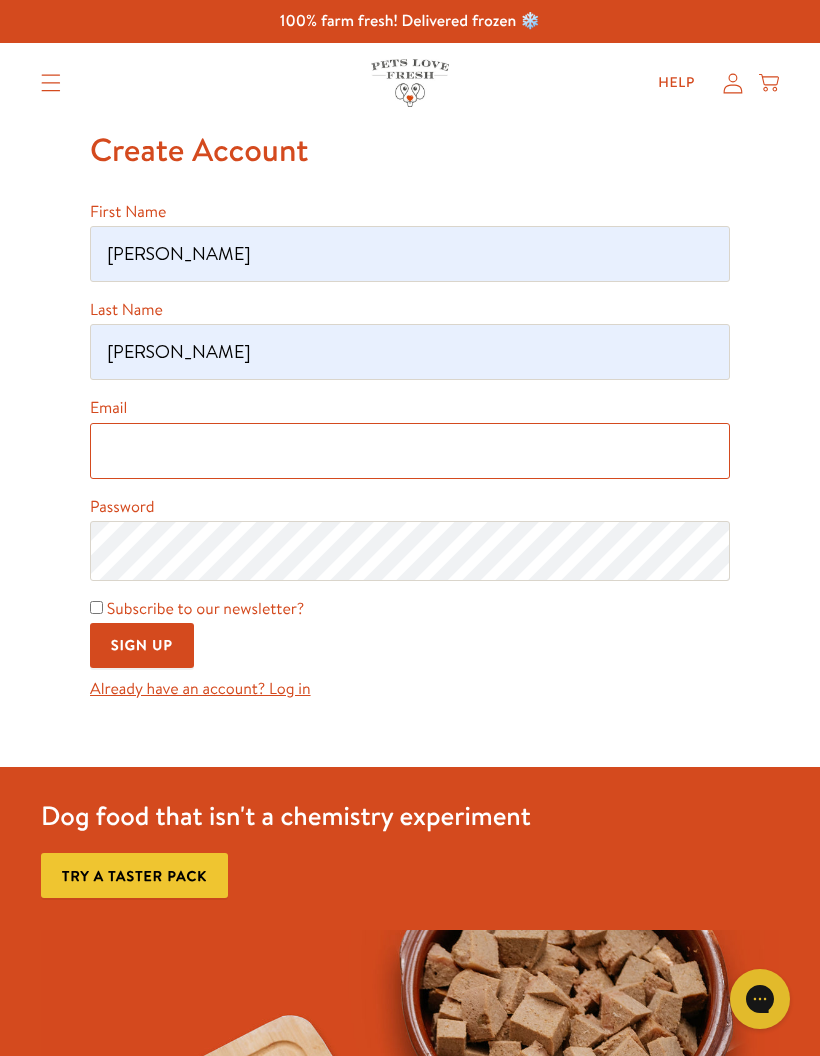 click on "Email" at bounding box center (410, 451) 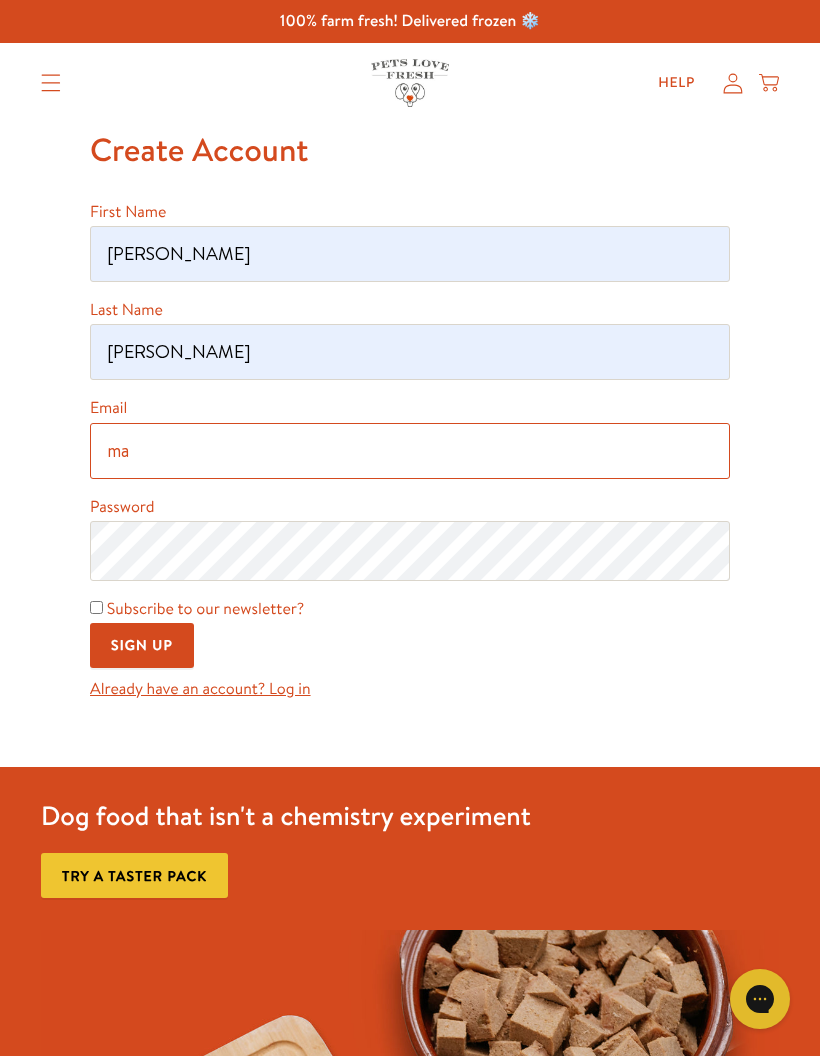 type on "mau35011@gmail.com" 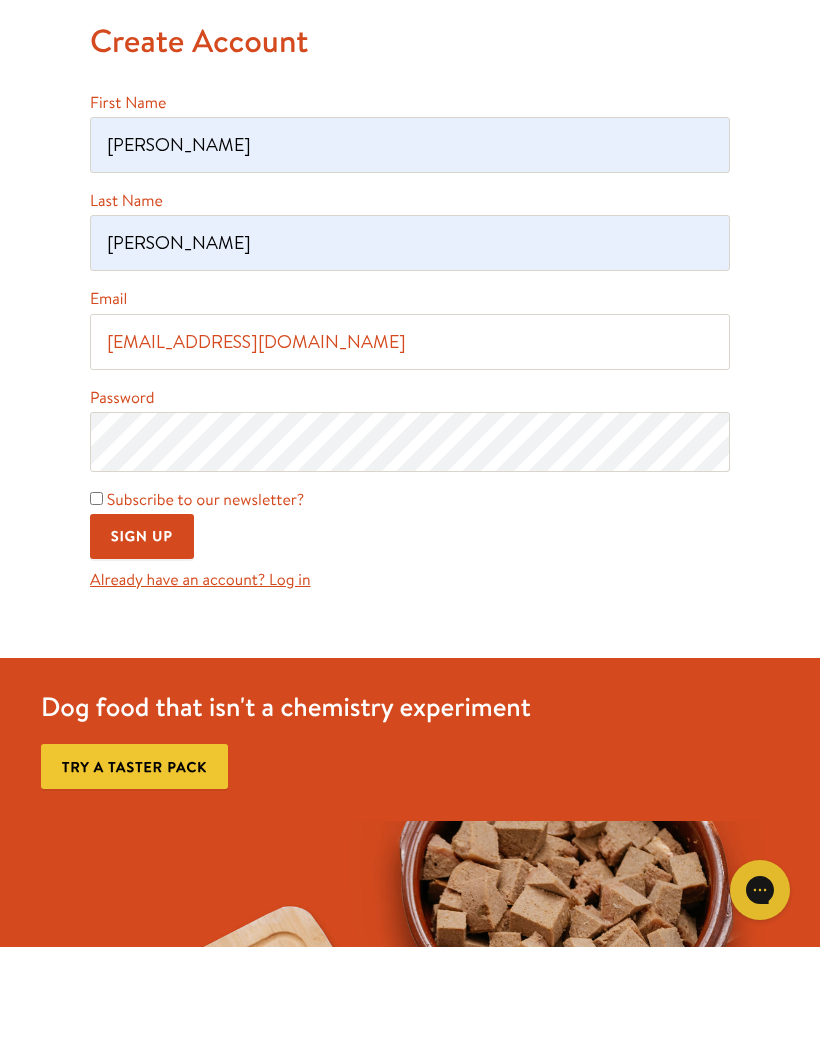 click on "Subscribe to our newsletter?" at bounding box center (205, 609) 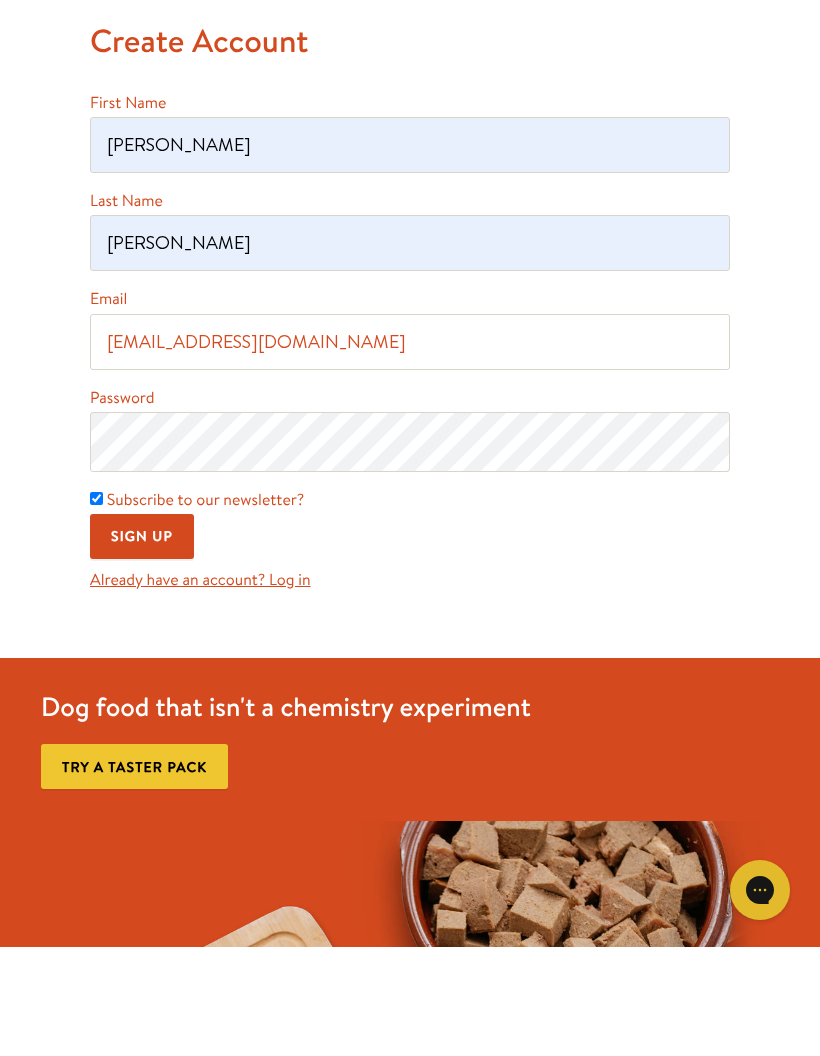 scroll, scrollTop: 109, scrollLeft: 0, axis: vertical 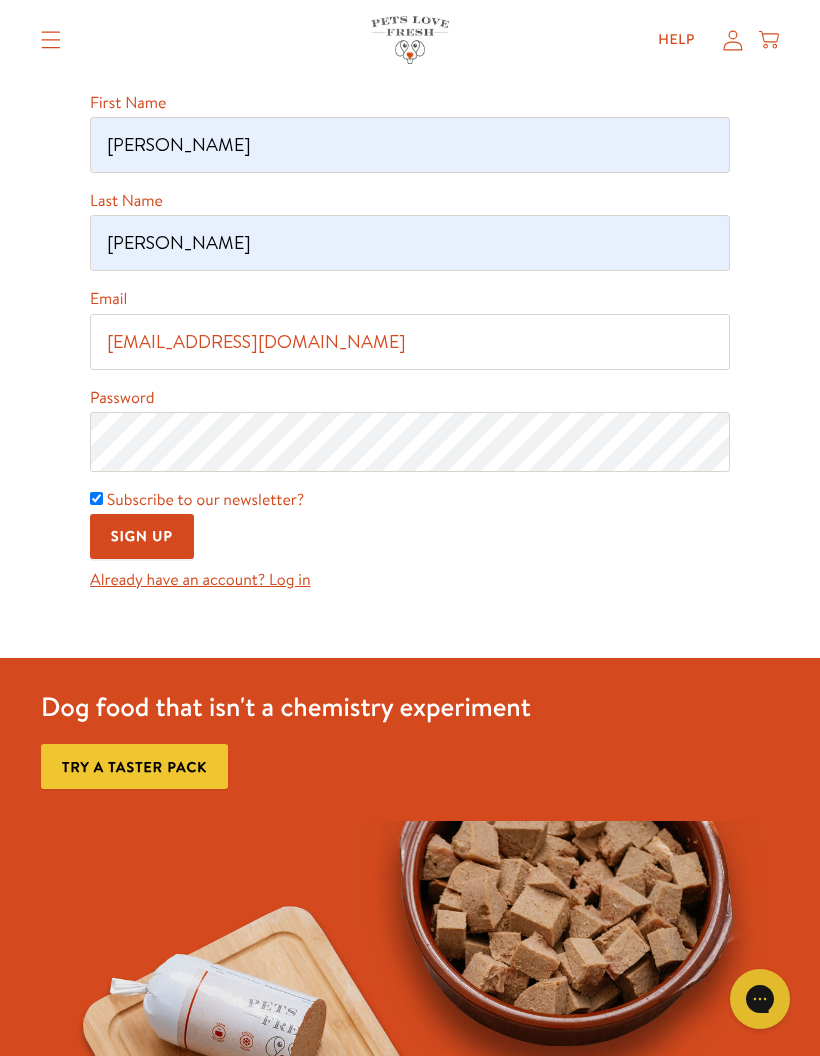 click on "Sign Up" at bounding box center (142, 536) 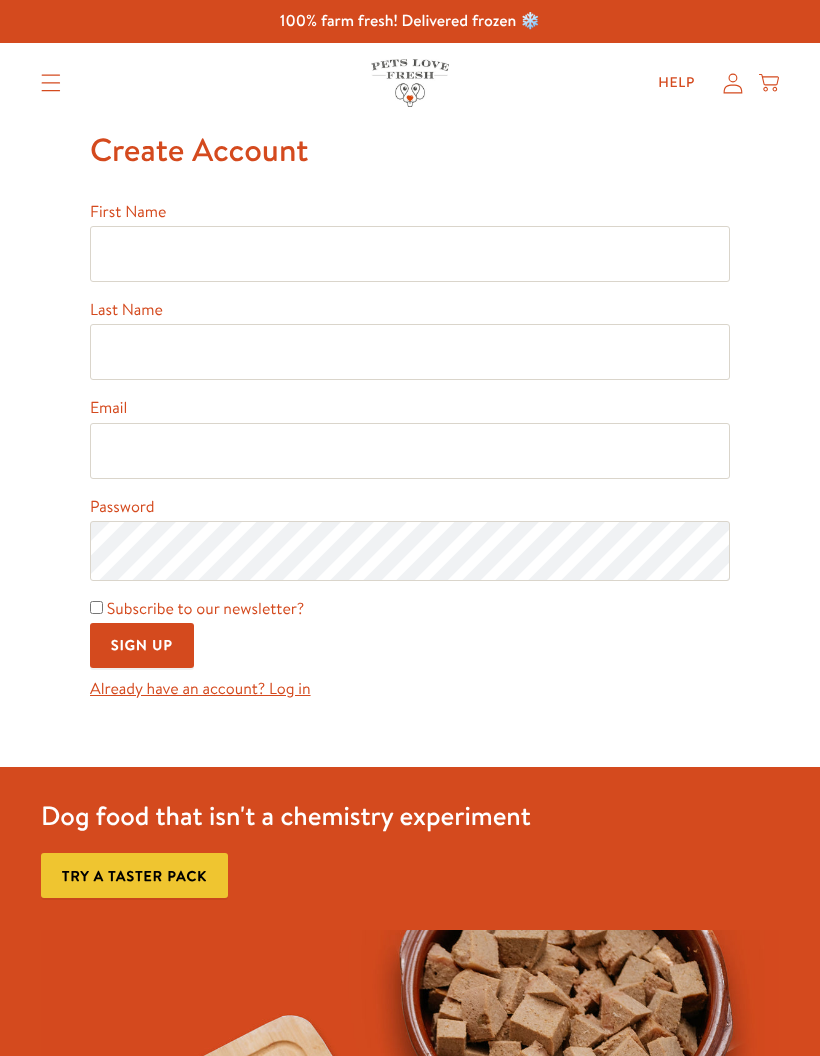 scroll, scrollTop: 0, scrollLeft: 0, axis: both 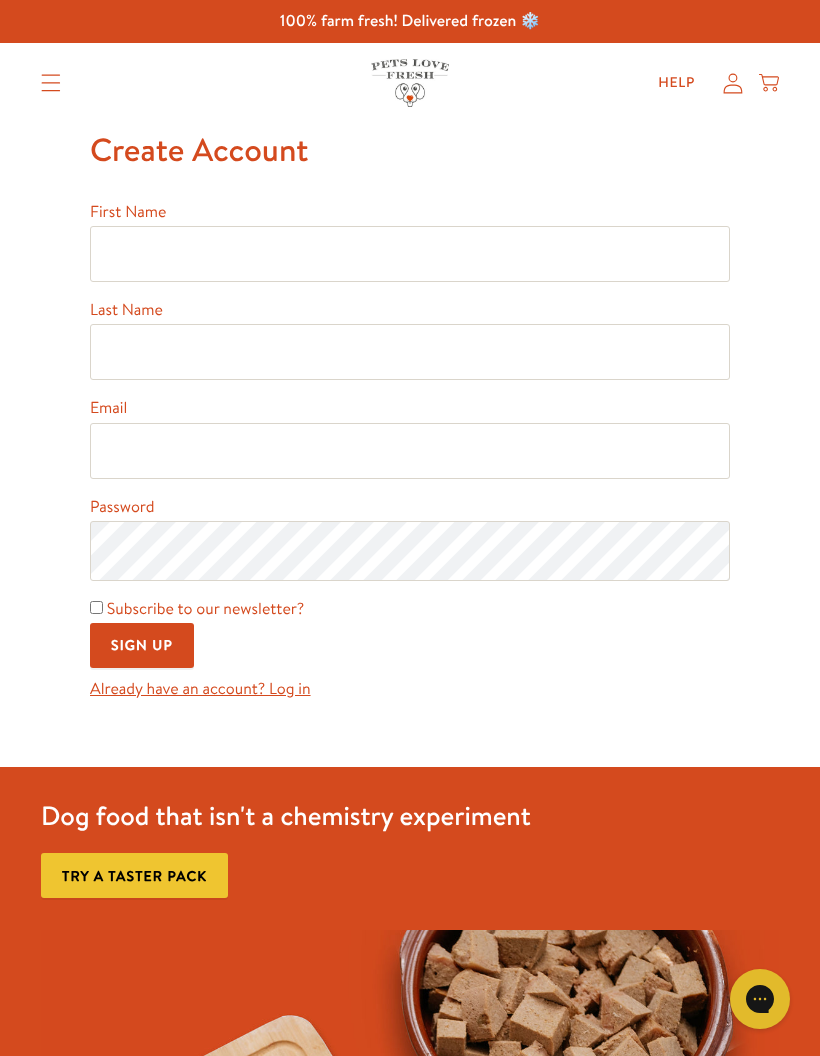 click on "Already have an account? Log in" at bounding box center [200, 689] 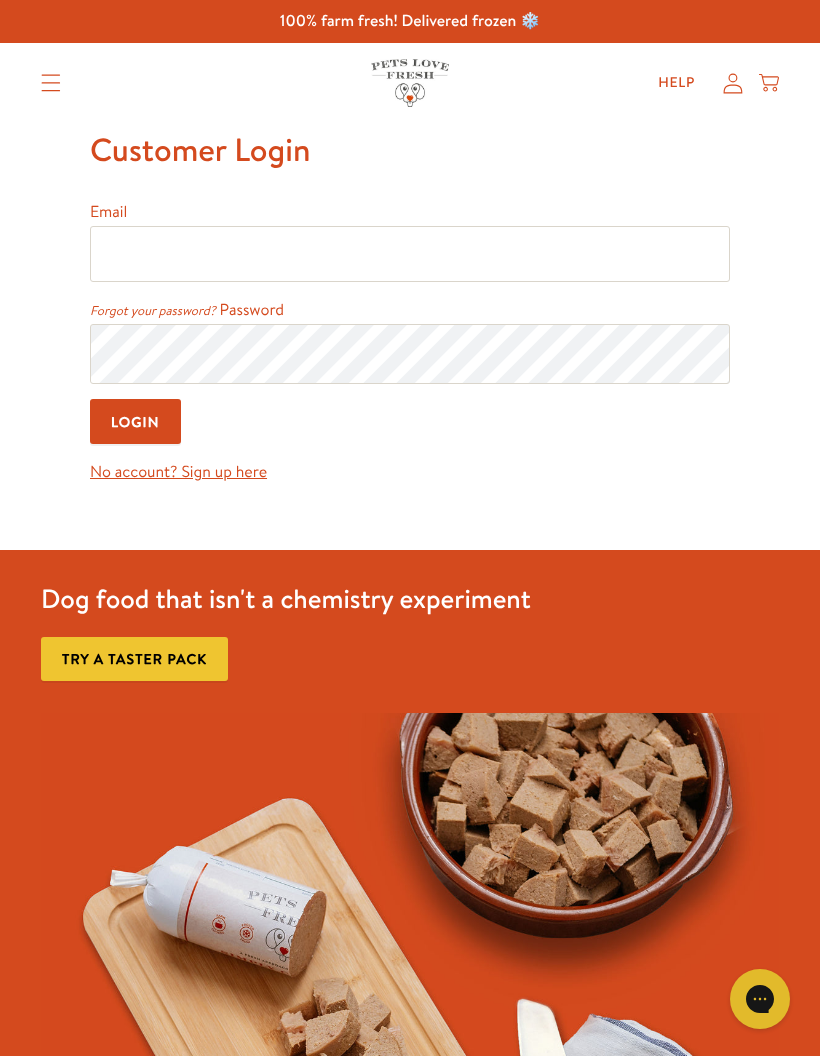 scroll, scrollTop: 0, scrollLeft: 0, axis: both 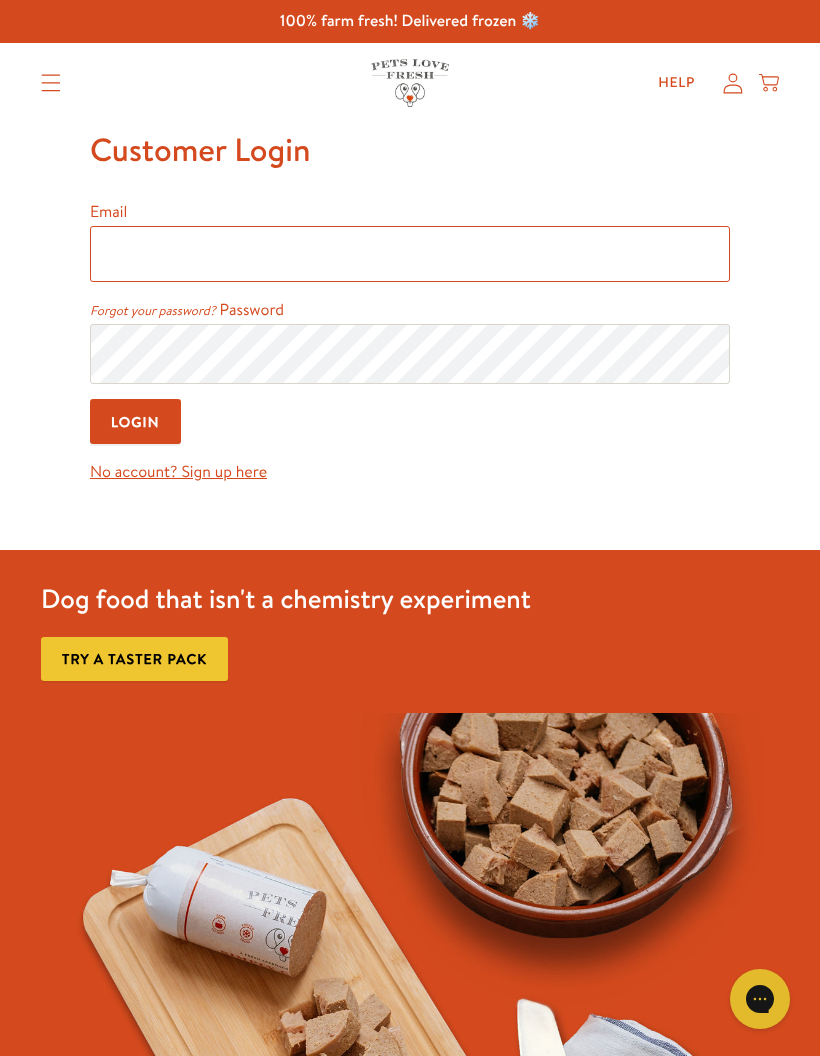 click on "Email" at bounding box center [410, 254] 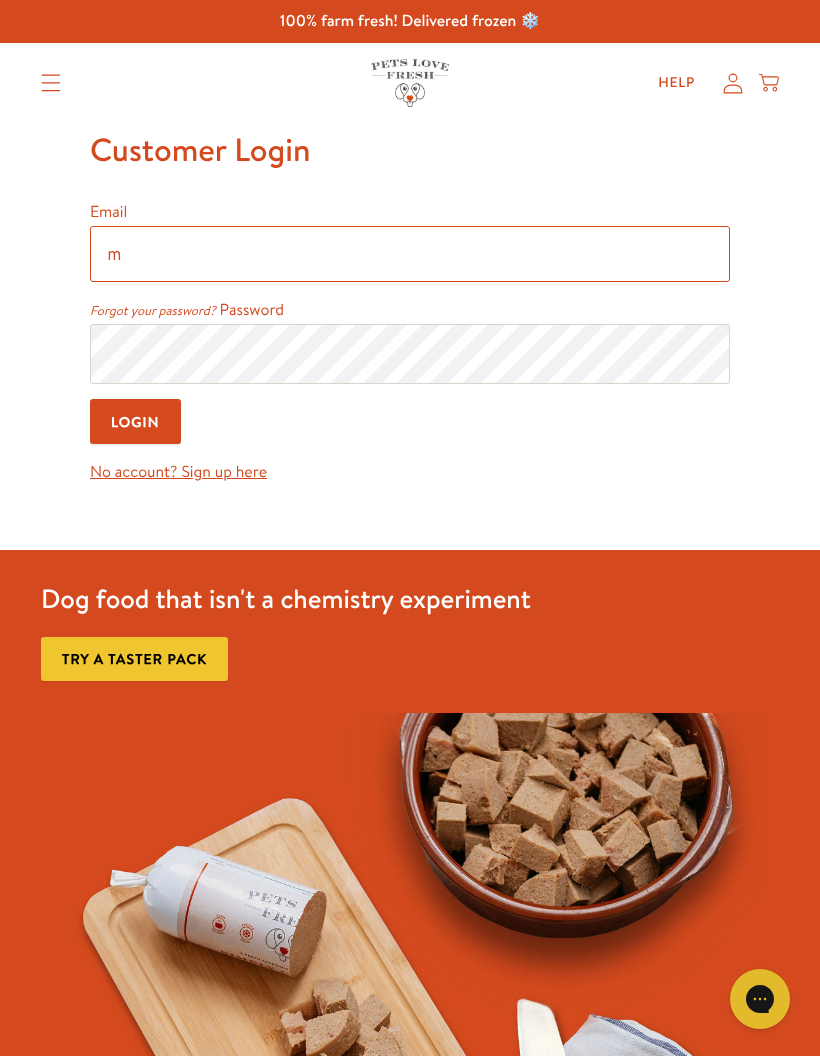 type on "[EMAIL_ADDRESS][DOMAIN_NAME]" 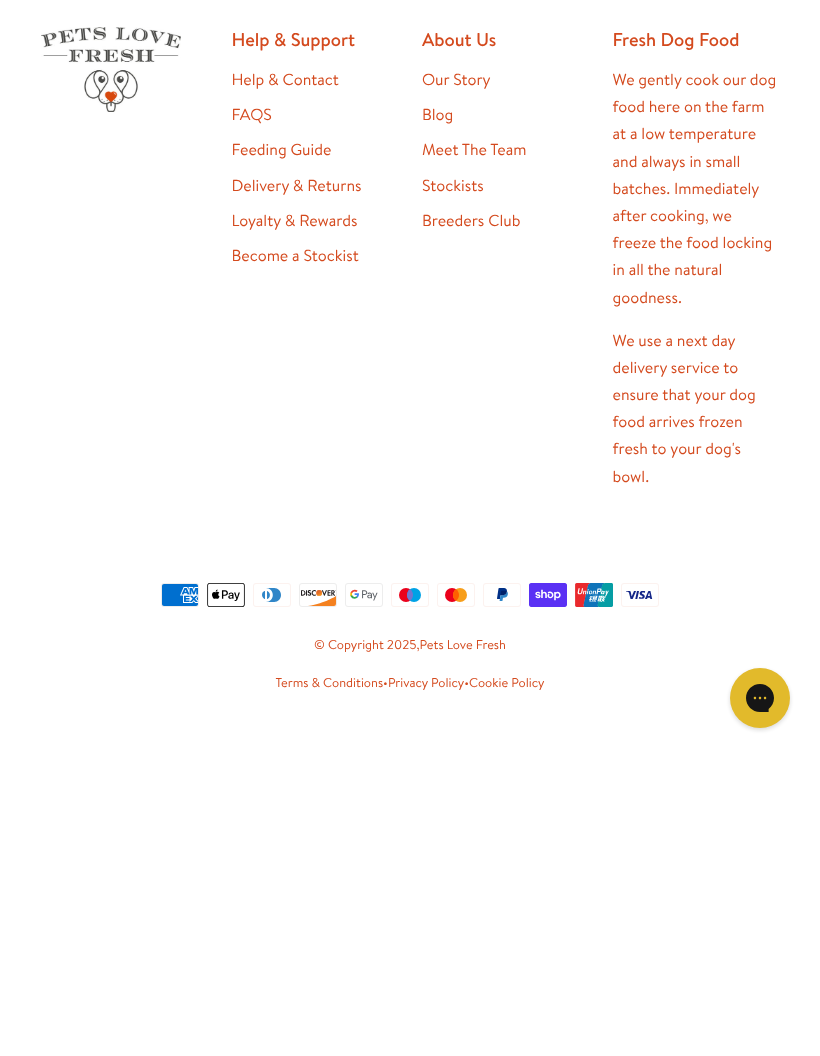 scroll, scrollTop: 0, scrollLeft: 0, axis: both 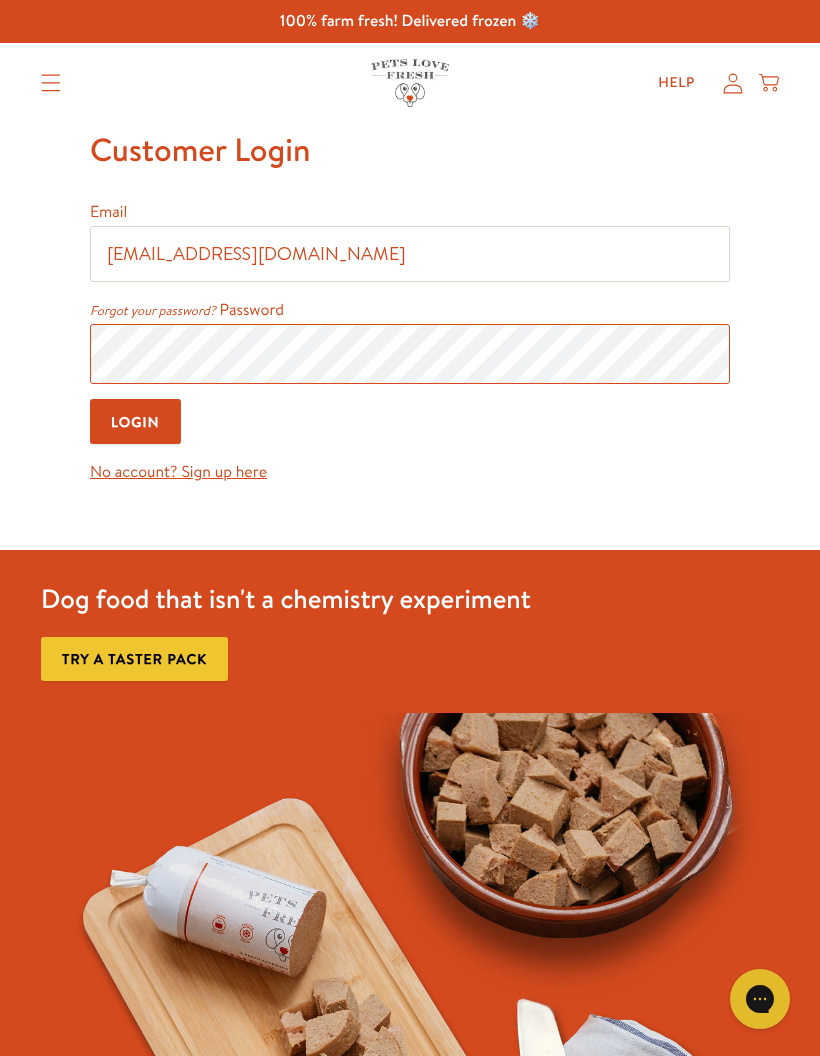 click on "Login" at bounding box center (135, 421) 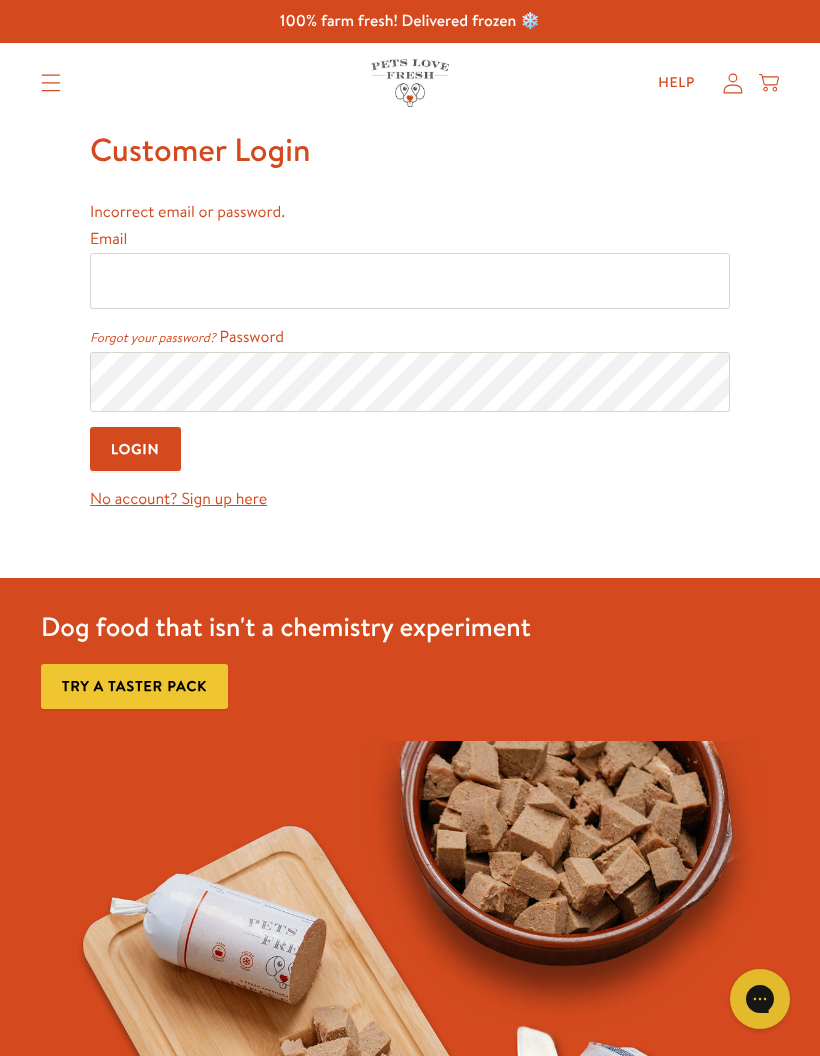 scroll, scrollTop: 0, scrollLeft: 0, axis: both 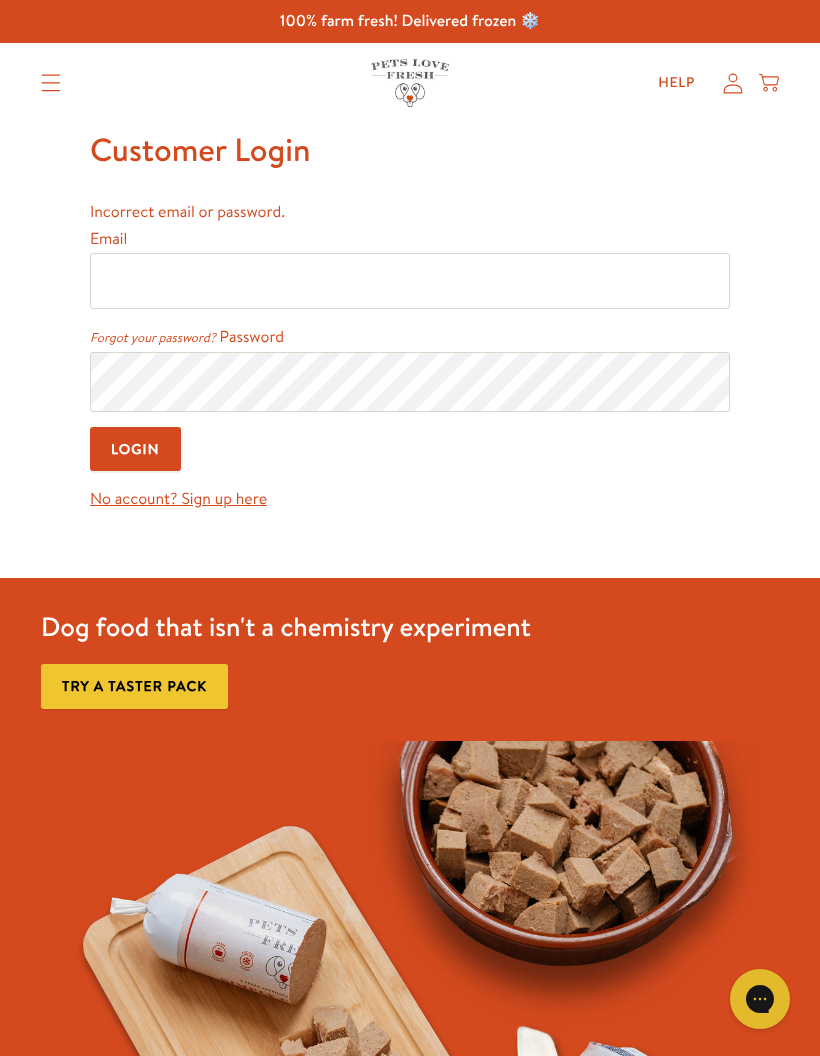 click on "Chat with us" at bounding box center [760, 999] 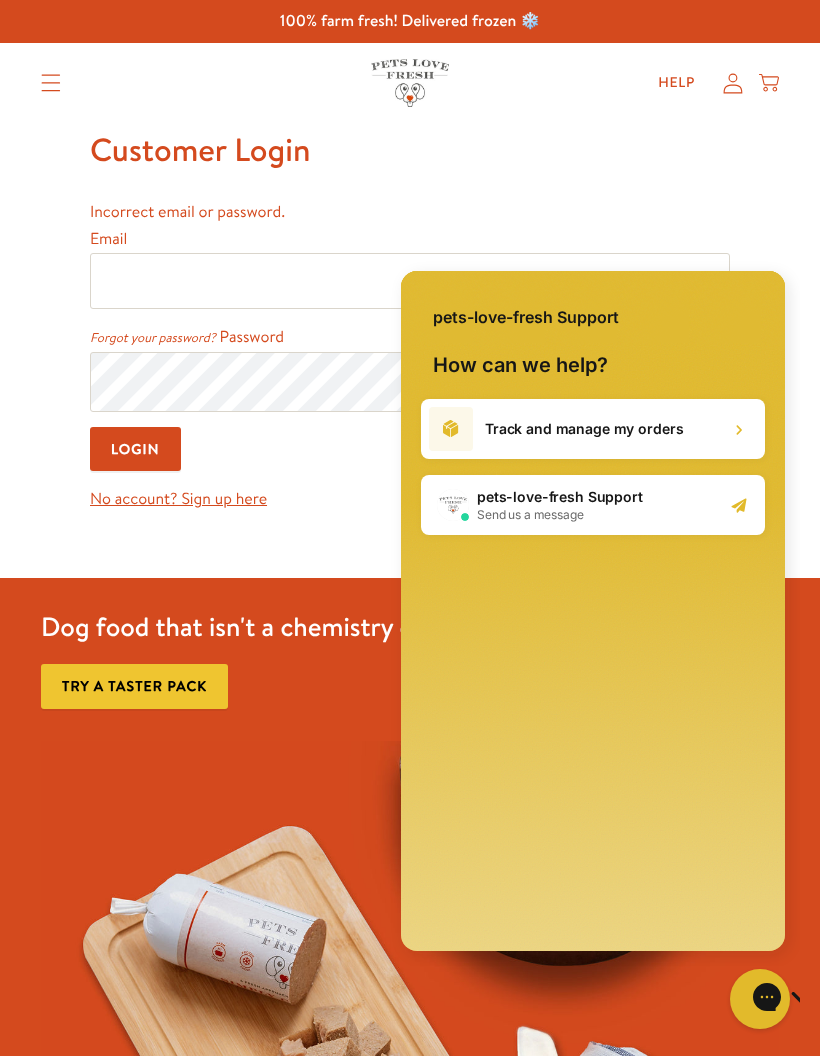scroll, scrollTop: 0, scrollLeft: 0, axis: both 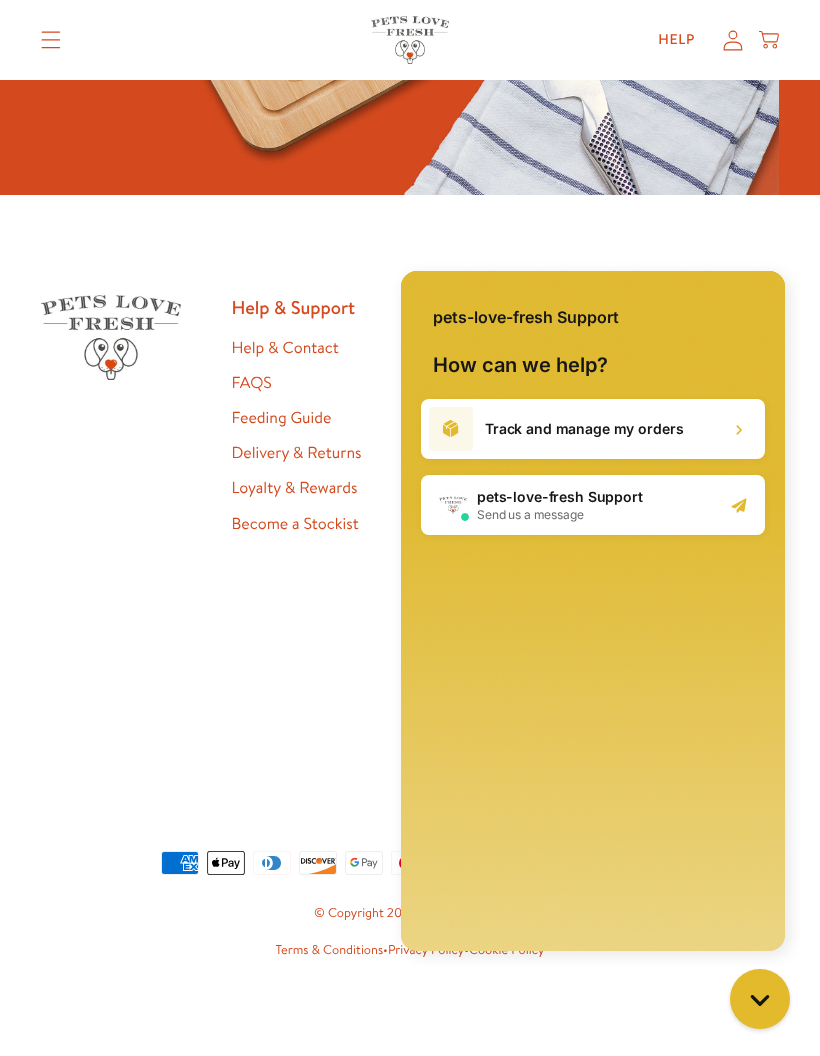 click at bounding box center (760, 999) 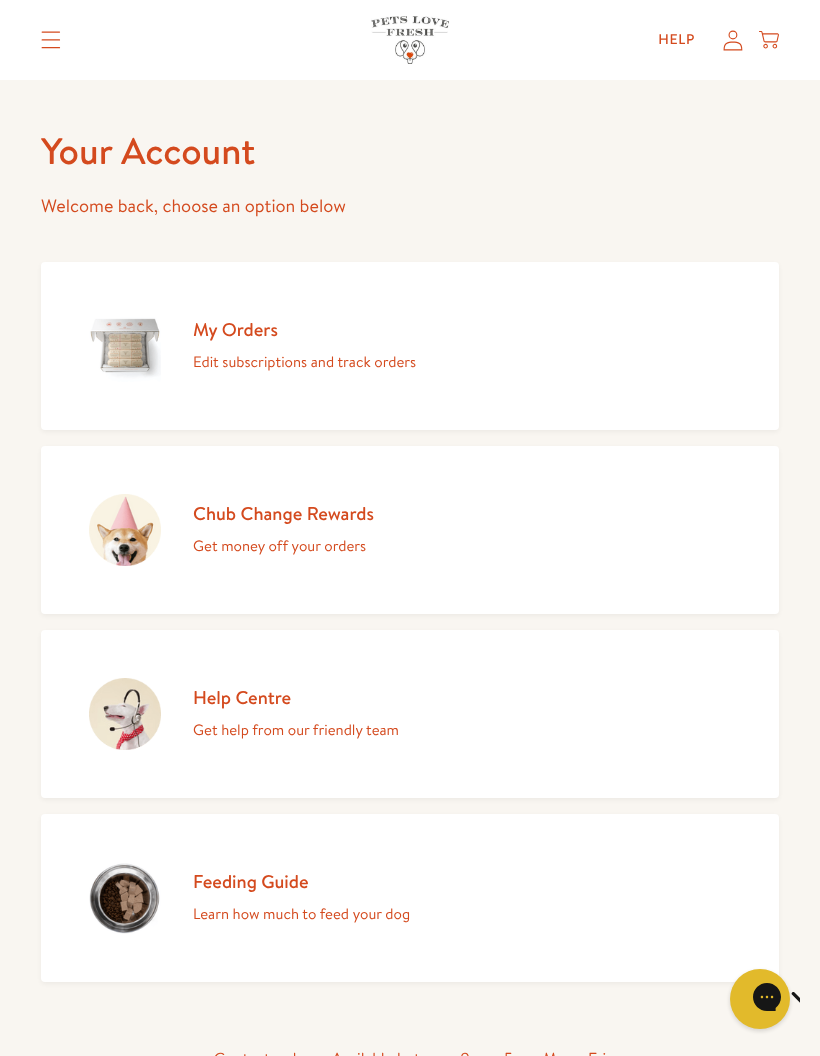 scroll, scrollTop: 0, scrollLeft: 0, axis: both 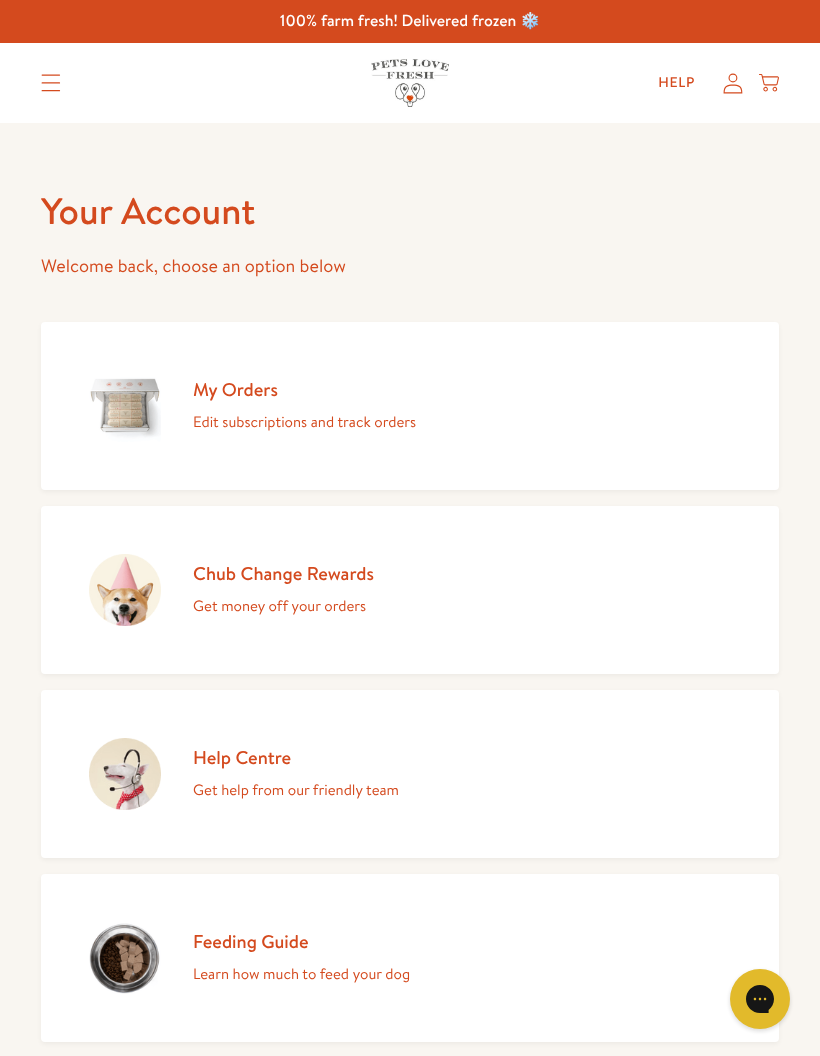 click on "Get money off your orders" at bounding box center [283, 606] 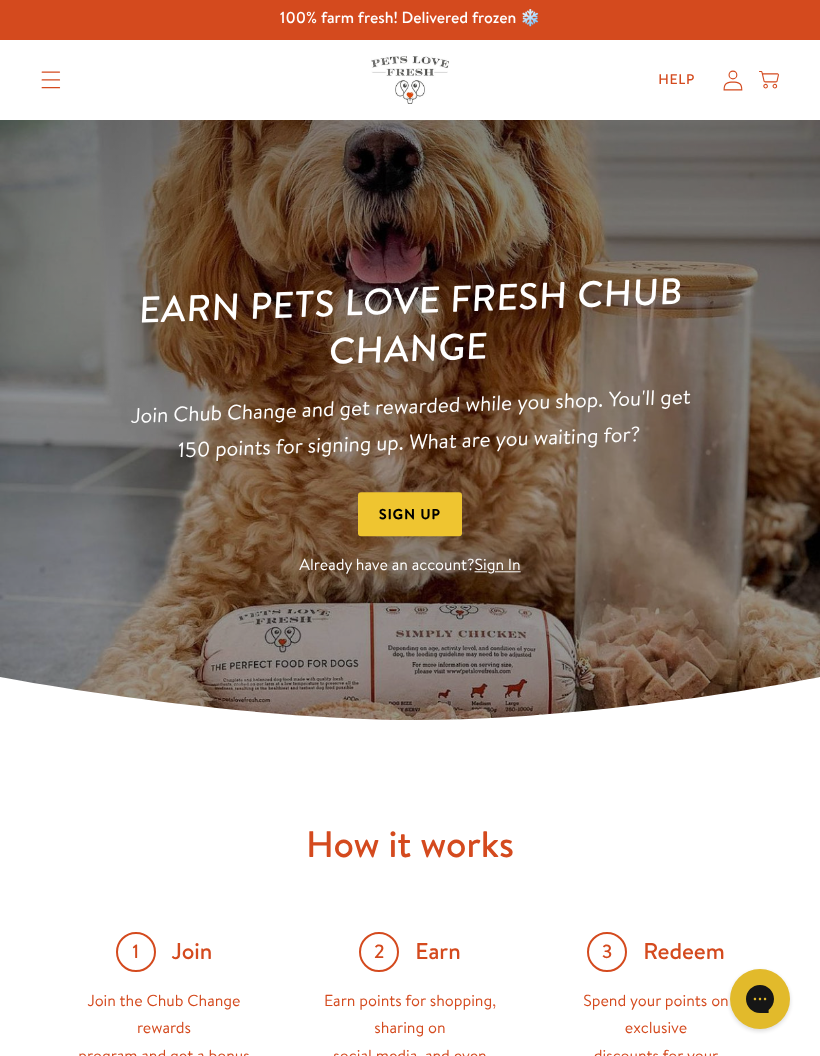 scroll, scrollTop: 0, scrollLeft: 0, axis: both 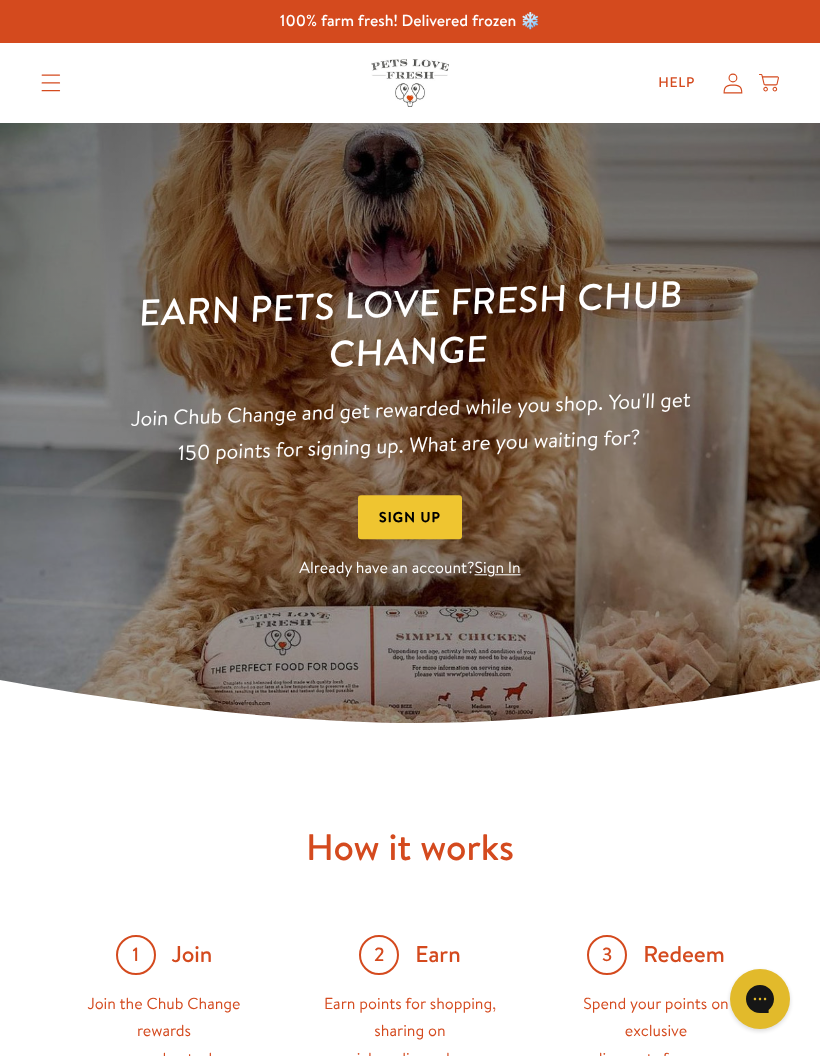 click on "Sign Up" at bounding box center [410, 517] 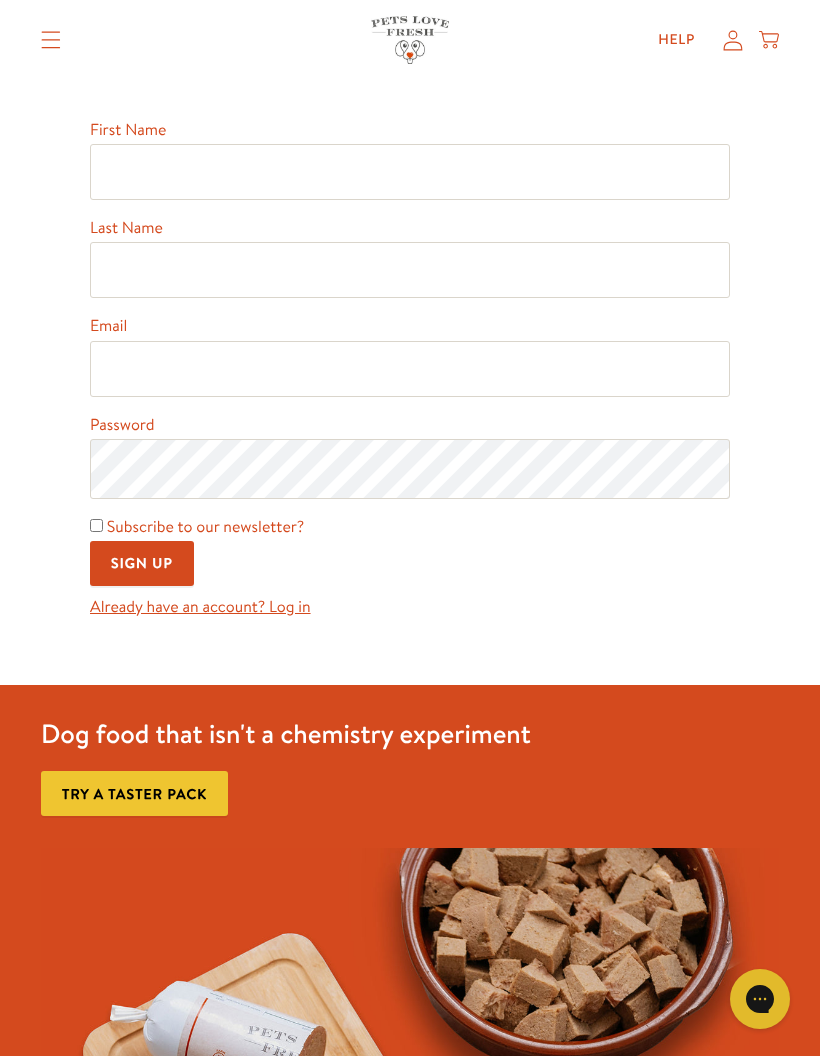 scroll, scrollTop: 0, scrollLeft: 0, axis: both 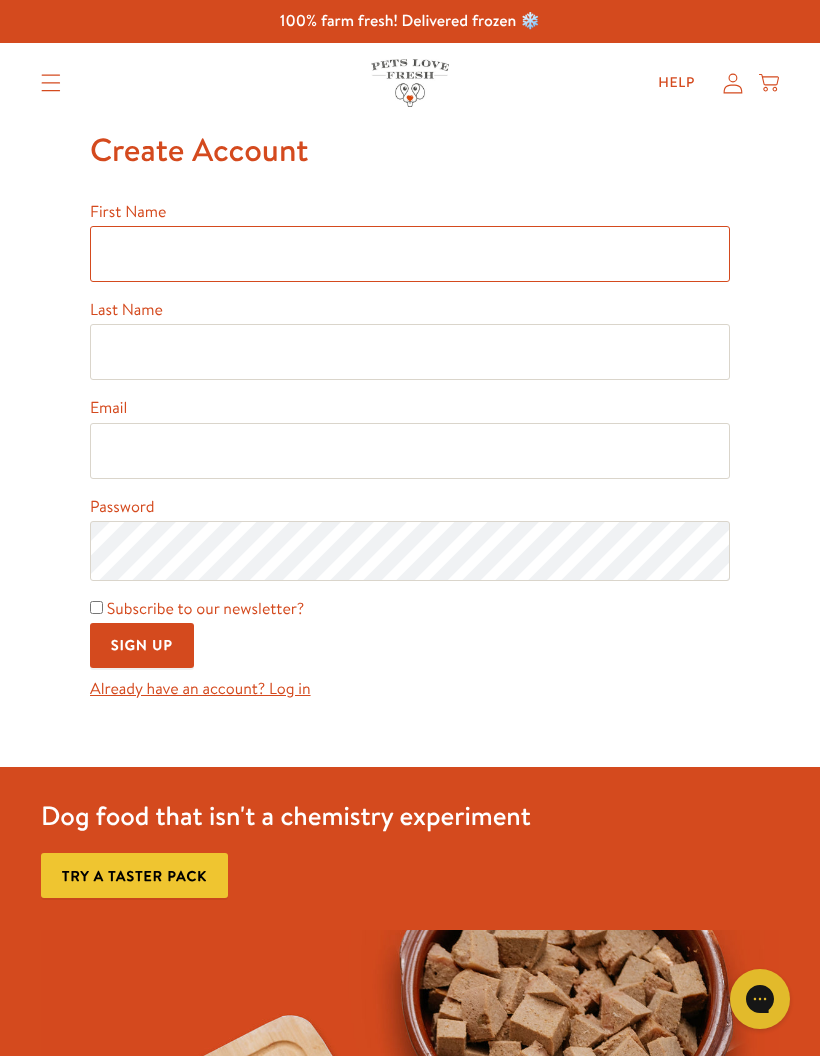 click on "First Name" at bounding box center [410, 254] 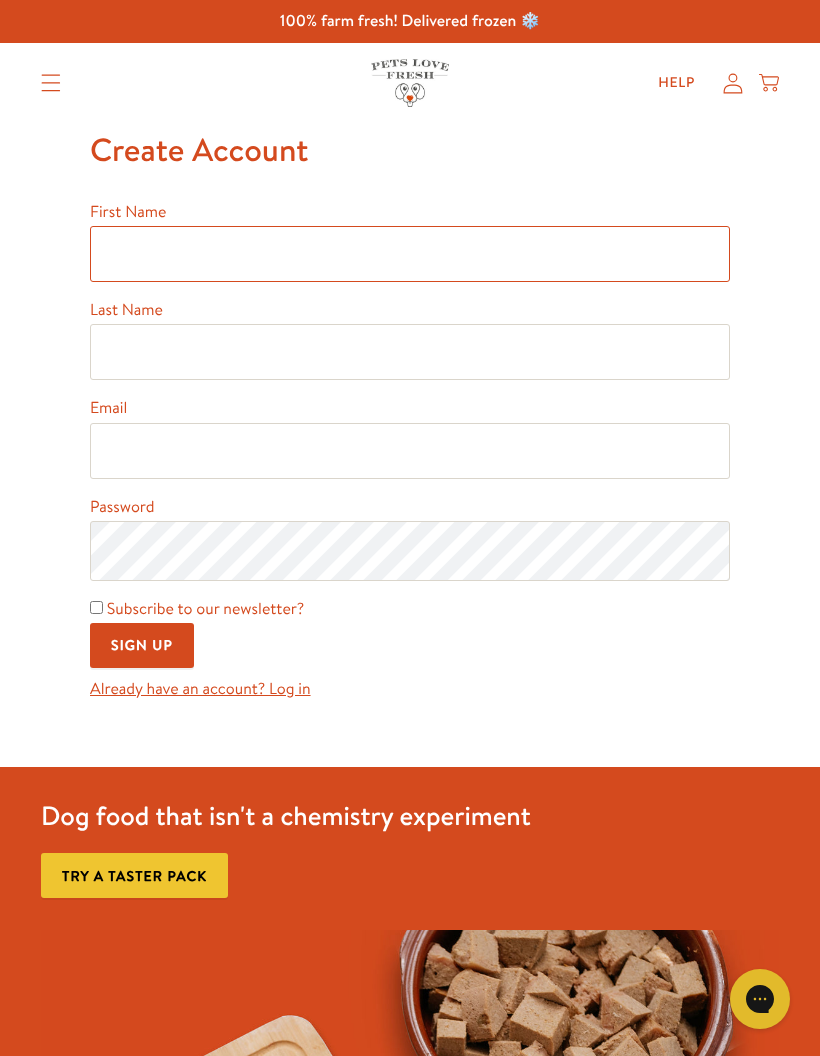 type on "[PERSON_NAME]" 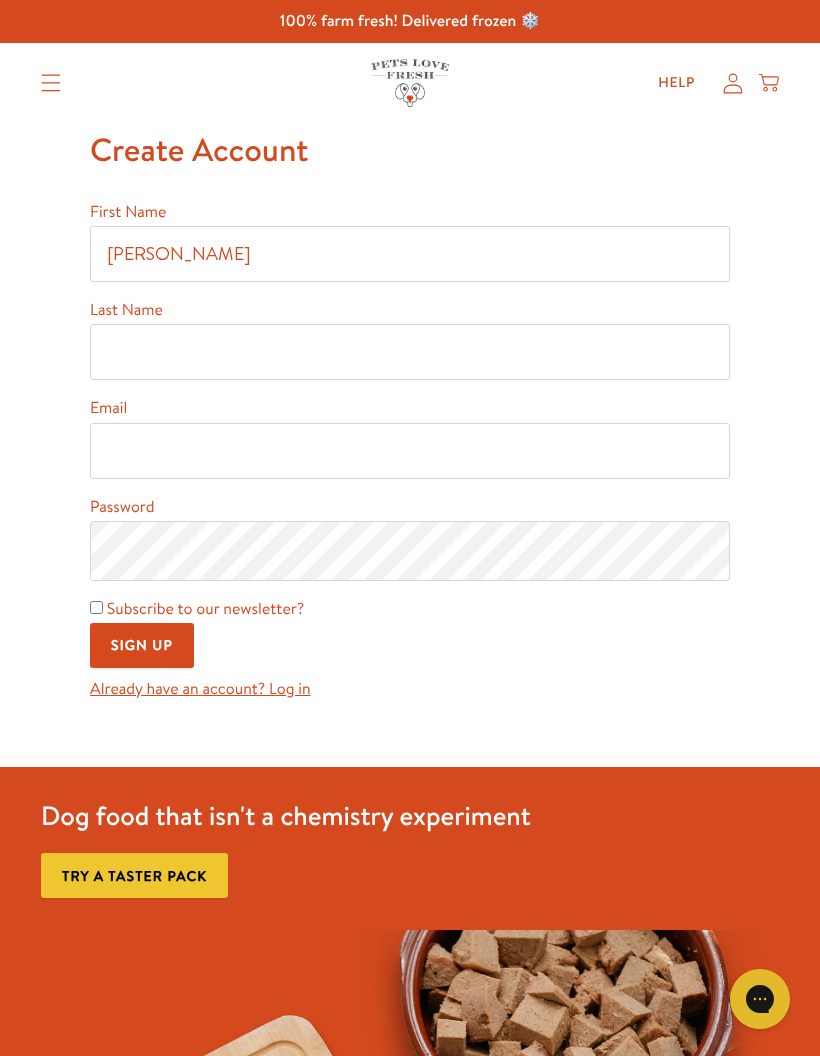 type on "[PERSON_NAME]" 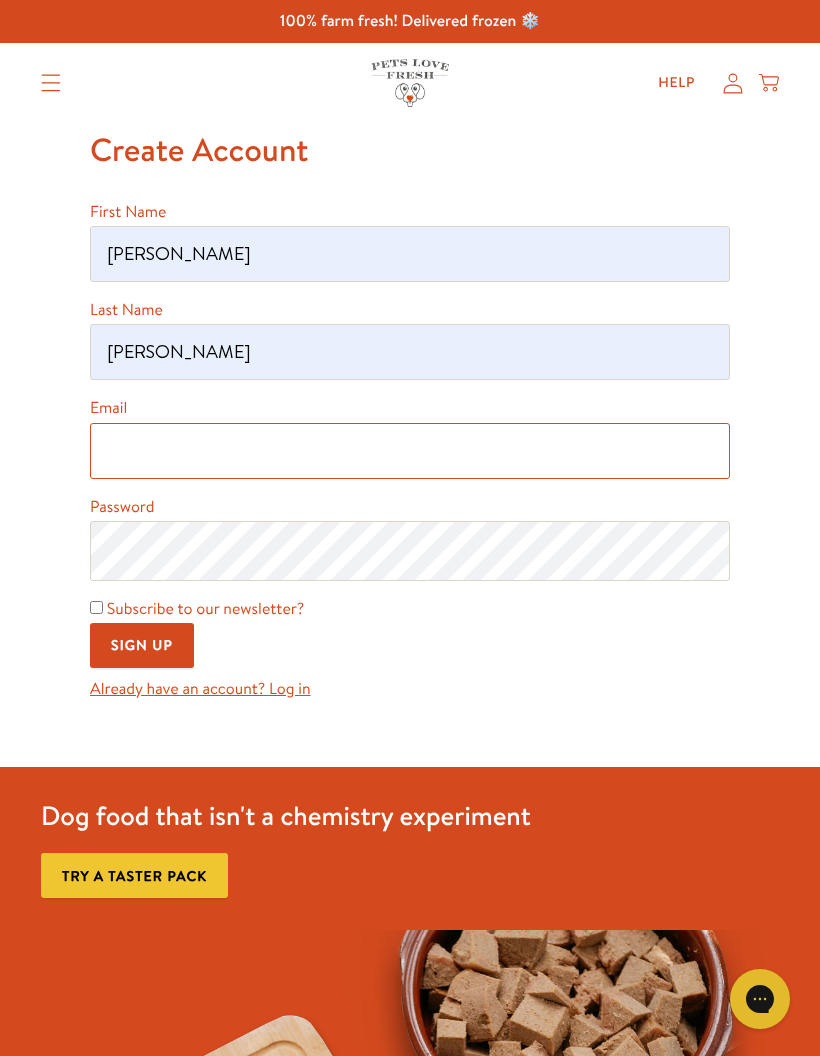 click on "Email" at bounding box center (410, 451) 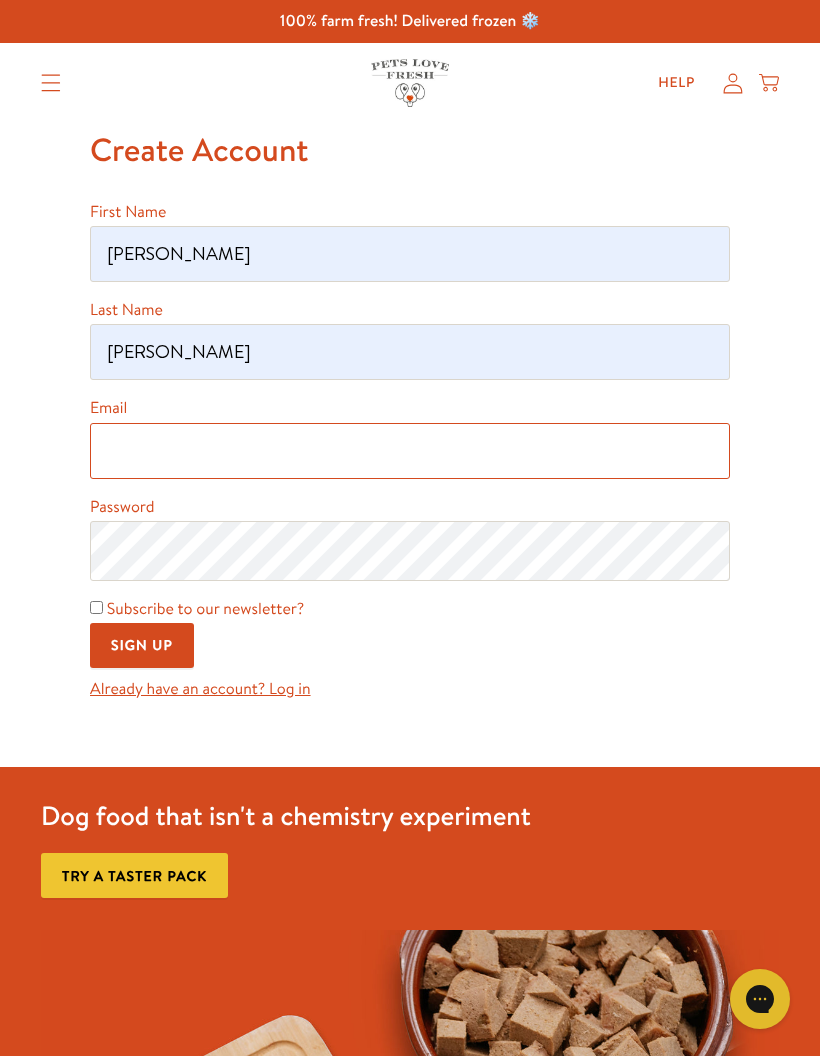 type on "[EMAIL_ADDRESS][DOMAIN_NAME]" 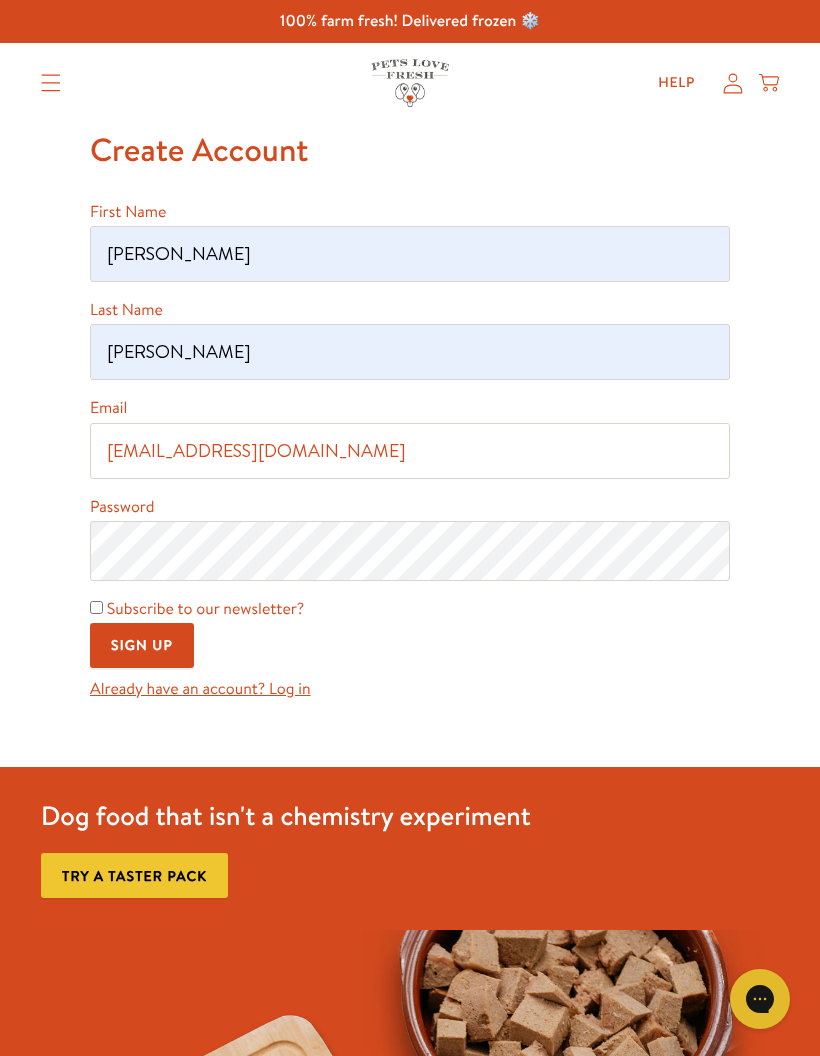click on "Subscribe to our newsletter?" at bounding box center [96, 607] 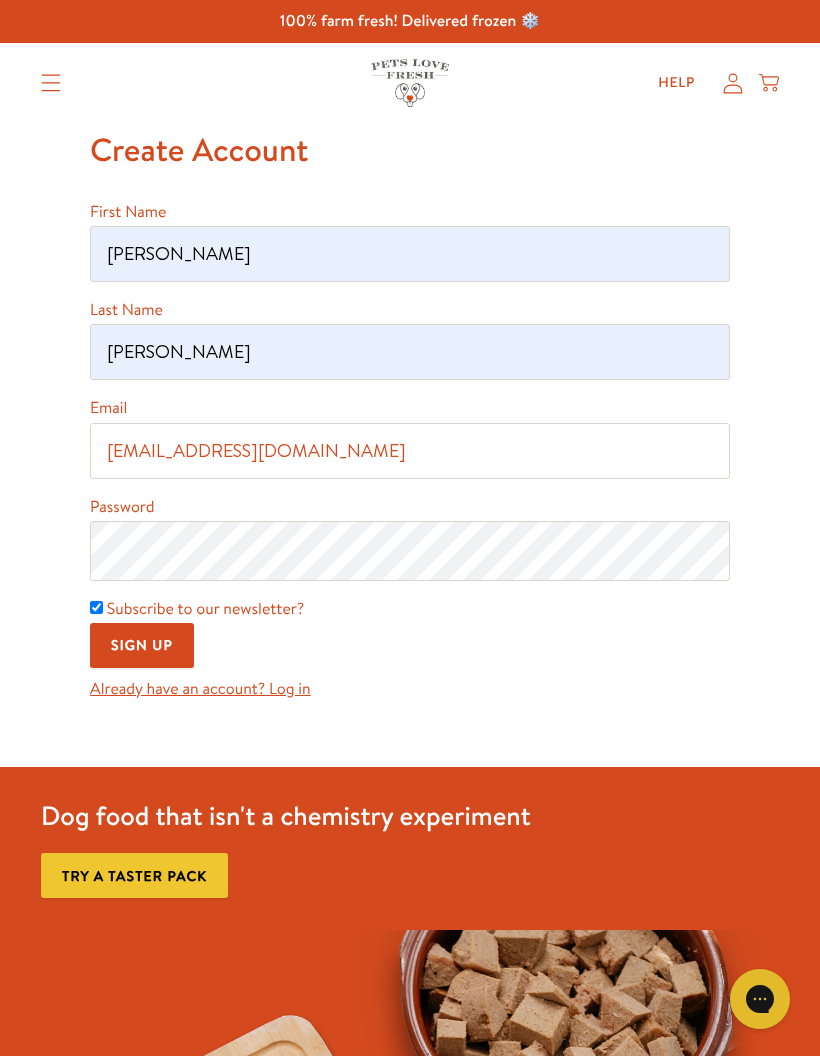 click on "Sign Up" at bounding box center [142, 645] 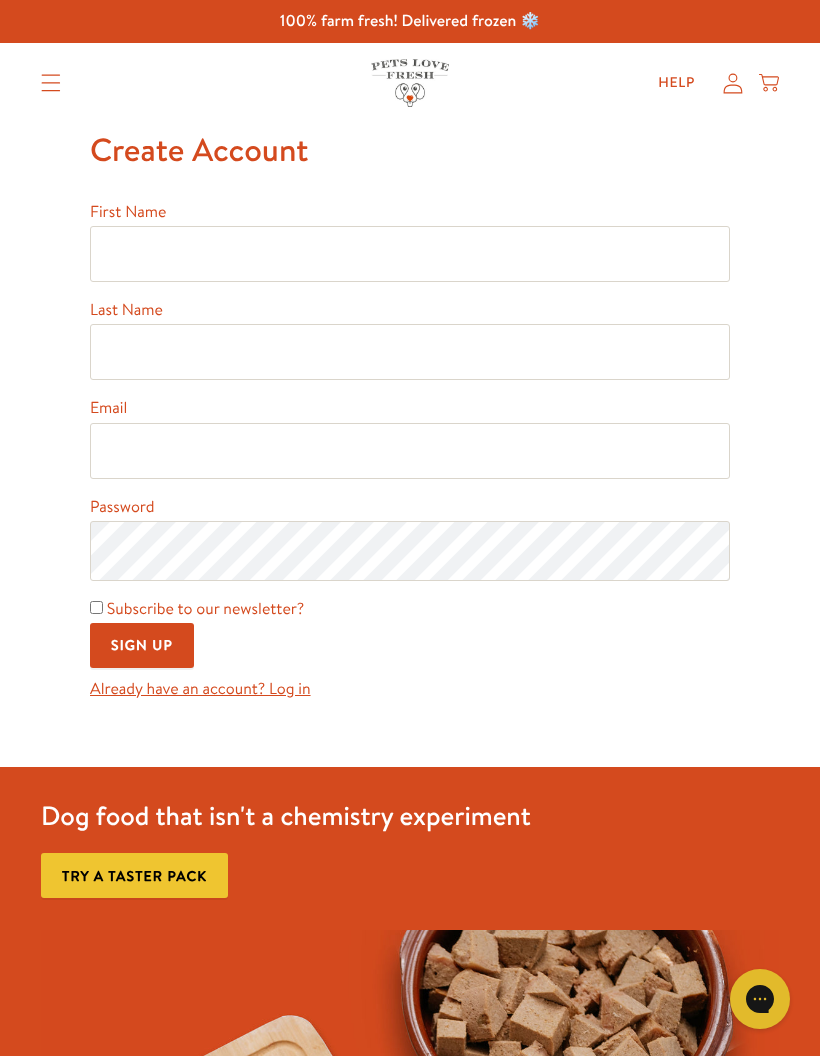 scroll, scrollTop: 0, scrollLeft: 0, axis: both 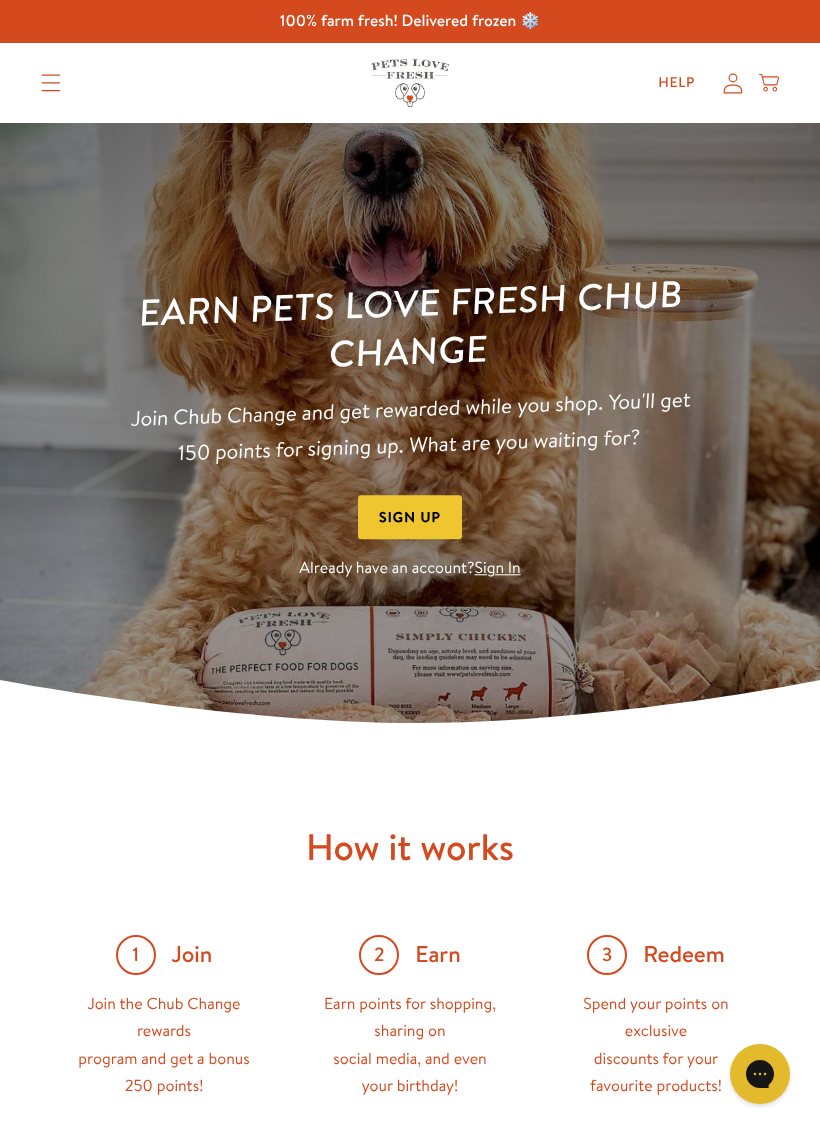 click on "Sign In" at bounding box center (498, 569) 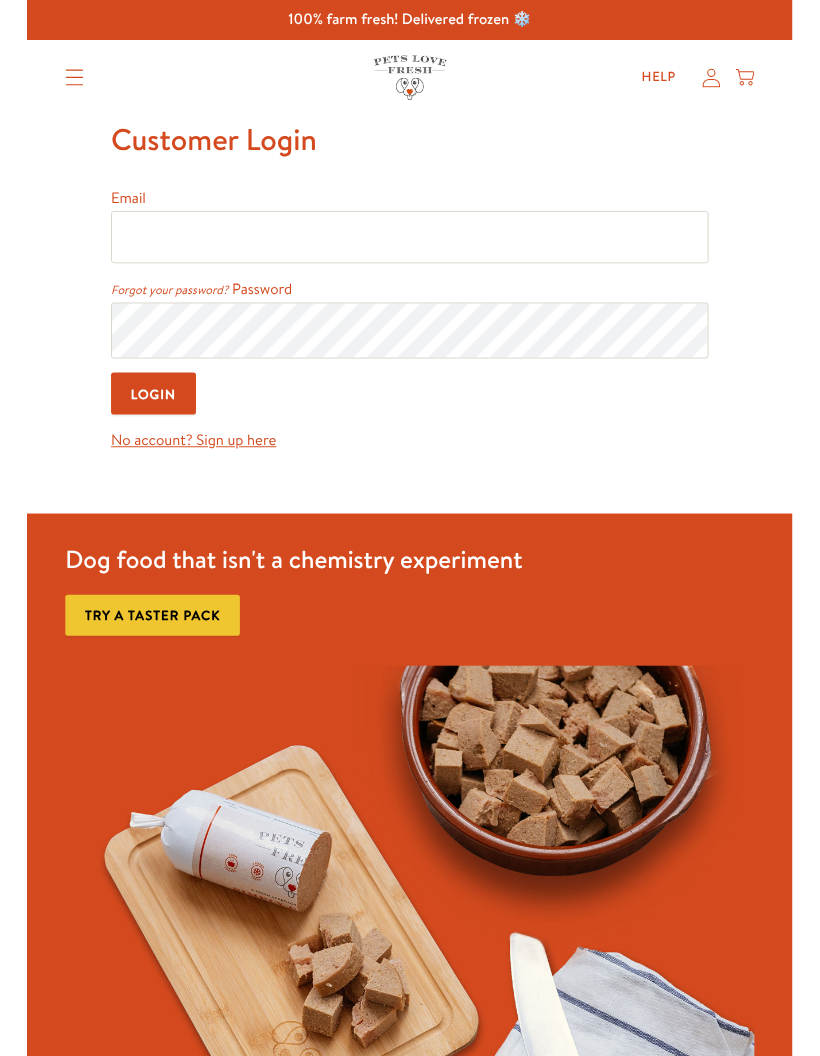 scroll, scrollTop: 0, scrollLeft: 0, axis: both 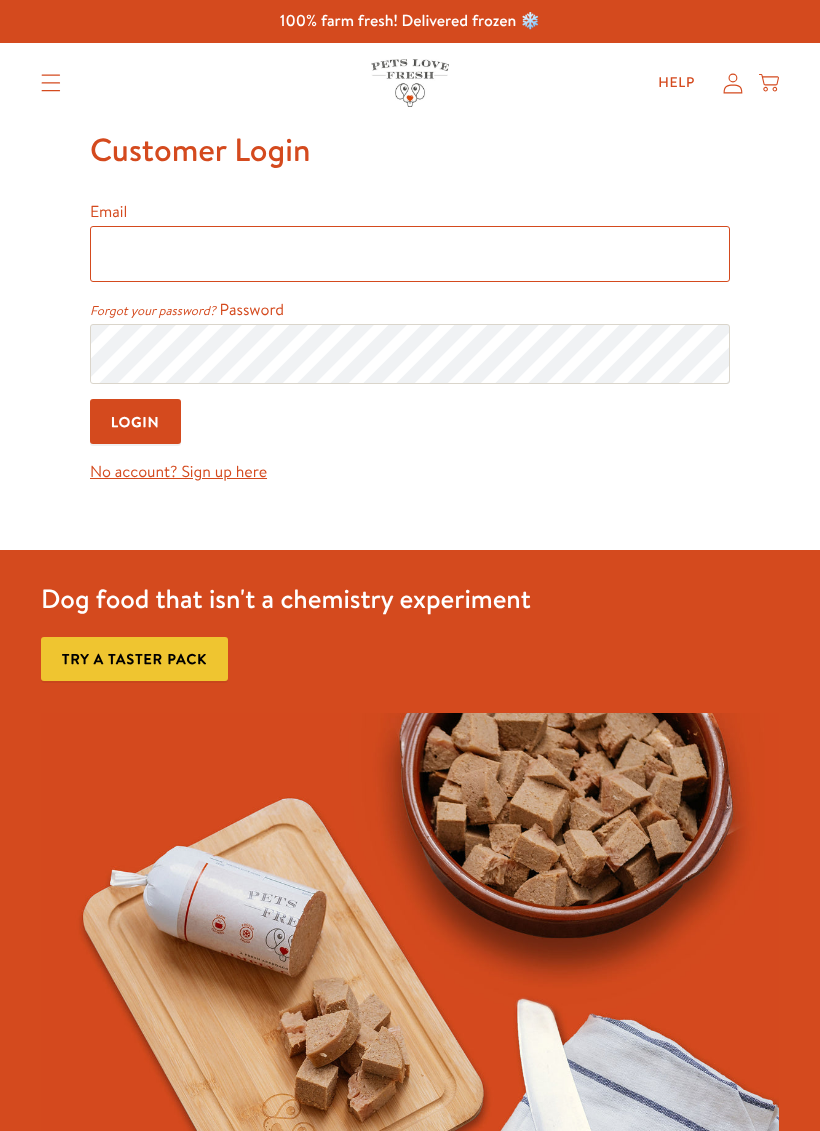 click on "Email" at bounding box center [410, 254] 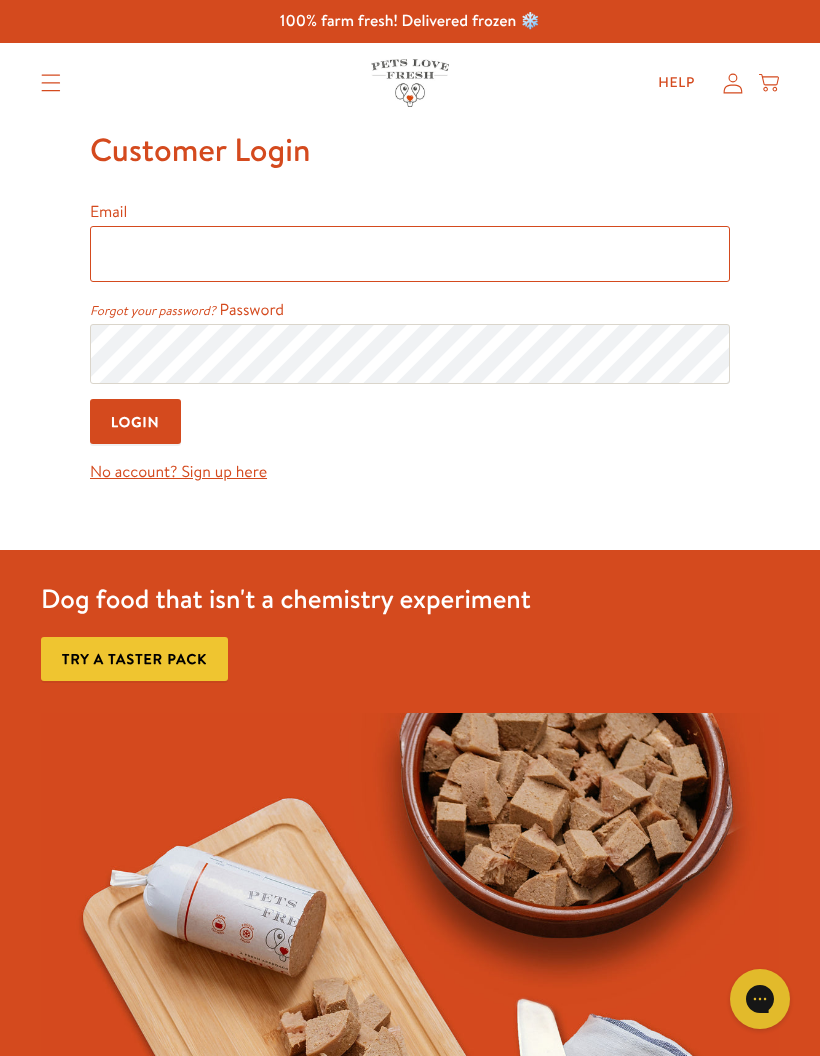 scroll, scrollTop: 0, scrollLeft: 0, axis: both 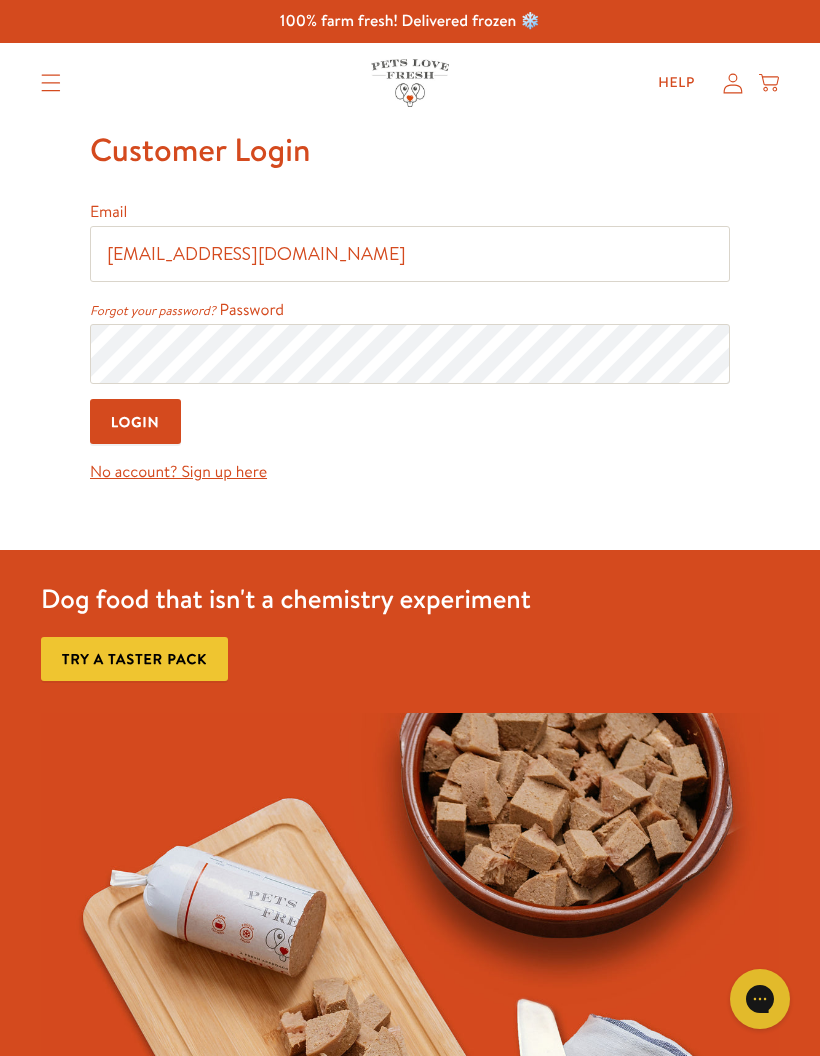 click on "Login" at bounding box center (135, 421) 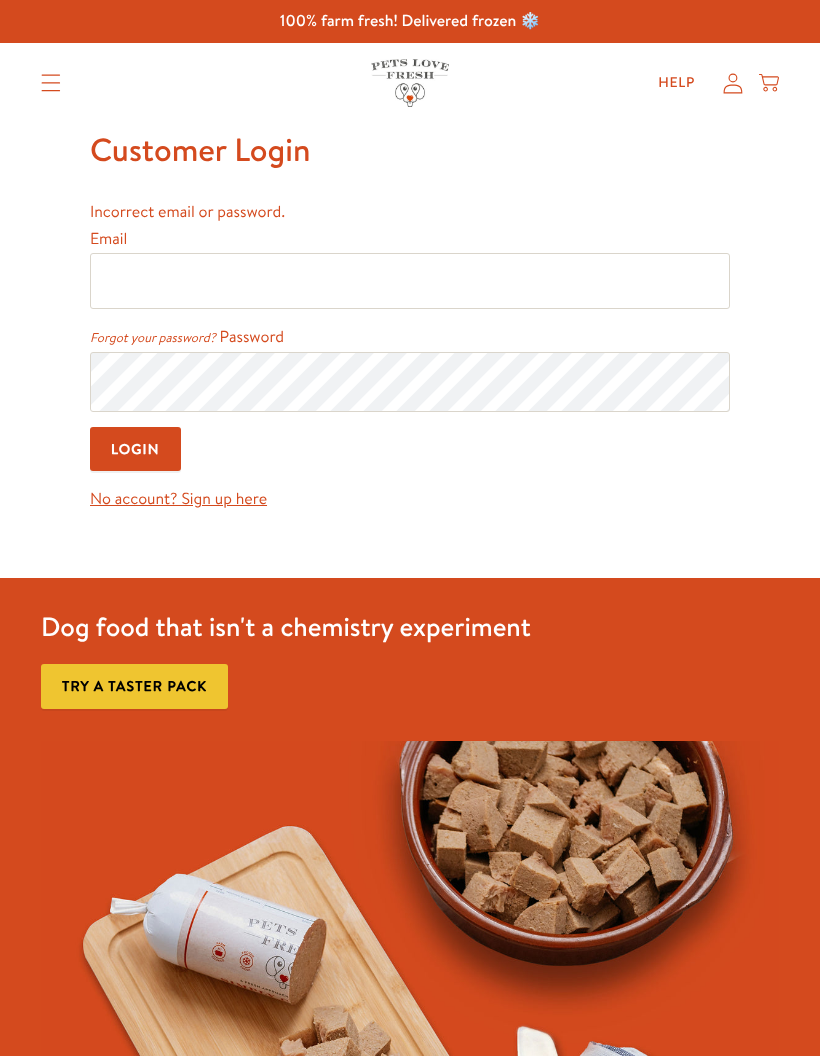 scroll, scrollTop: 0, scrollLeft: 0, axis: both 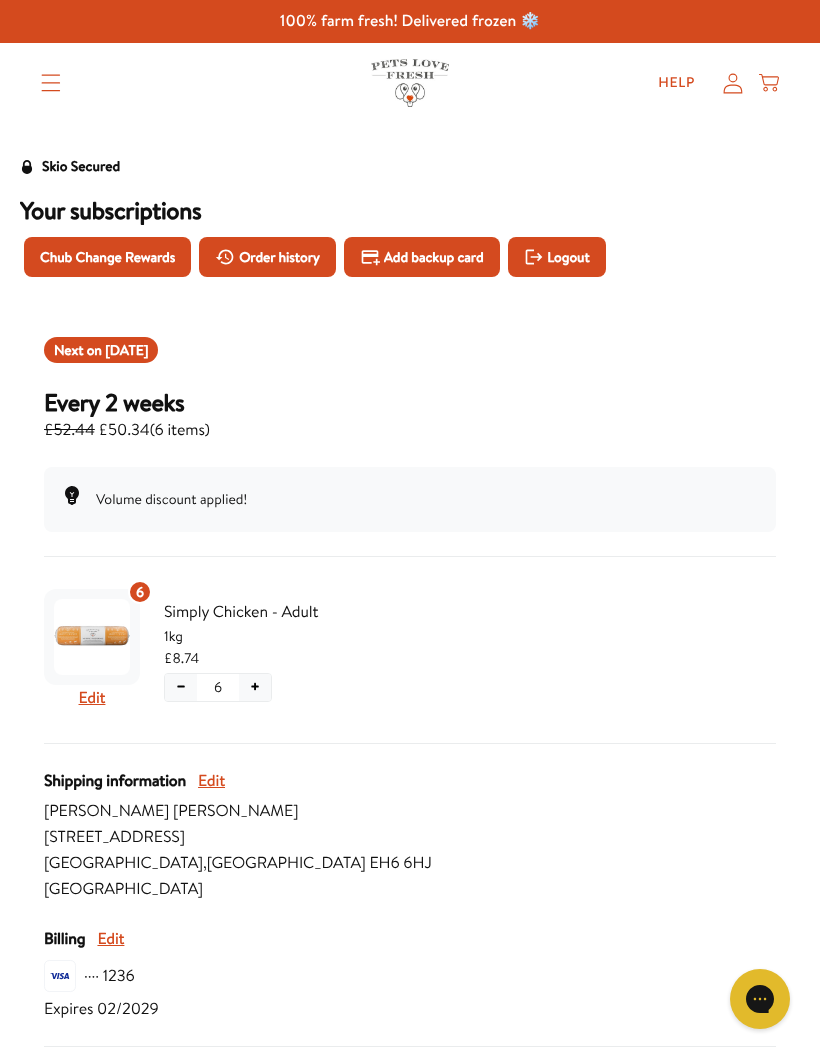 click on "Logout" at bounding box center (568, 257) 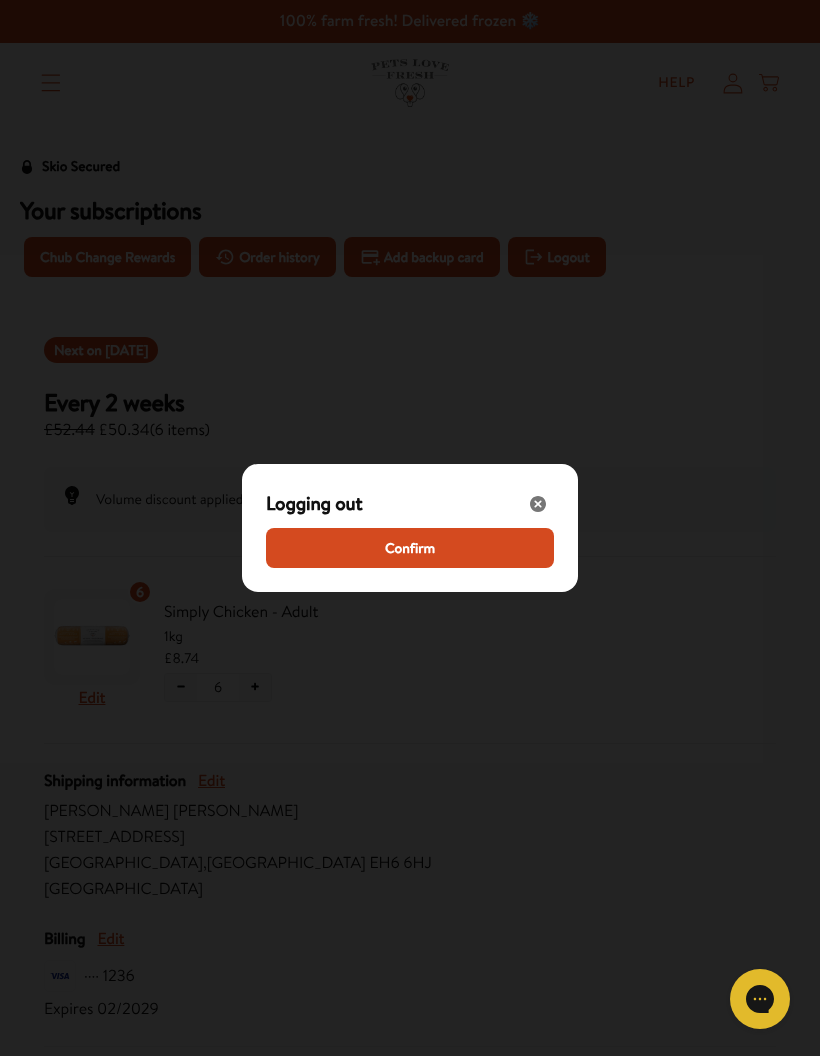 click on "Confirm" at bounding box center (410, 548) 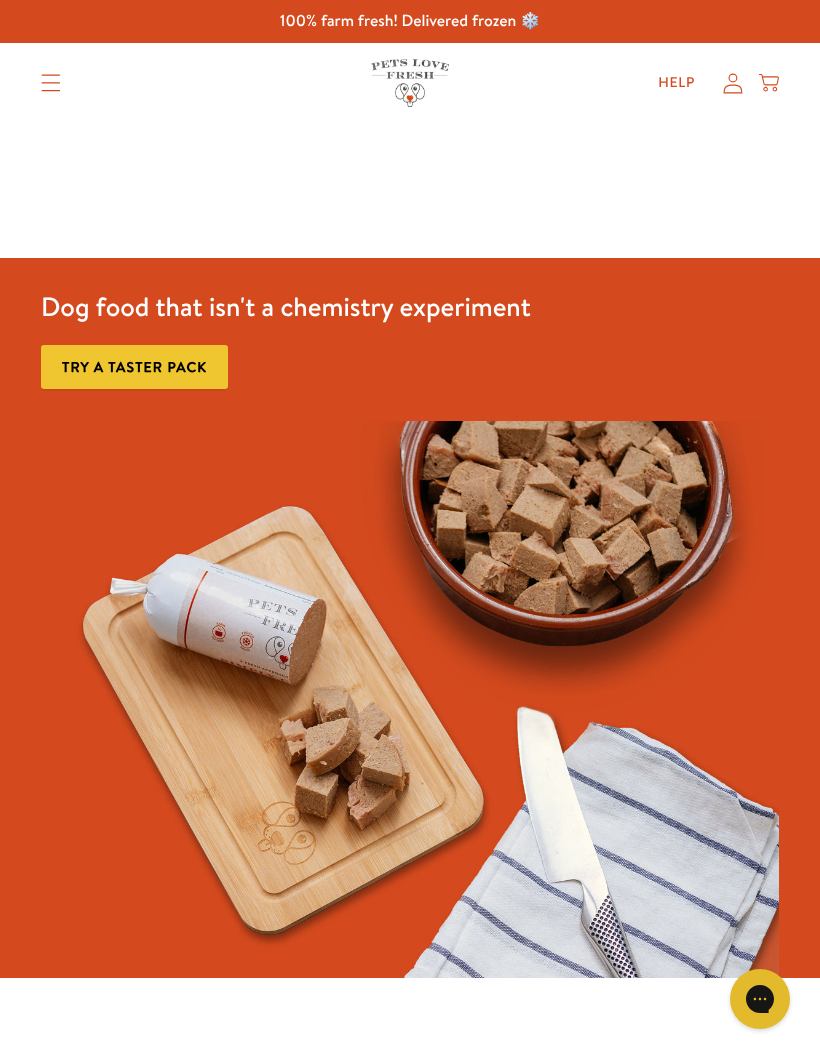 scroll, scrollTop: 0, scrollLeft: 0, axis: both 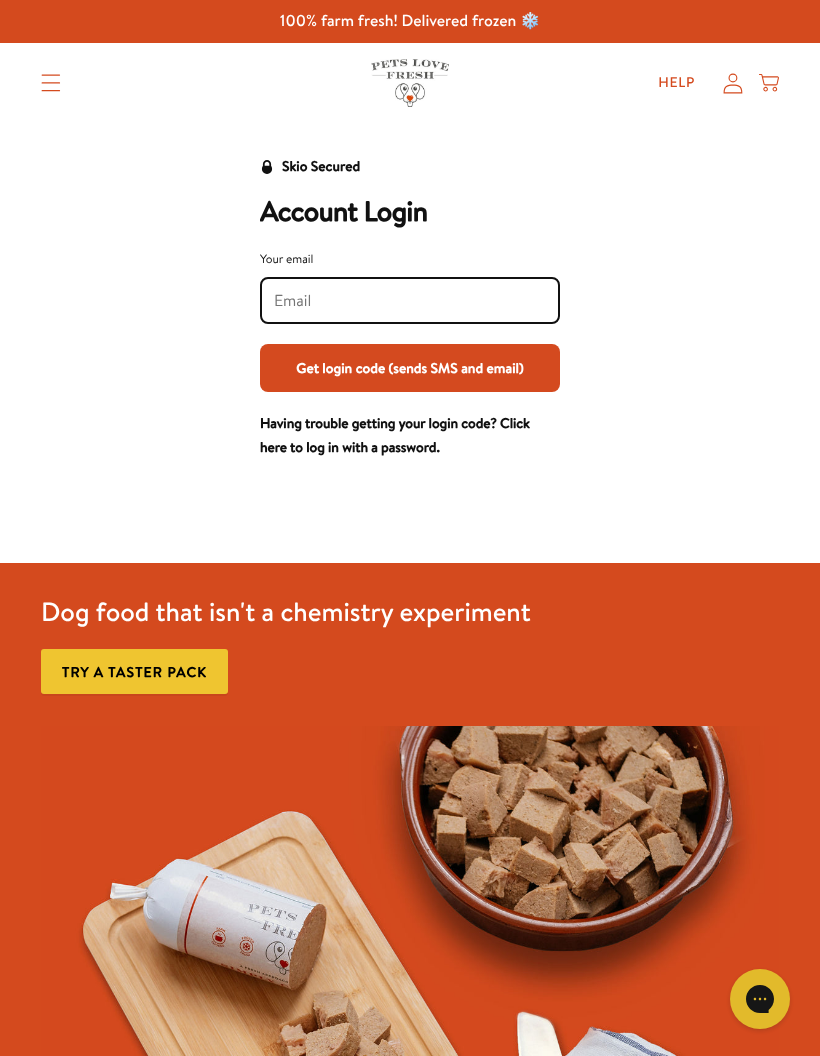 click on "Skio Secured" at bounding box center [310, 175] 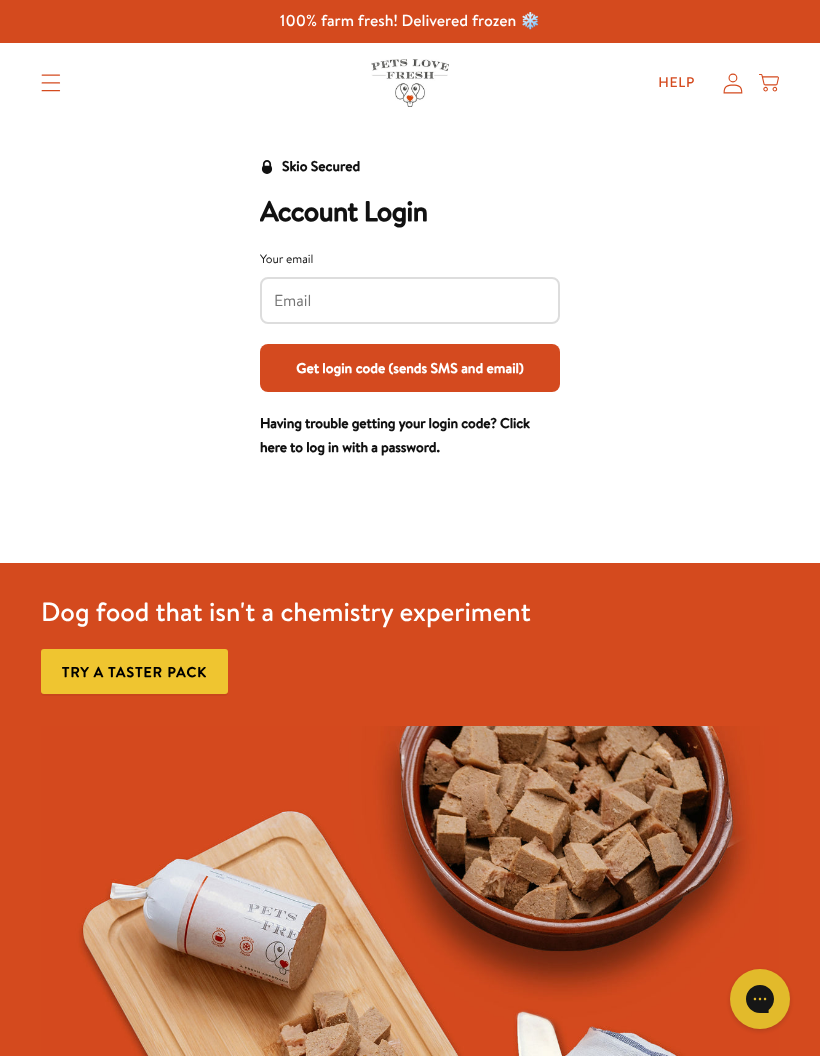 click 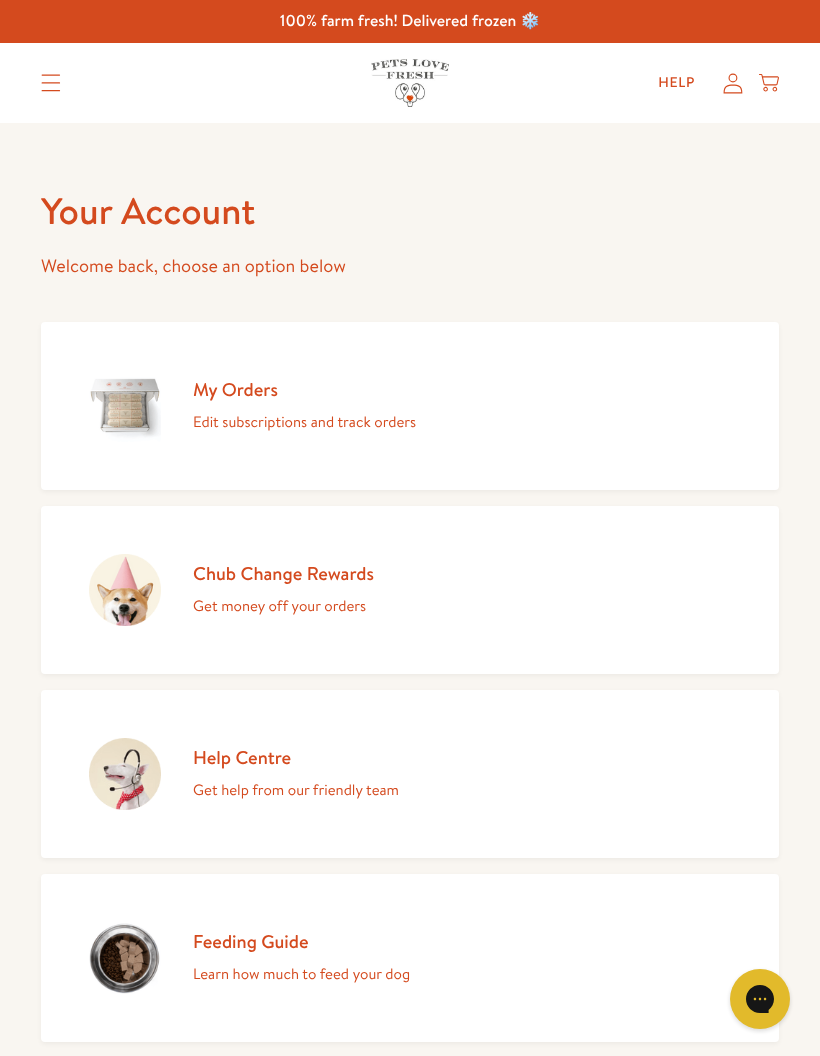 scroll, scrollTop: 0, scrollLeft: 0, axis: both 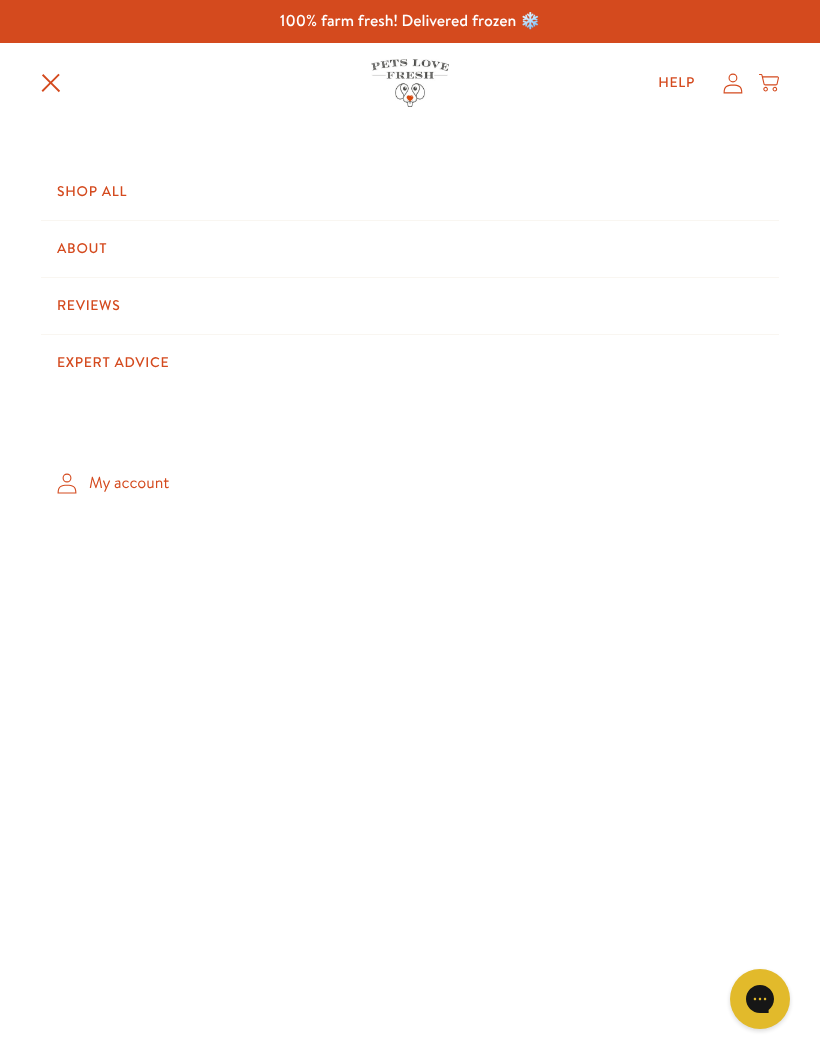 click on "My account" at bounding box center (410, 483) 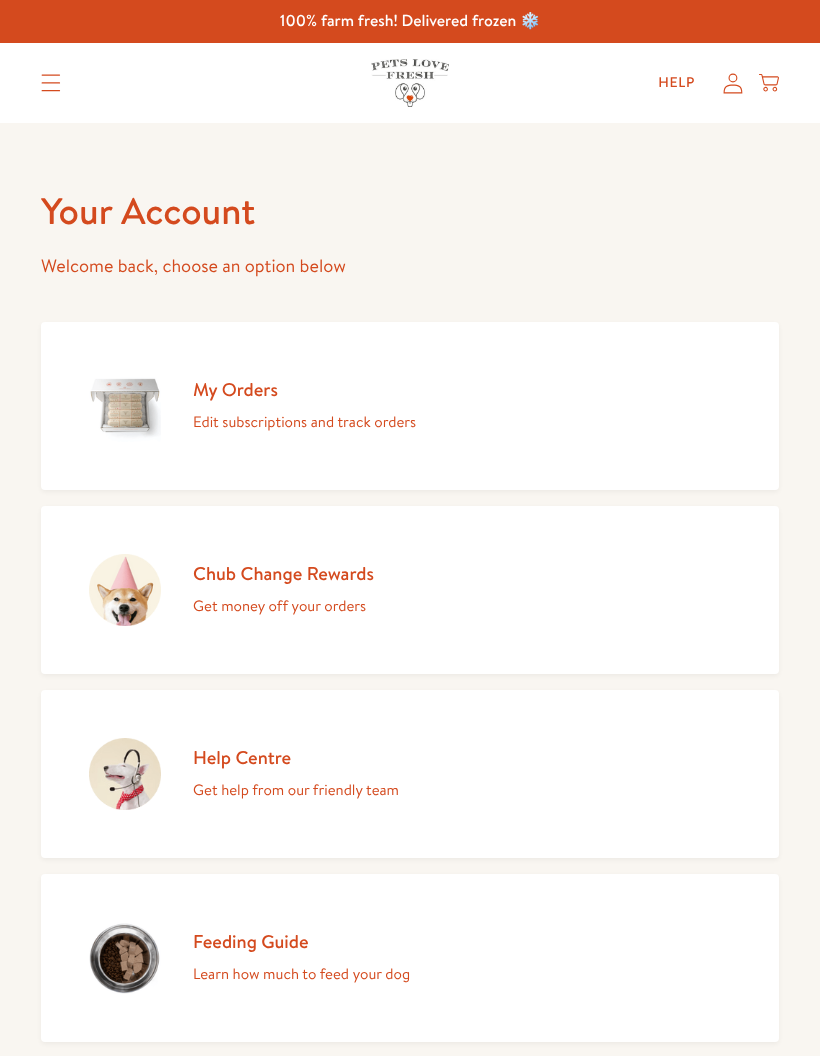 scroll, scrollTop: 0, scrollLeft: 0, axis: both 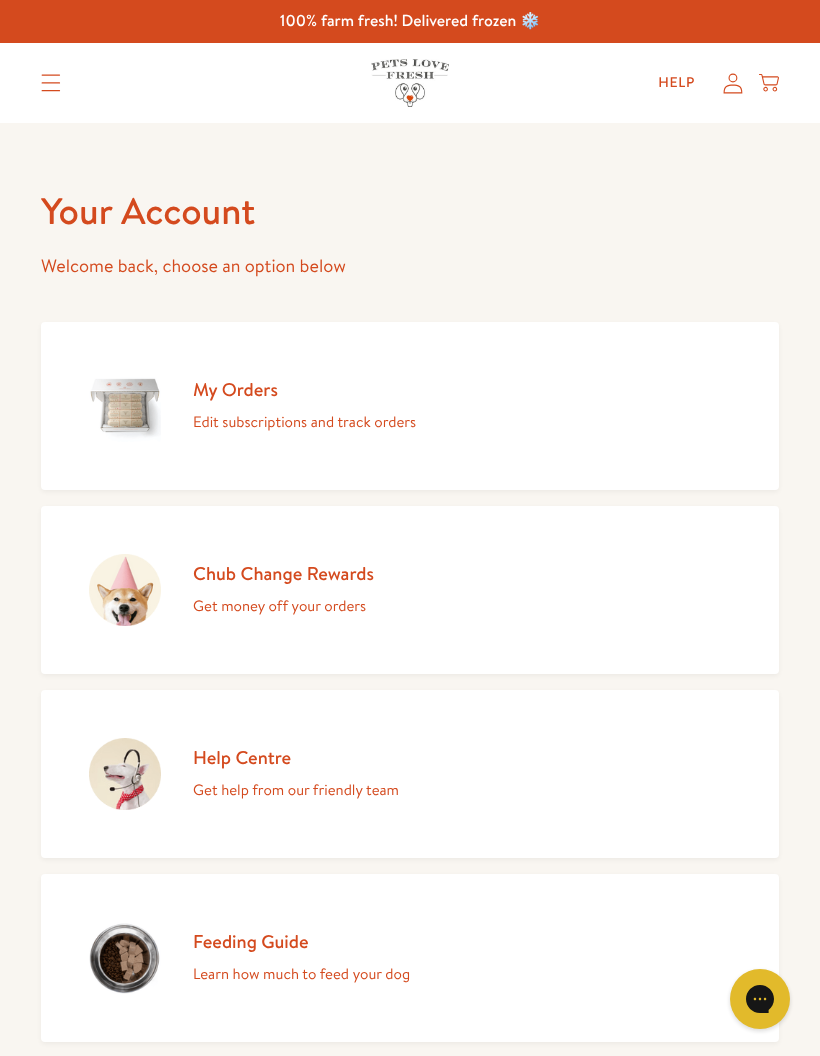 click 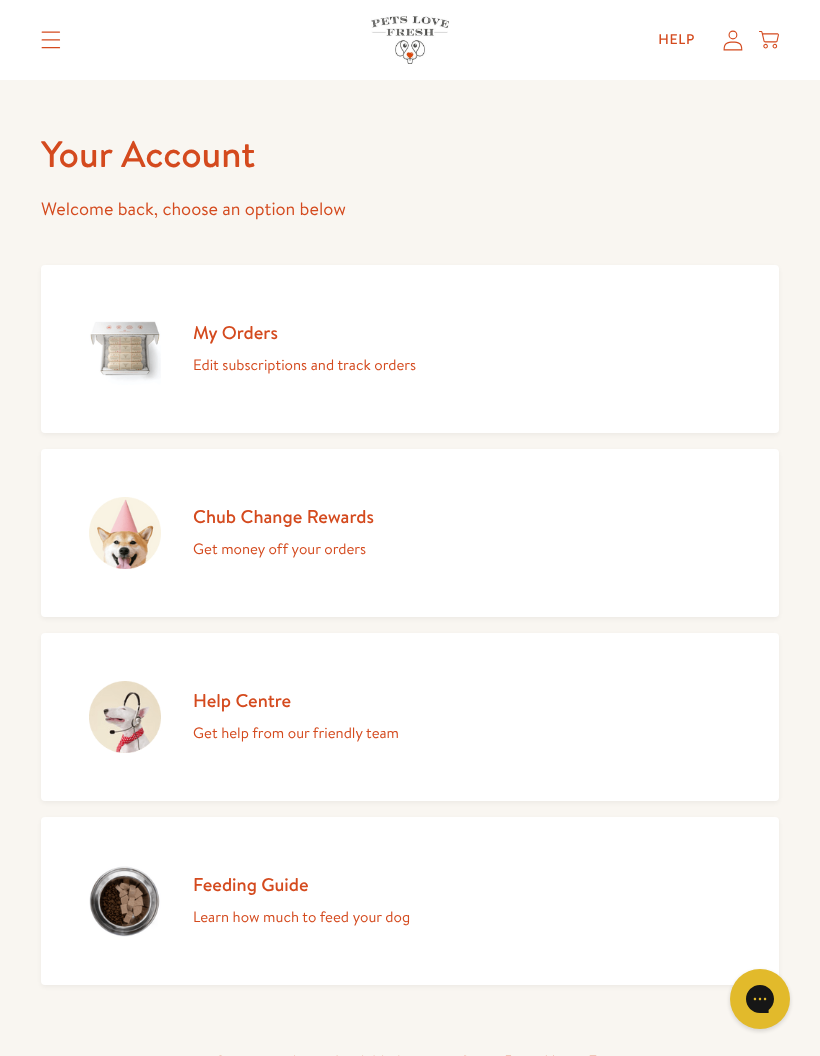 scroll, scrollTop: 0, scrollLeft: 0, axis: both 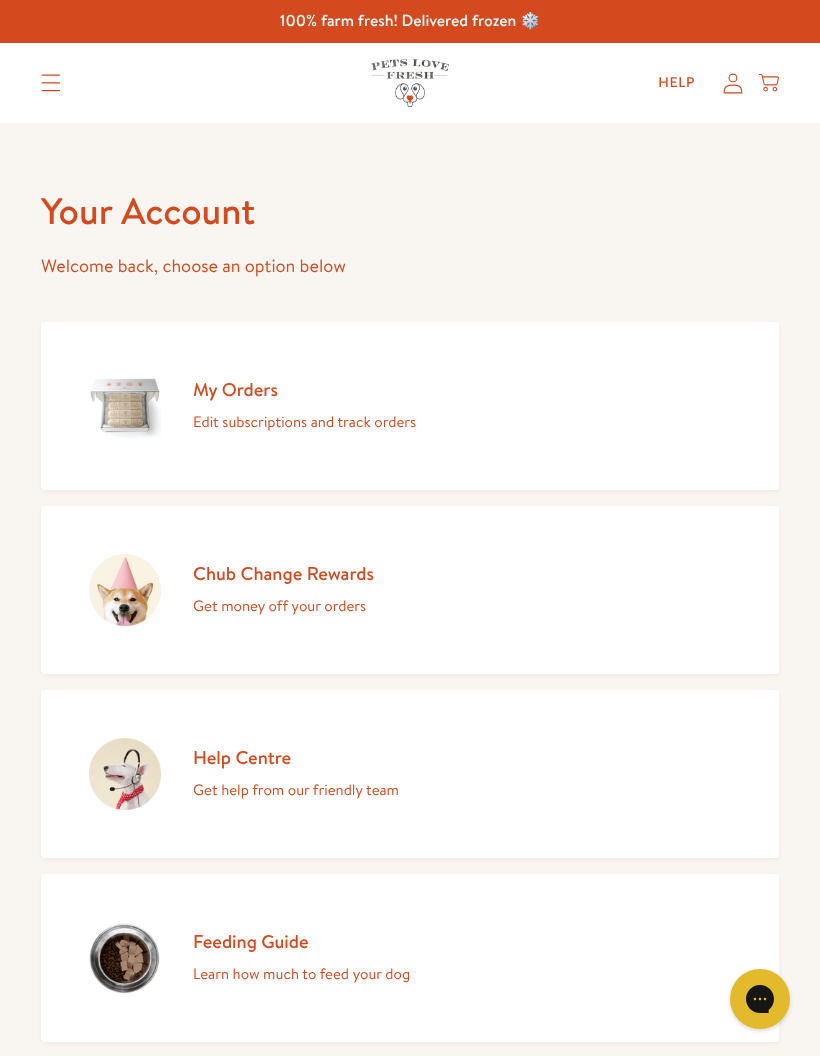 click on "Edit subscriptions and track orders" at bounding box center (304, 422) 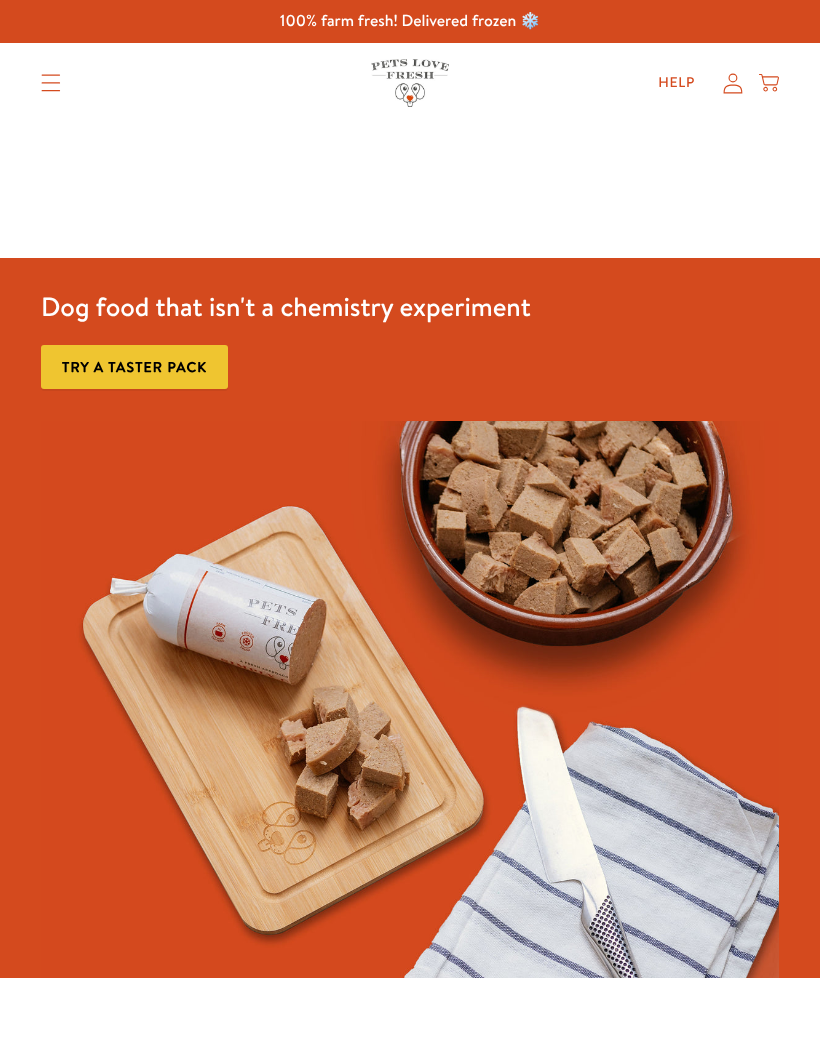 scroll, scrollTop: 0, scrollLeft: 0, axis: both 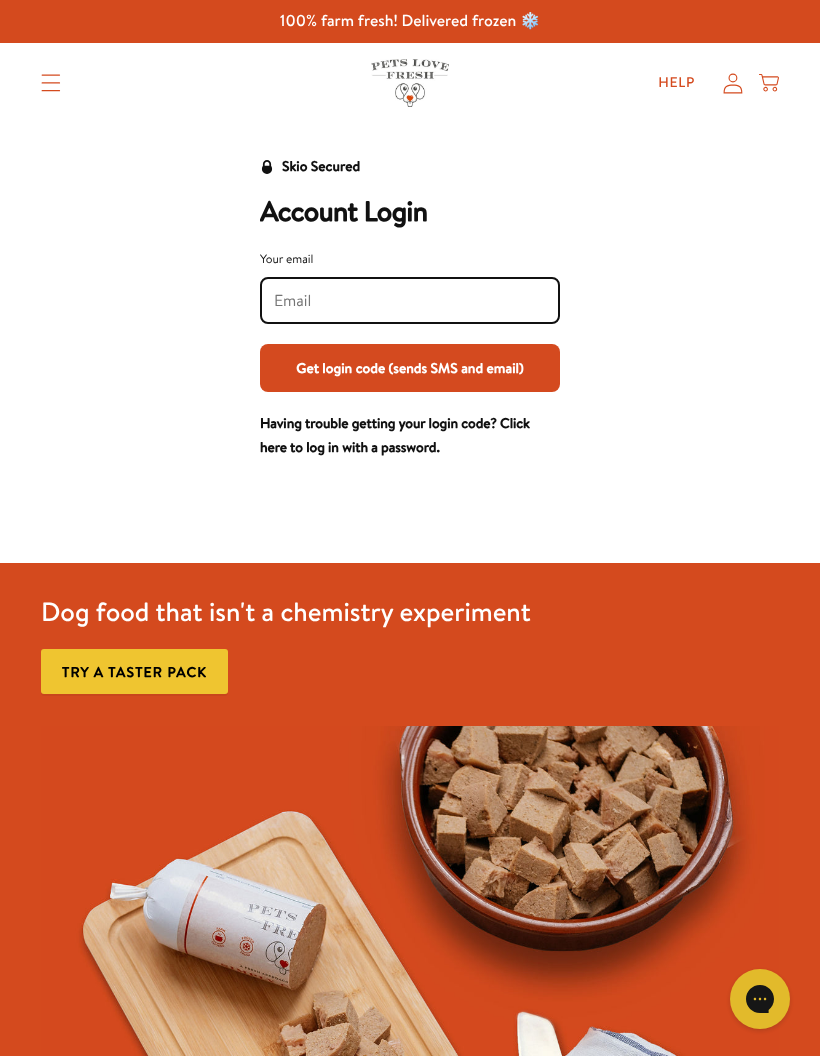 click 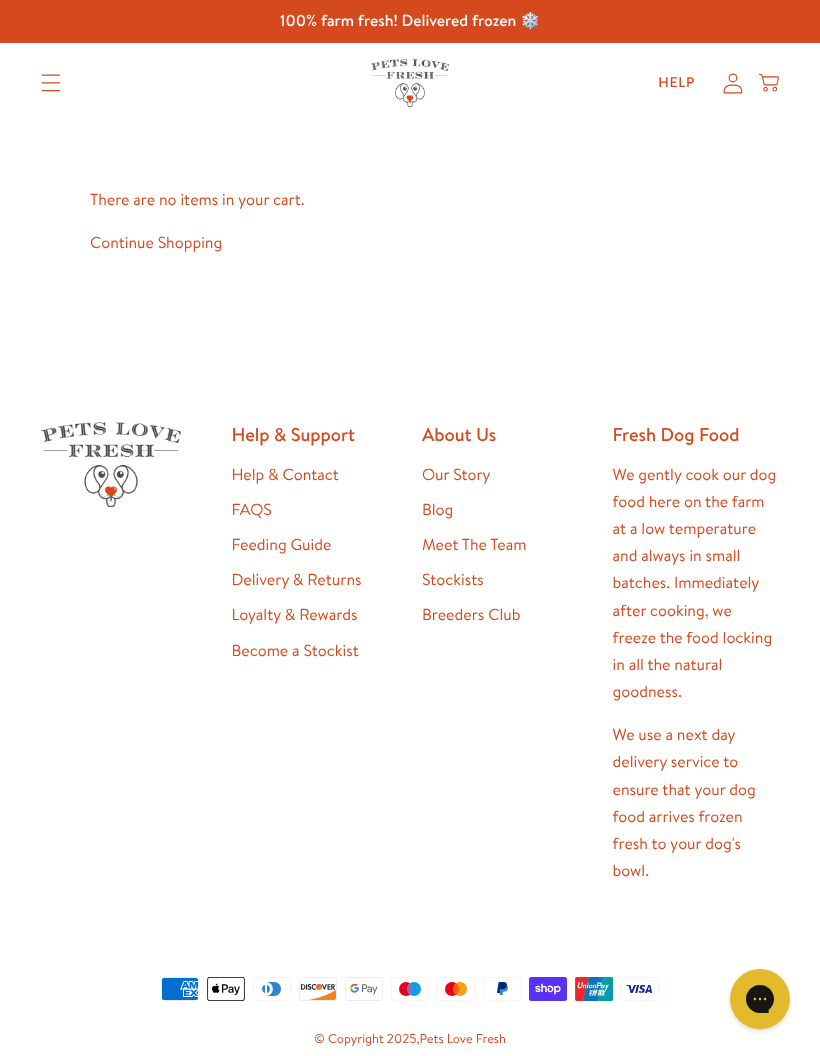 scroll, scrollTop: 0, scrollLeft: 0, axis: both 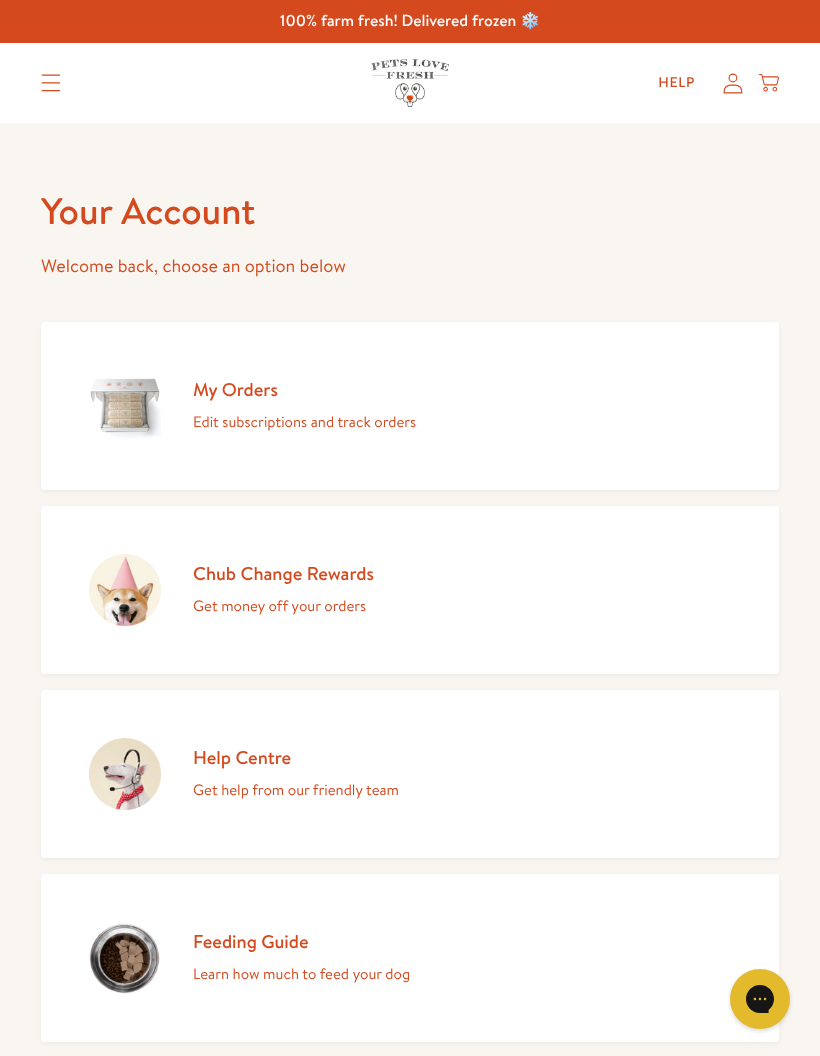click on "Edit subscriptions and track orders" at bounding box center (304, 422) 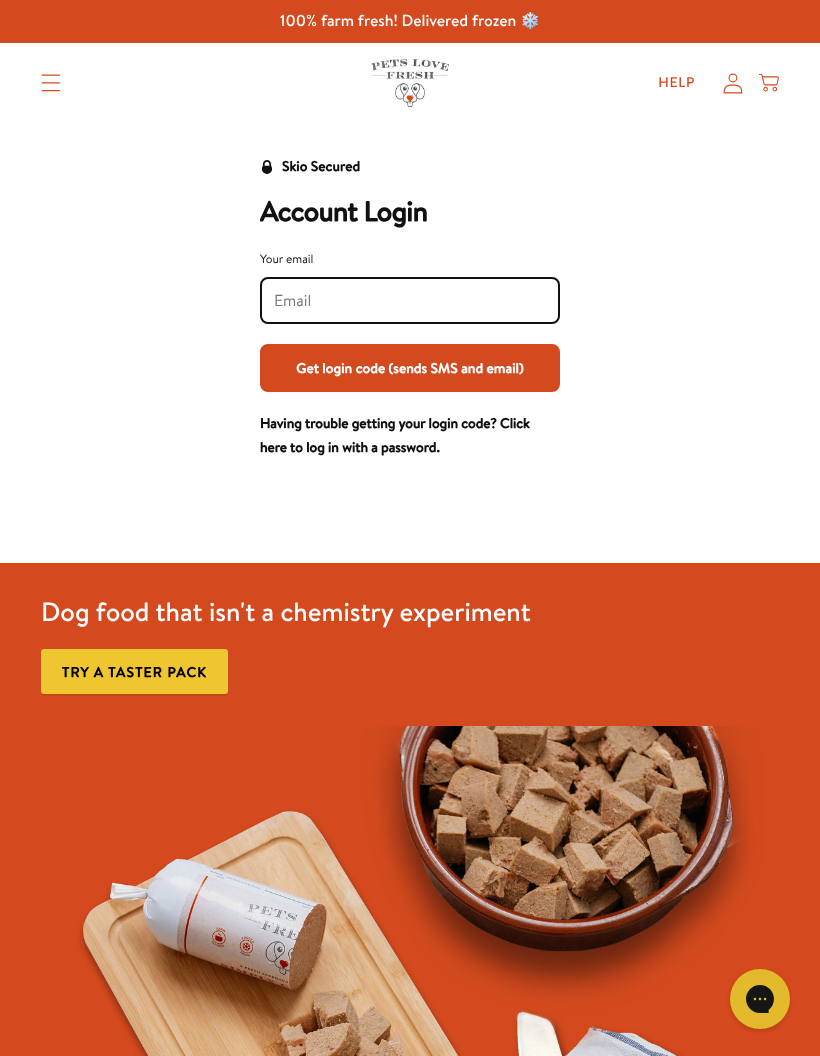 scroll, scrollTop: 0, scrollLeft: 0, axis: both 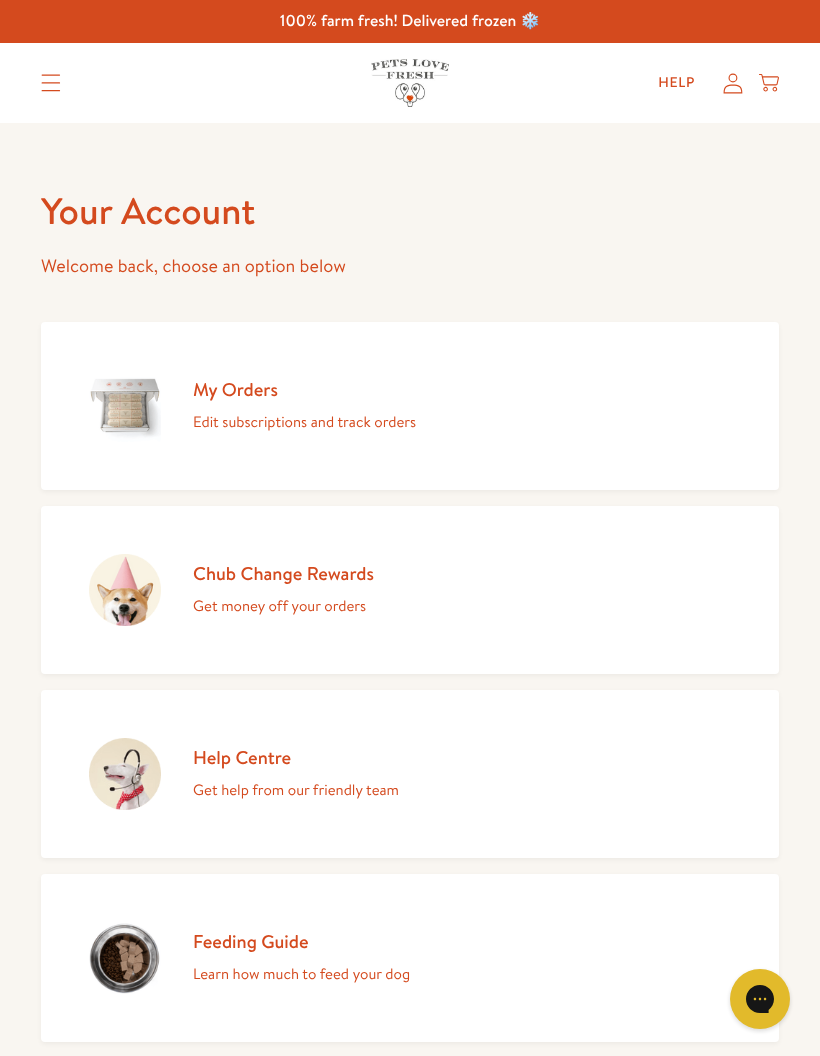 click on "Chub Change Rewards
Get money off your orders" at bounding box center [410, 590] 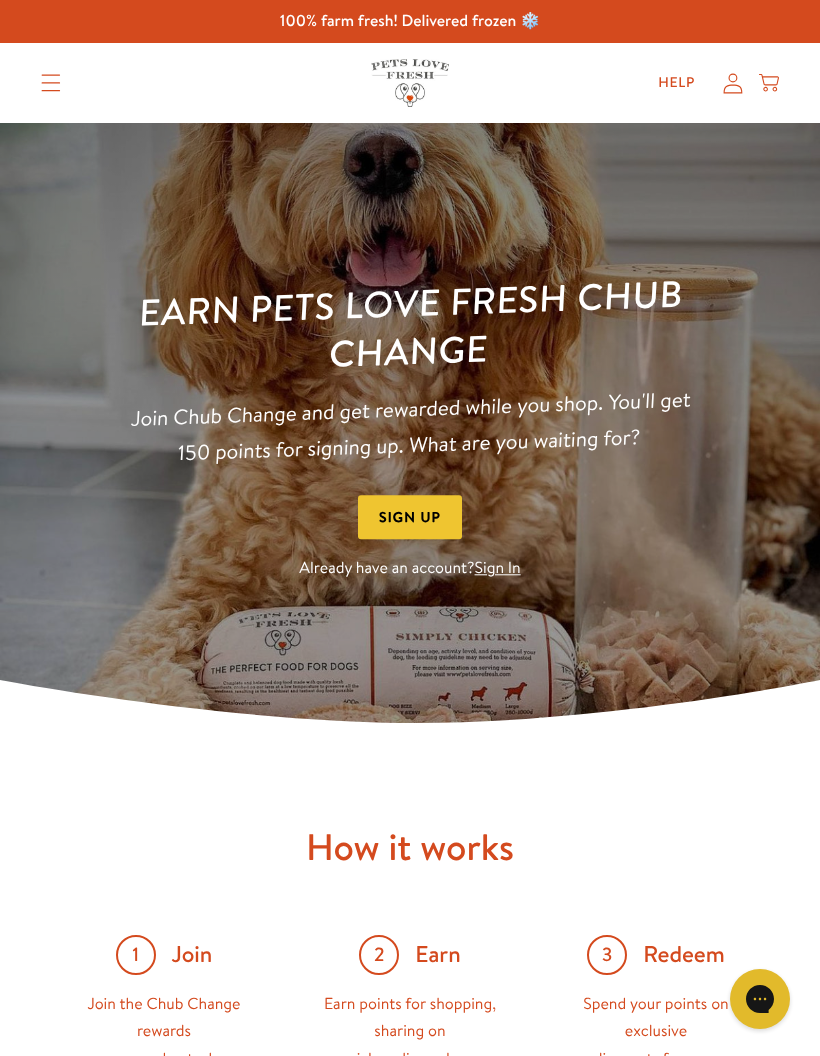 scroll, scrollTop: 0, scrollLeft: 0, axis: both 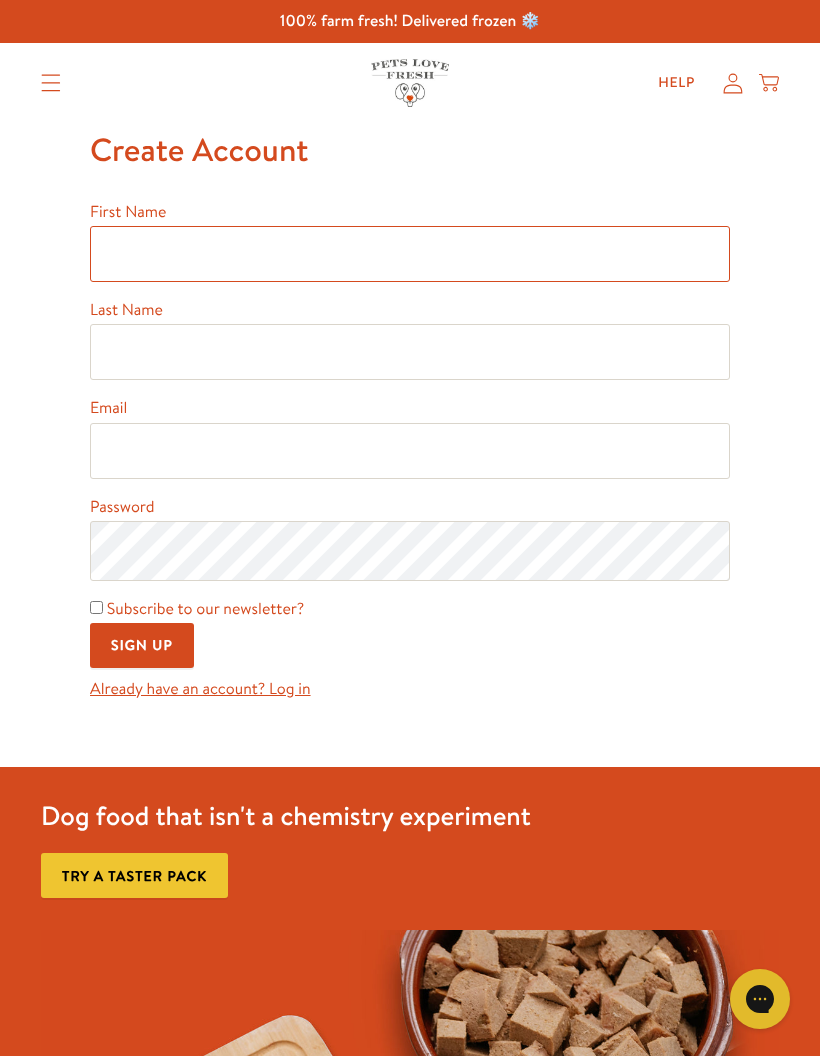 click on "First Name" at bounding box center [410, 254] 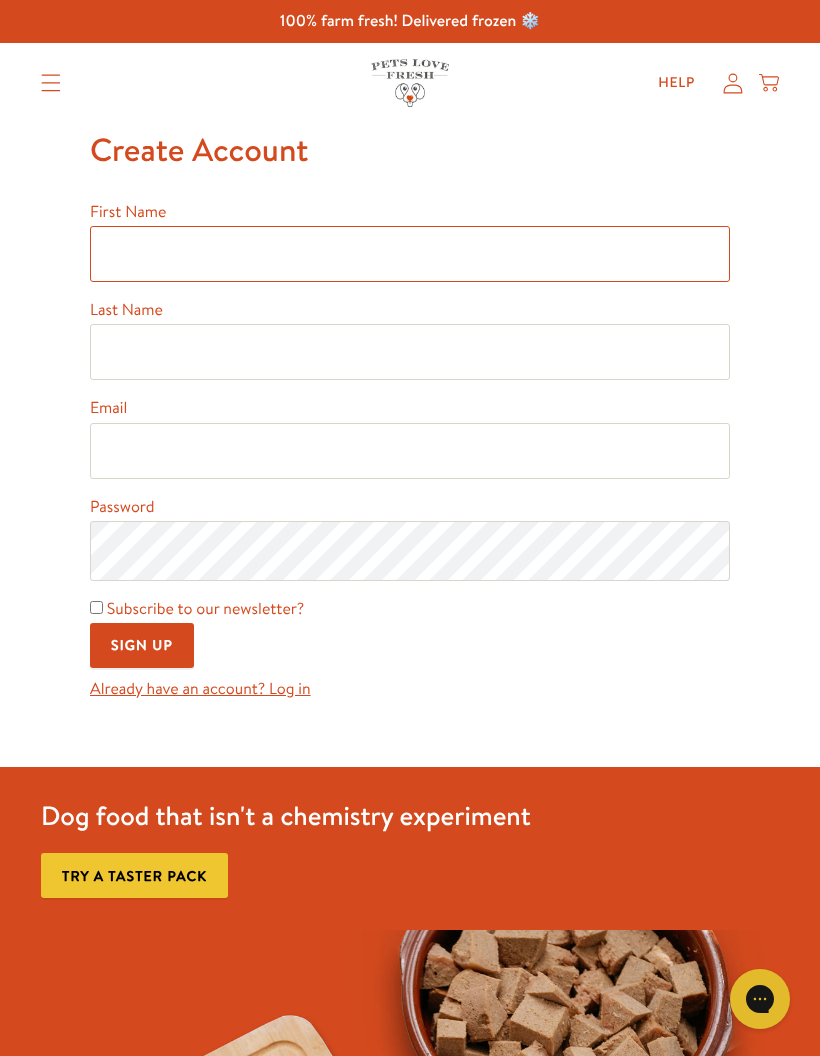 type on "Mauricio" 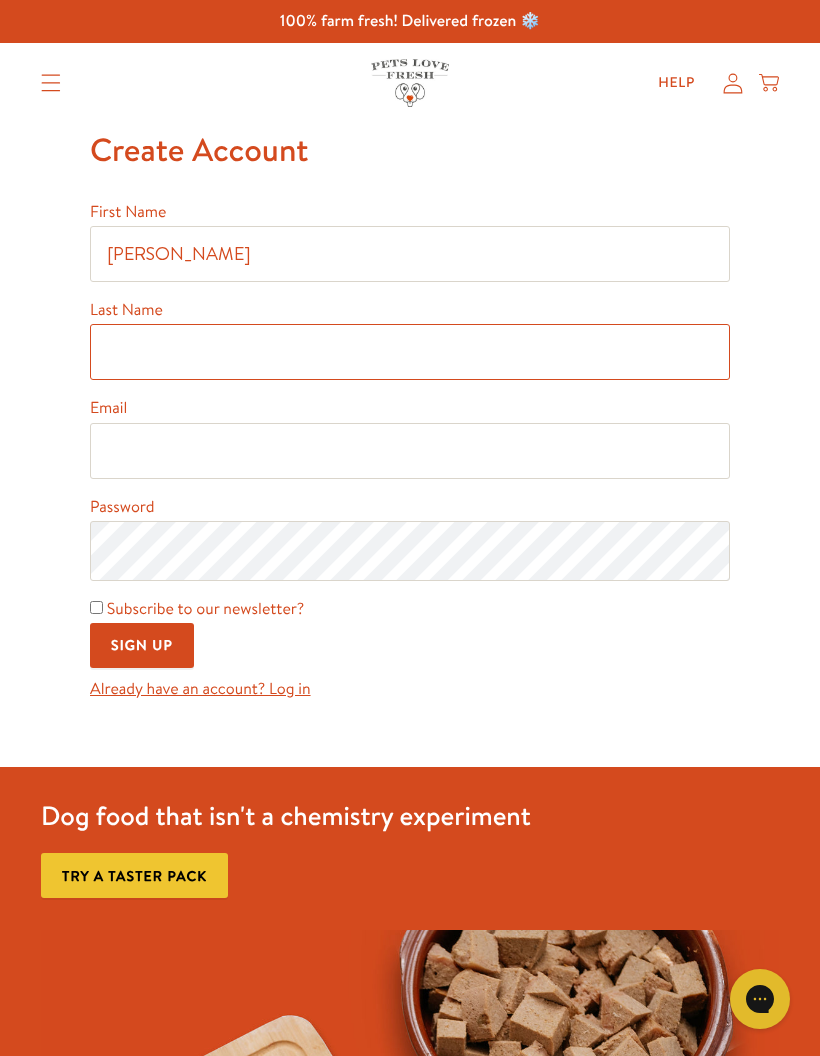 type on "Moreno" 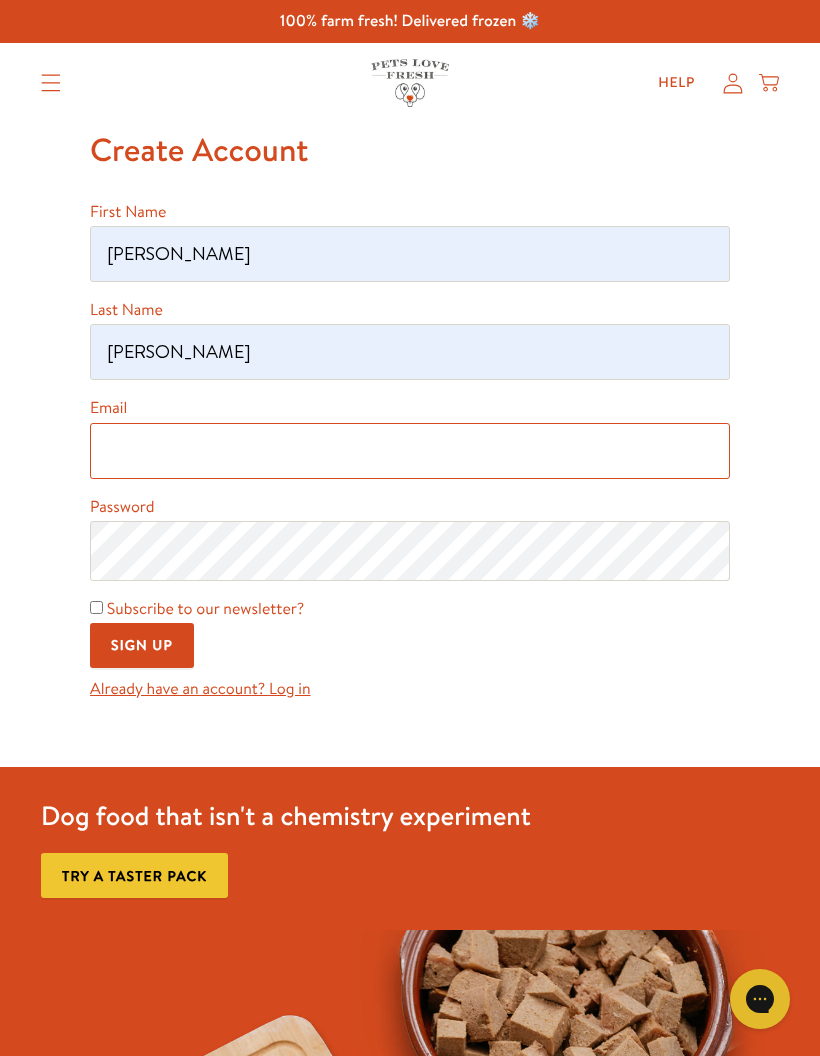 click on "Email" at bounding box center [410, 451] 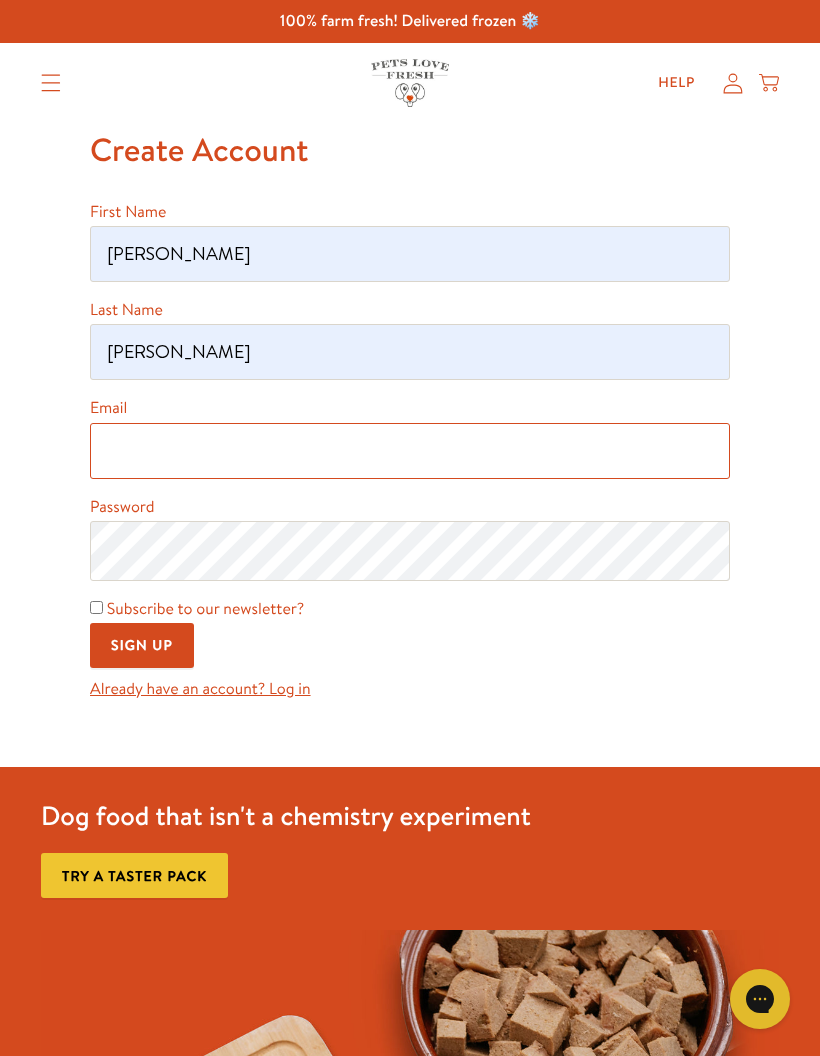 type on "mau35011@gmail.com" 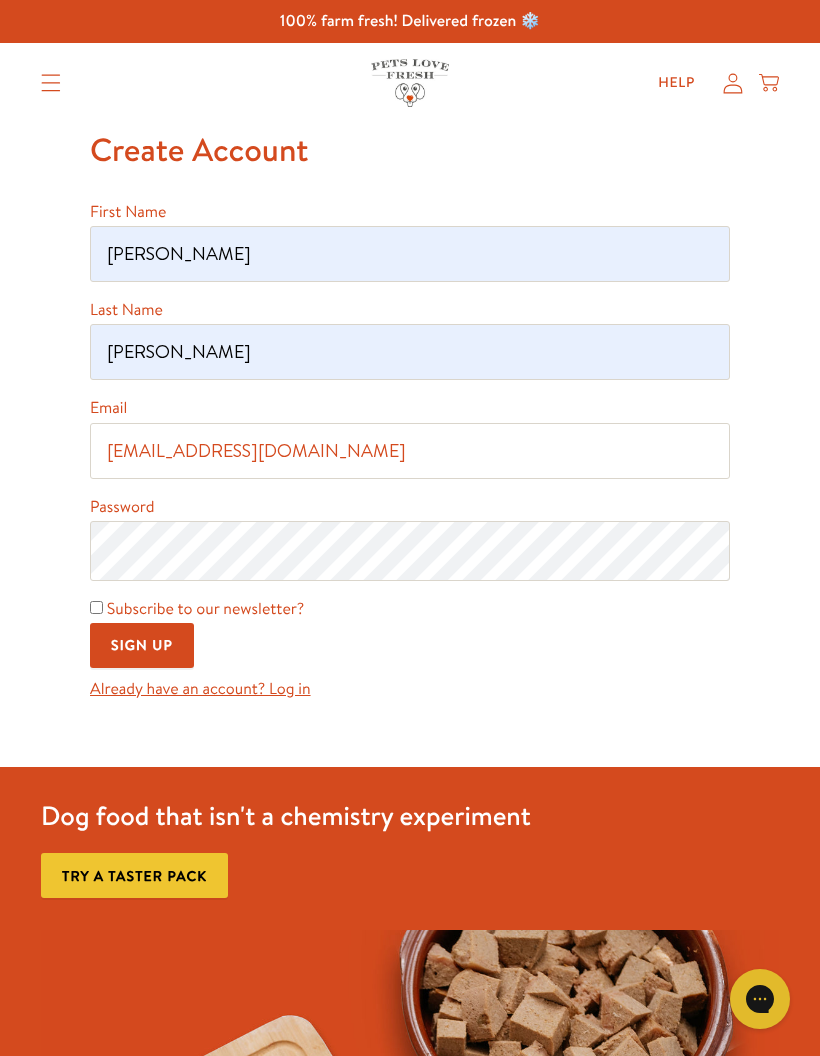 click on "Subscribe to our newsletter?" at bounding box center [96, 607] 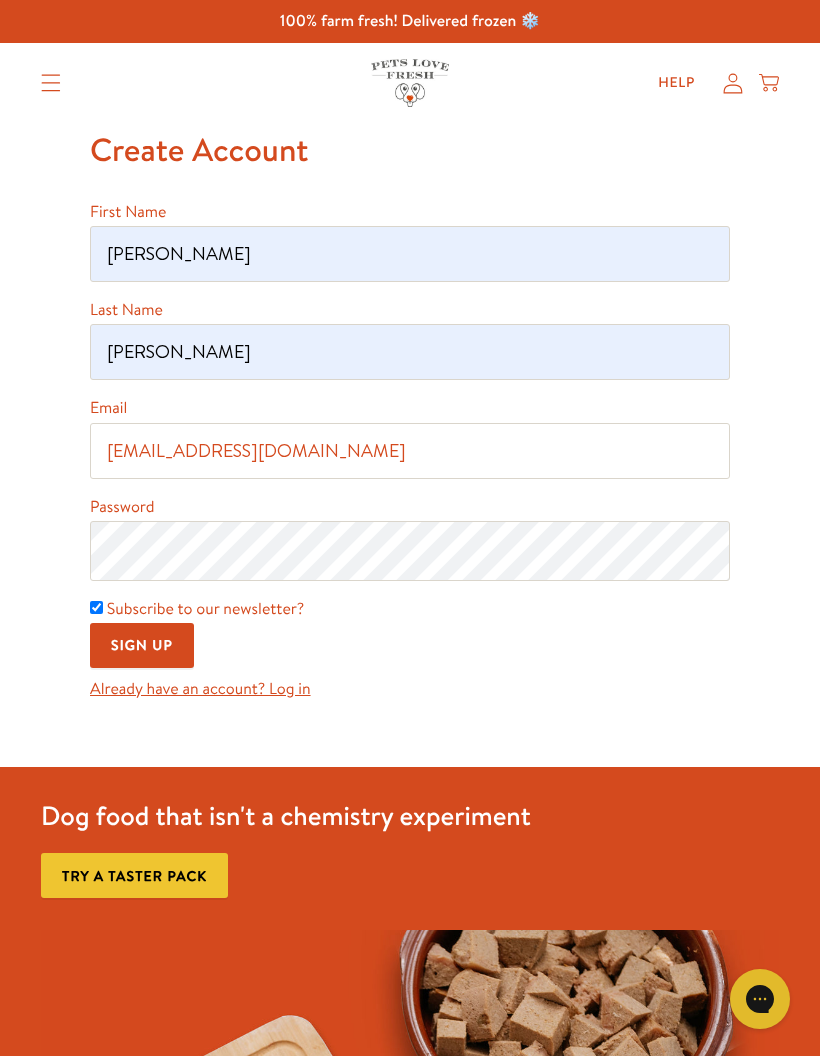 click on "Sign Up" at bounding box center [142, 645] 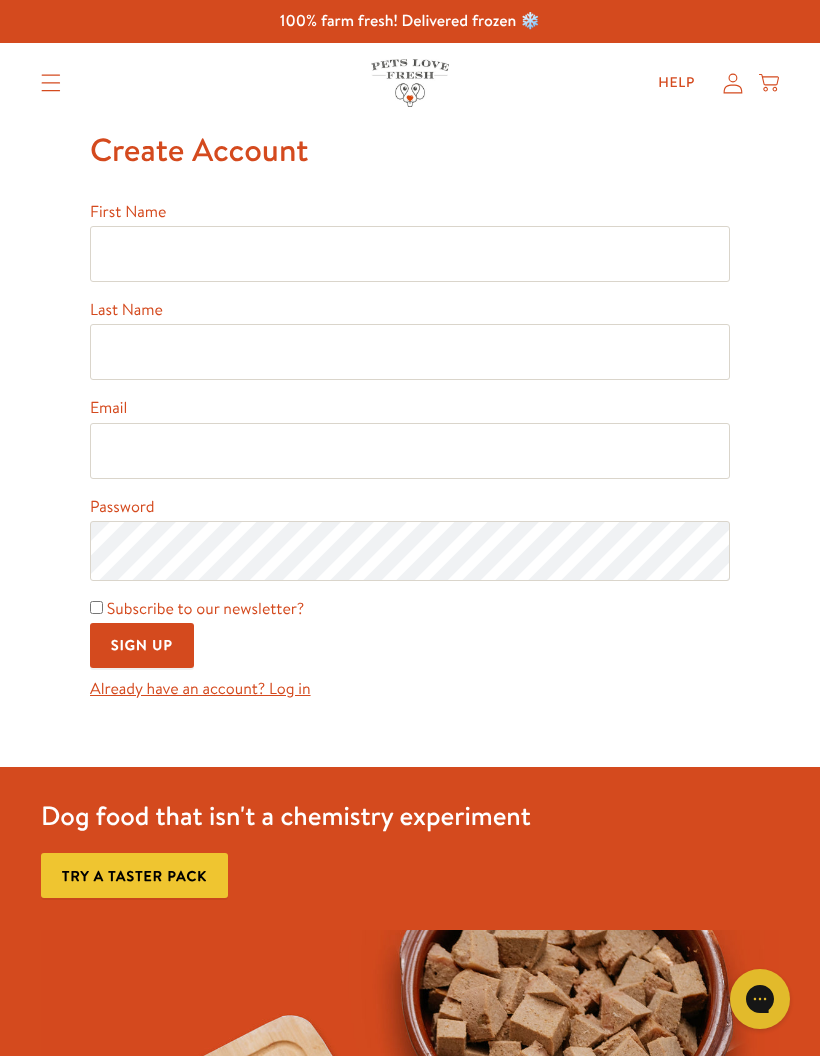 scroll, scrollTop: 0, scrollLeft: 0, axis: both 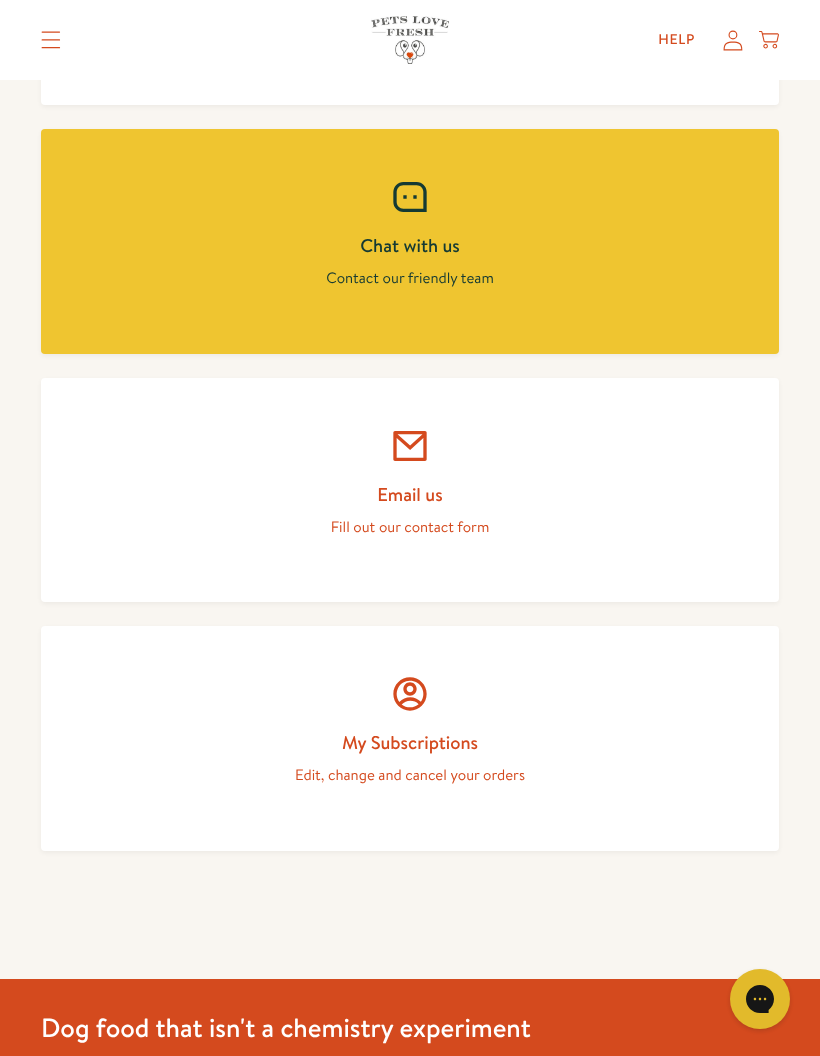 click on "Edit, change and cancel your orders" at bounding box center (410, 775) 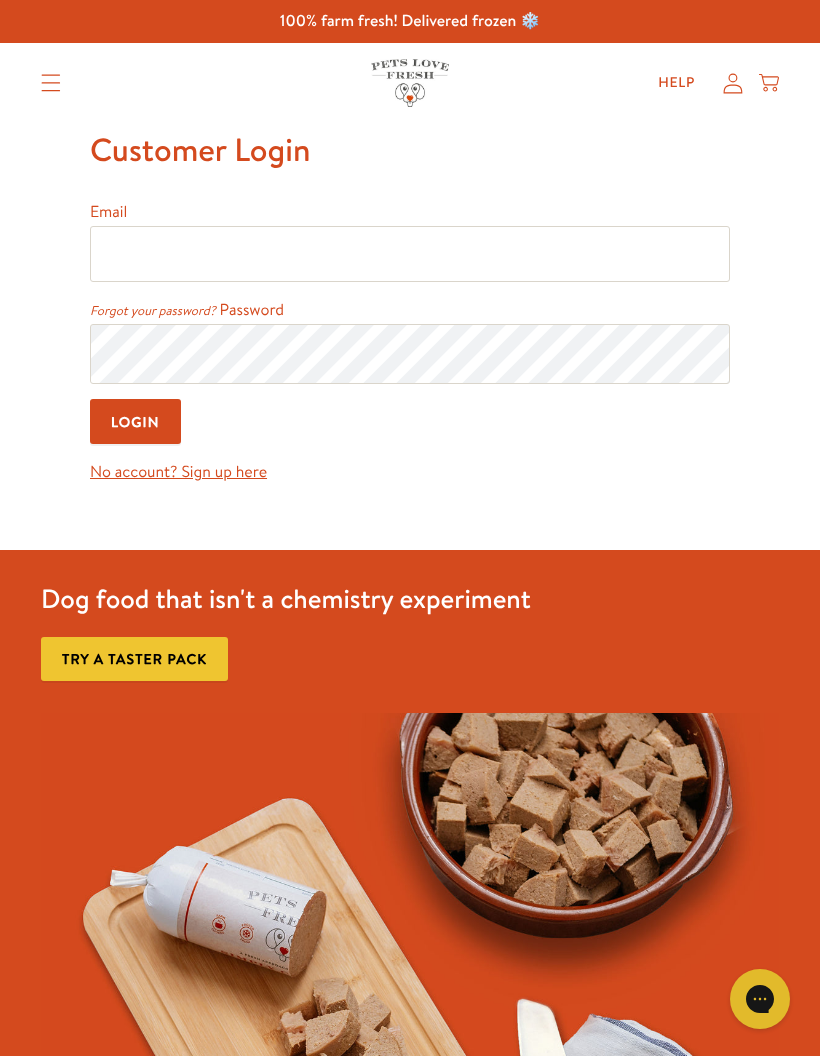 scroll, scrollTop: 0, scrollLeft: 0, axis: both 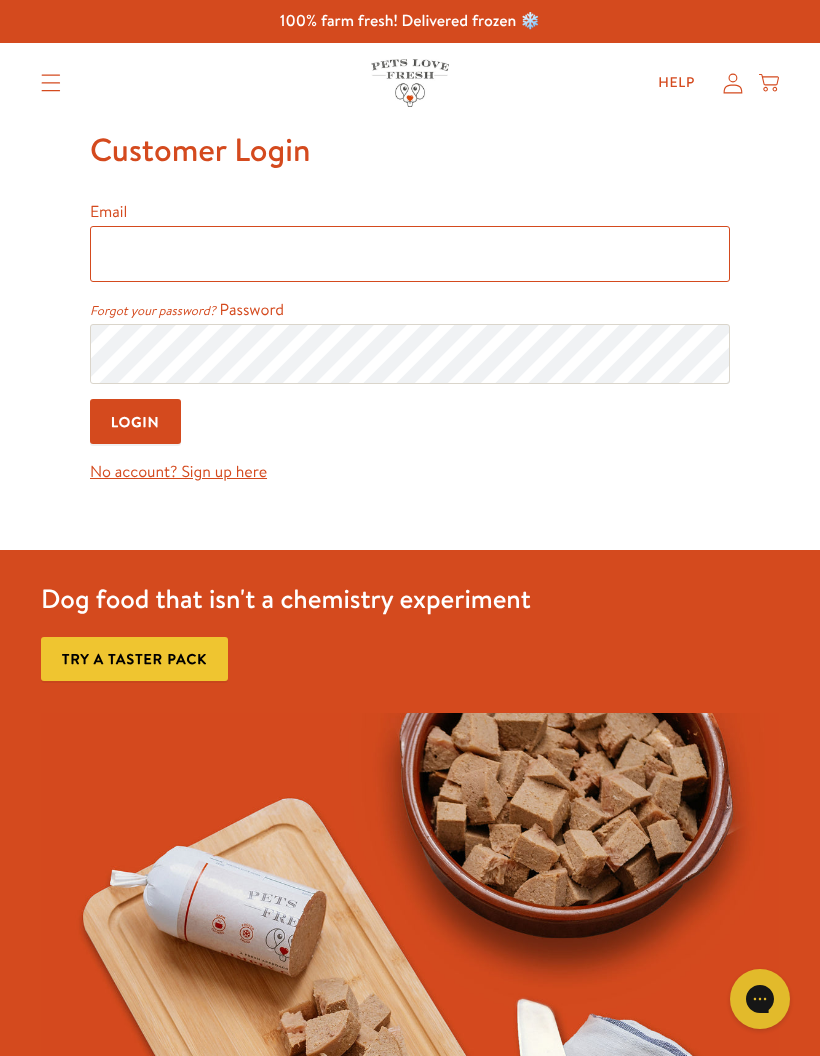 click on "Email" at bounding box center (410, 254) 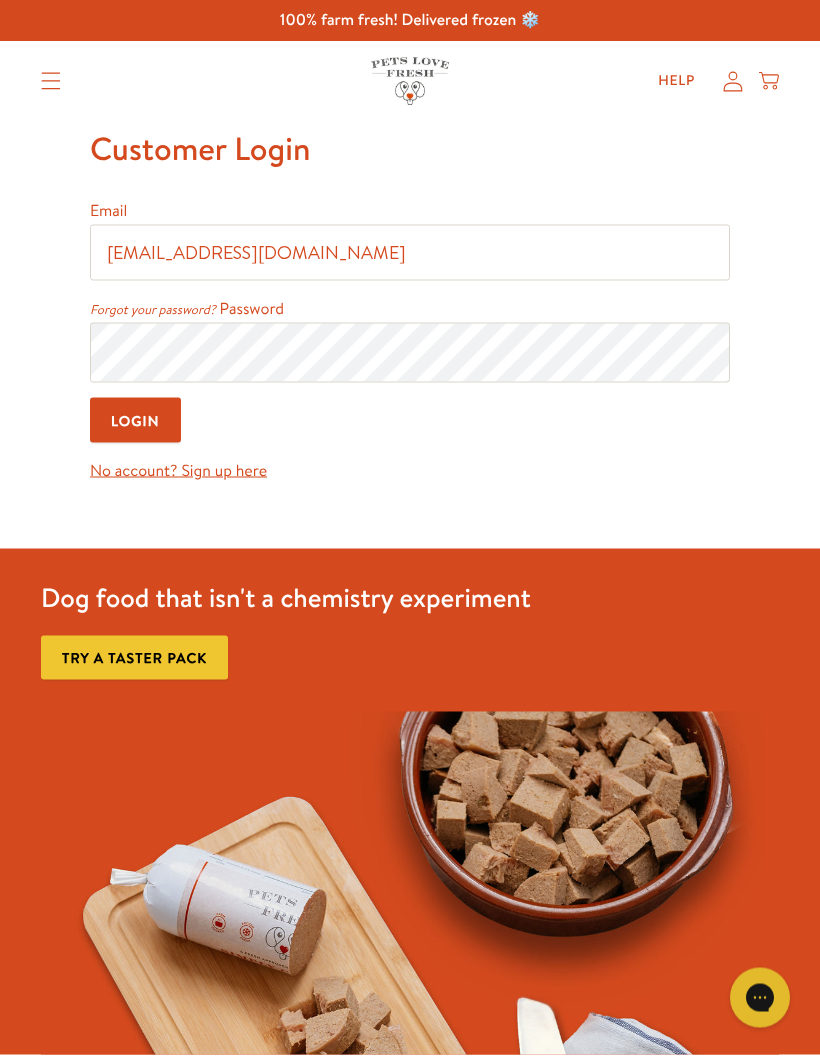 click on "Login" at bounding box center (135, 421) 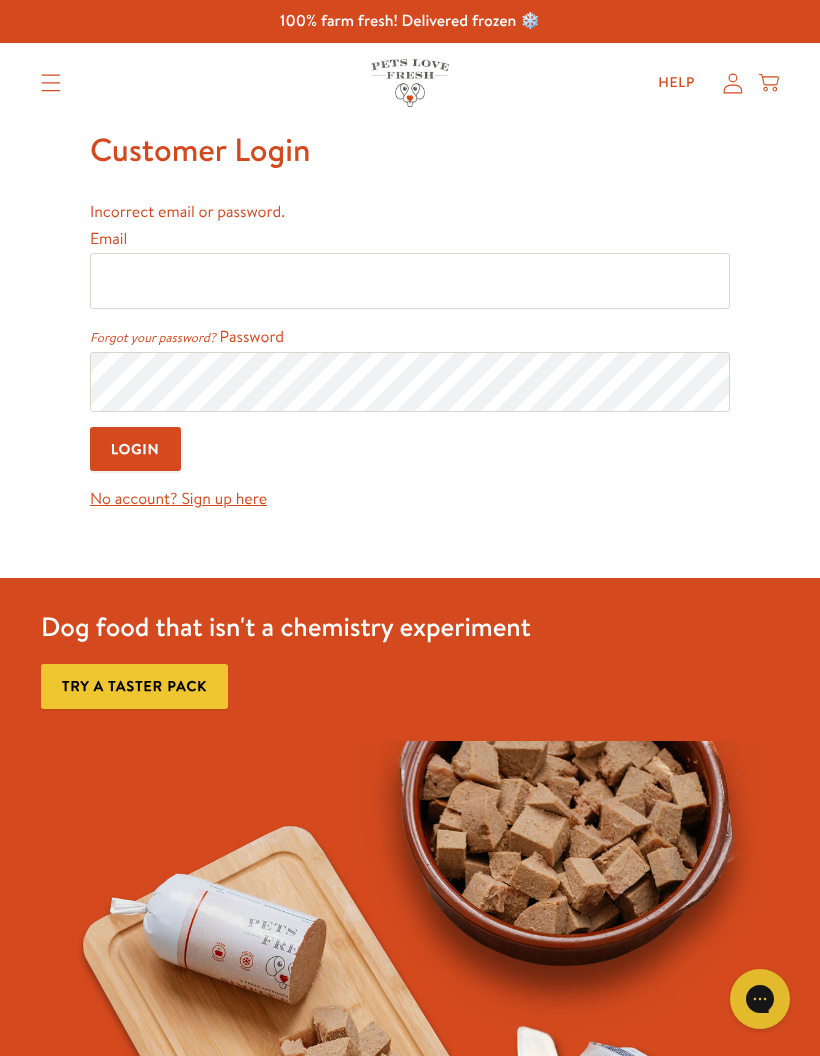 scroll, scrollTop: 0, scrollLeft: 0, axis: both 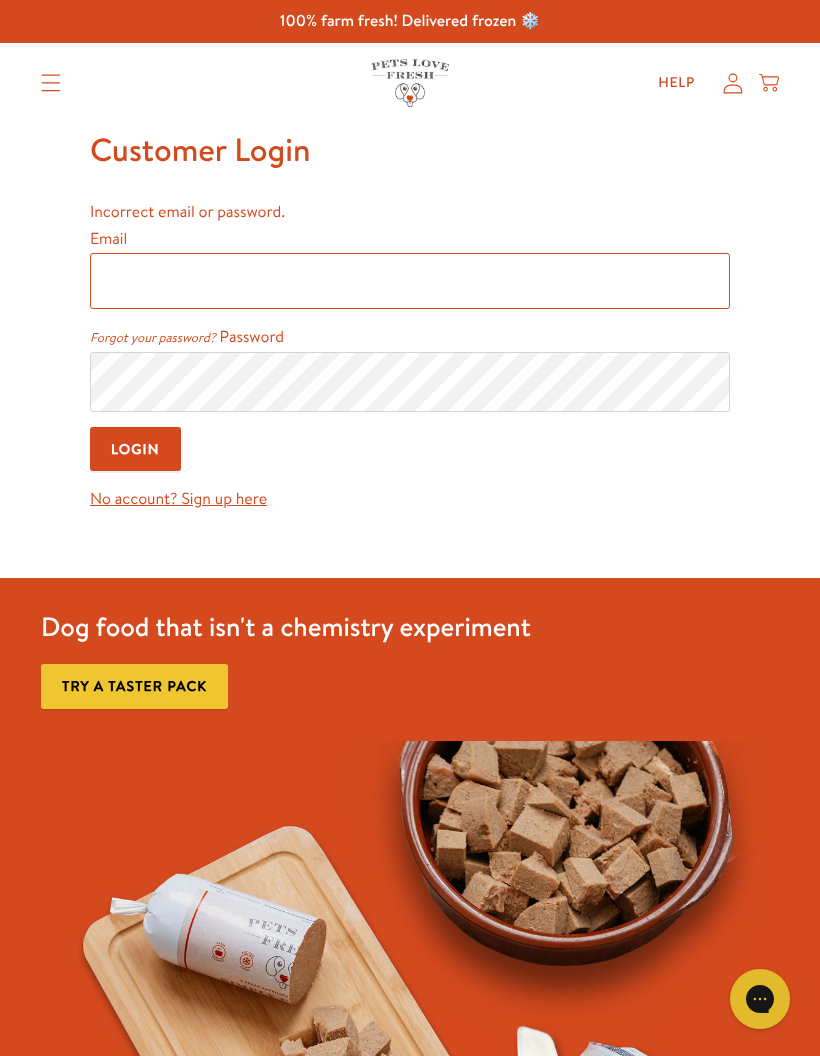 click on "Email" at bounding box center (410, 281) 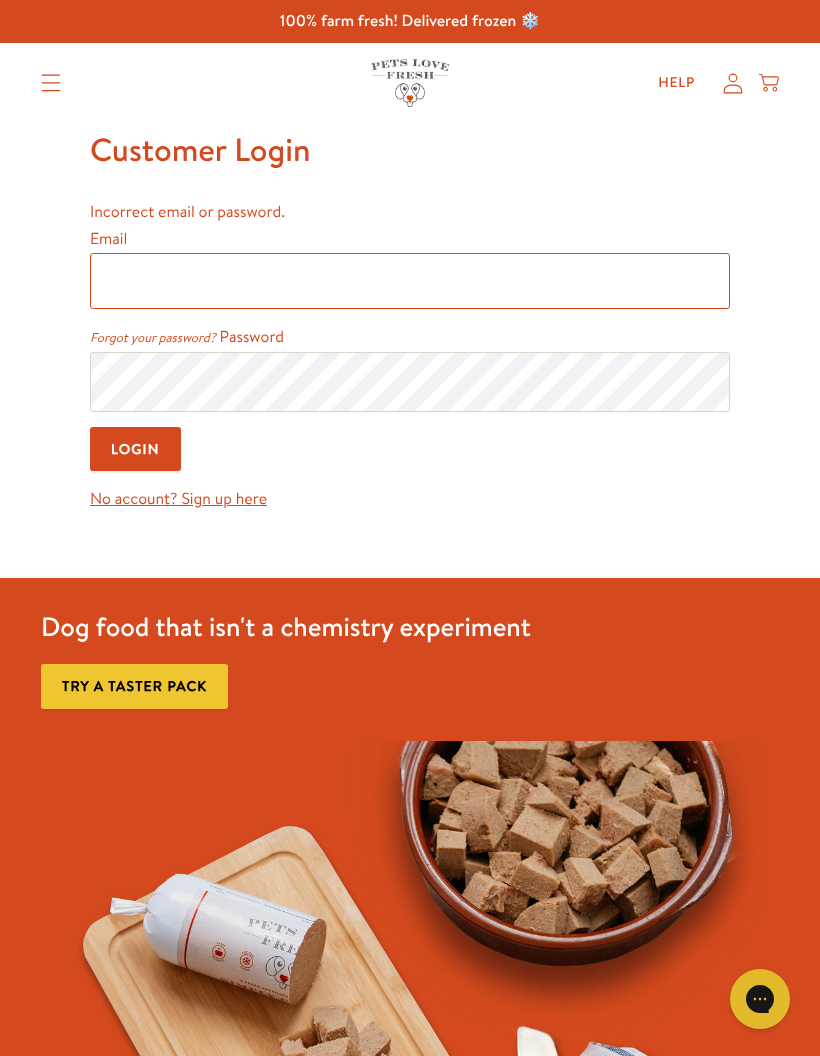 type on "mau35011@gmail.com" 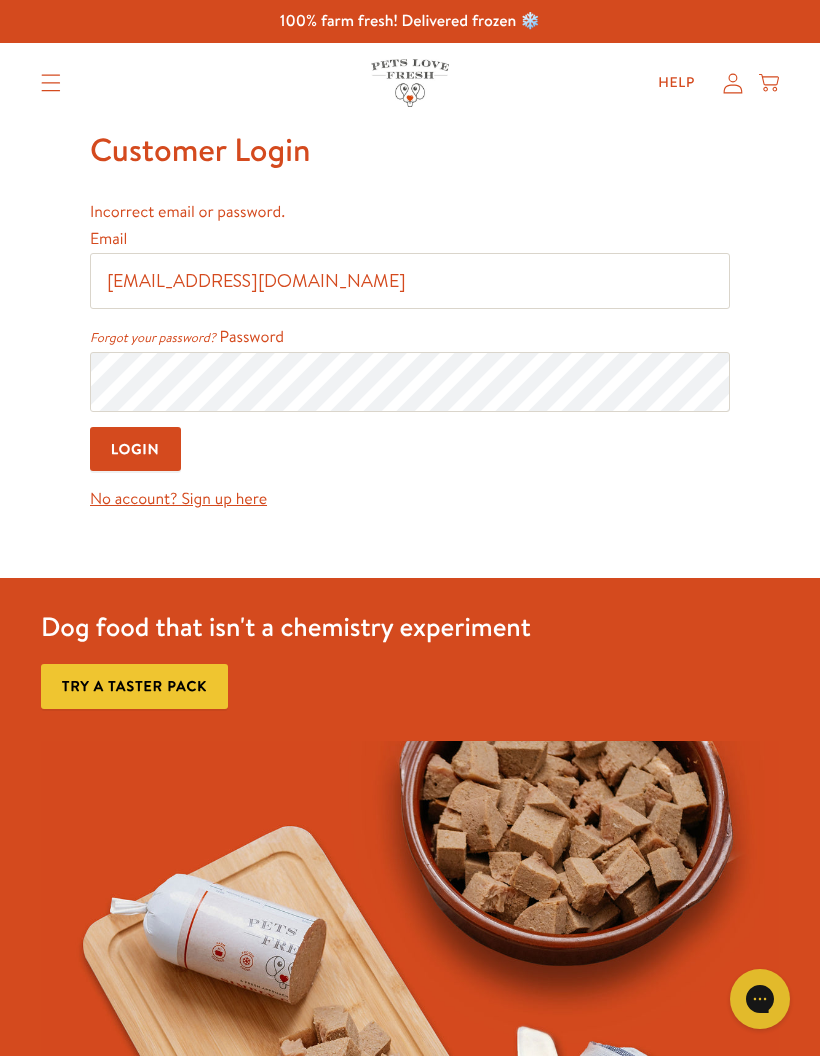 click on "Login" at bounding box center [135, 449] 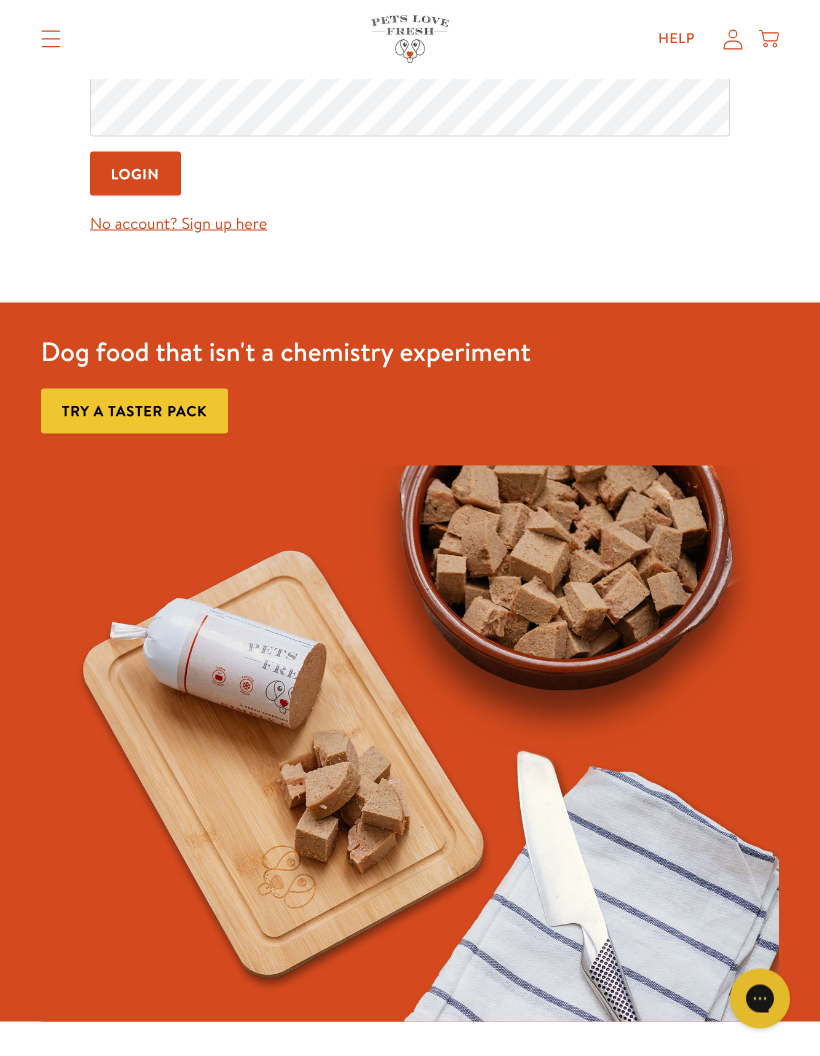 scroll, scrollTop: 0, scrollLeft: 0, axis: both 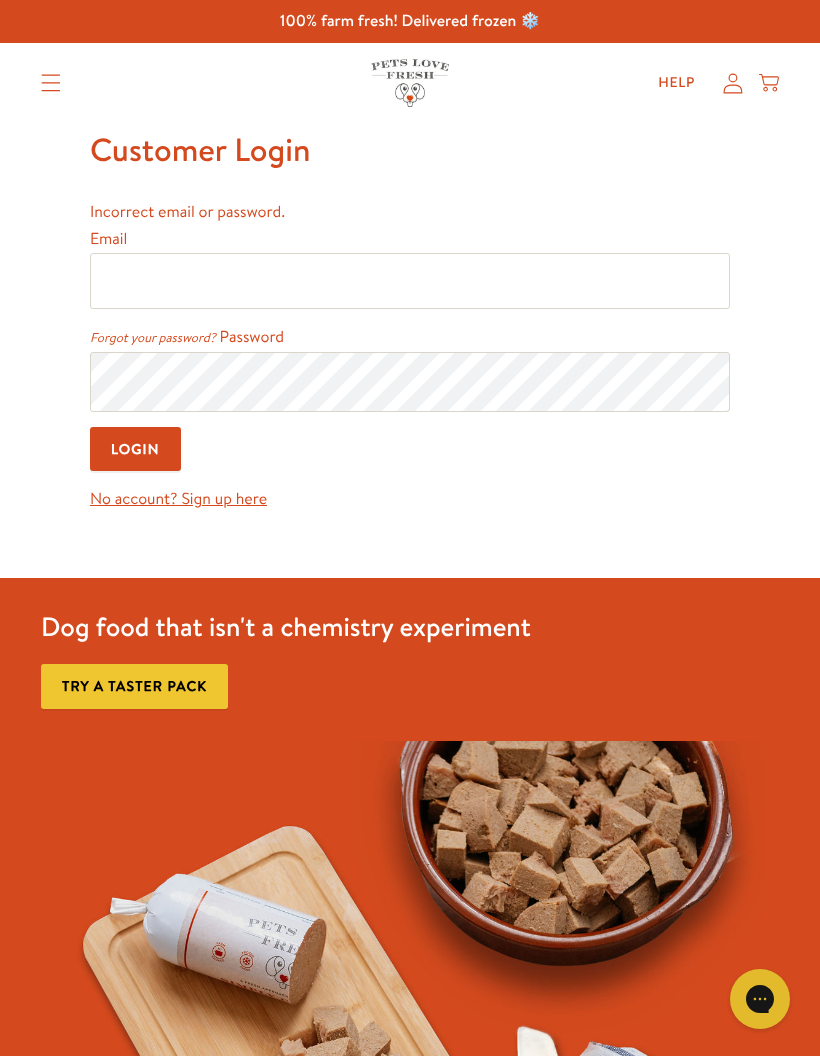 click on "Help" at bounding box center (676, 83) 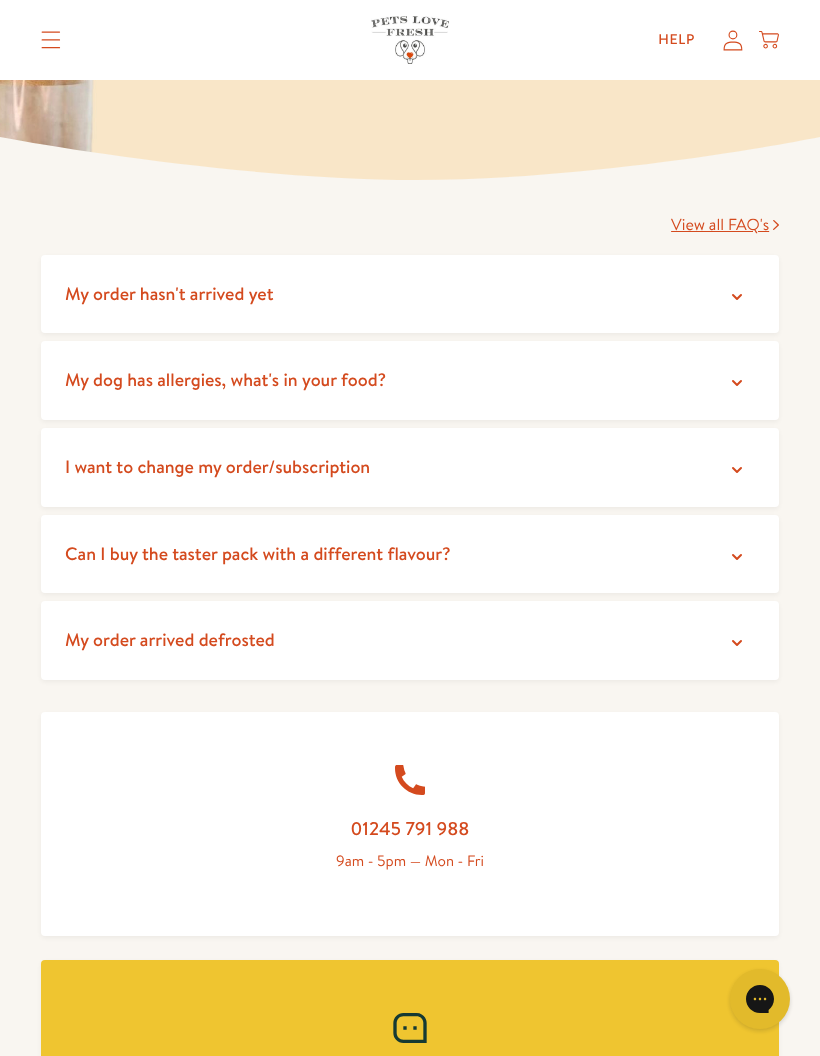 scroll, scrollTop: 263, scrollLeft: 0, axis: vertical 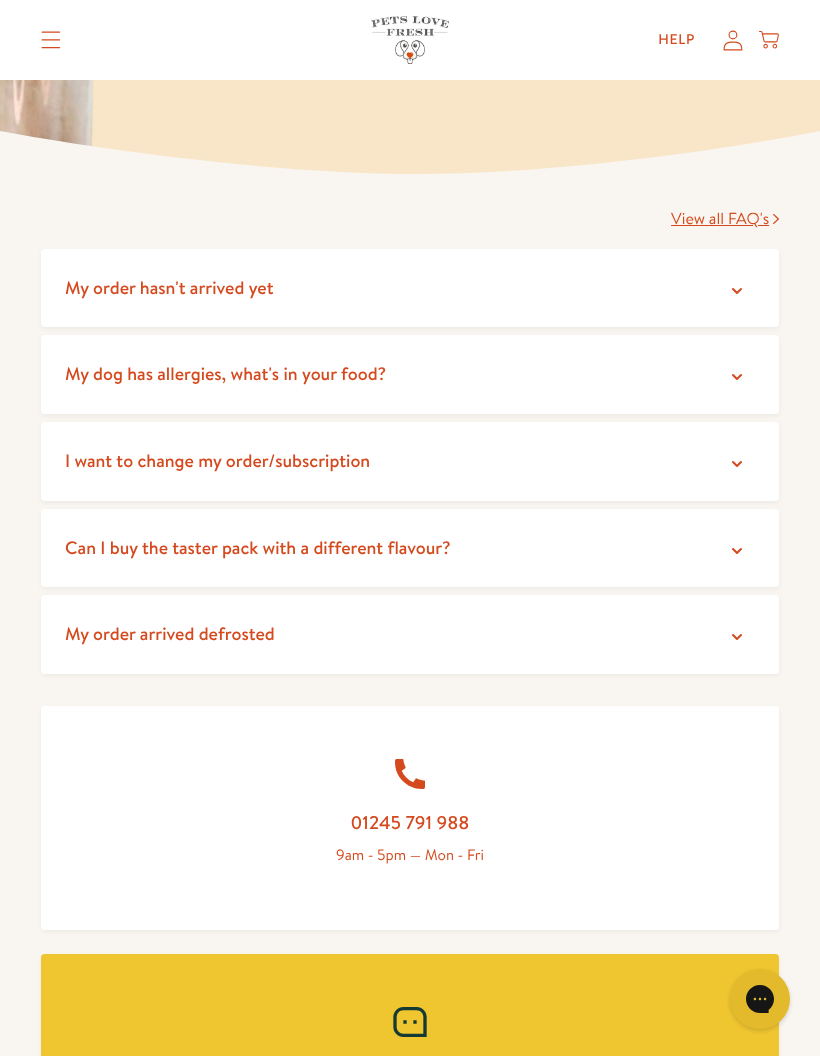 click on "View all FAQ's" at bounding box center [720, 219] 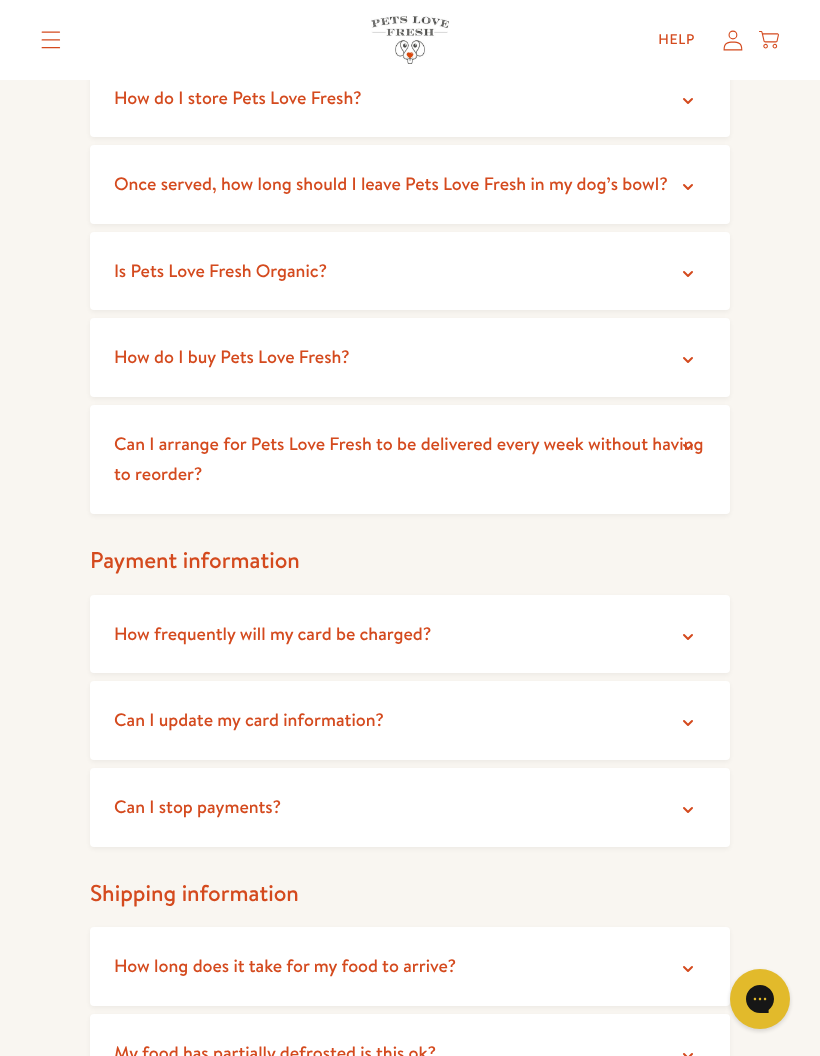 scroll, scrollTop: 0, scrollLeft: 0, axis: both 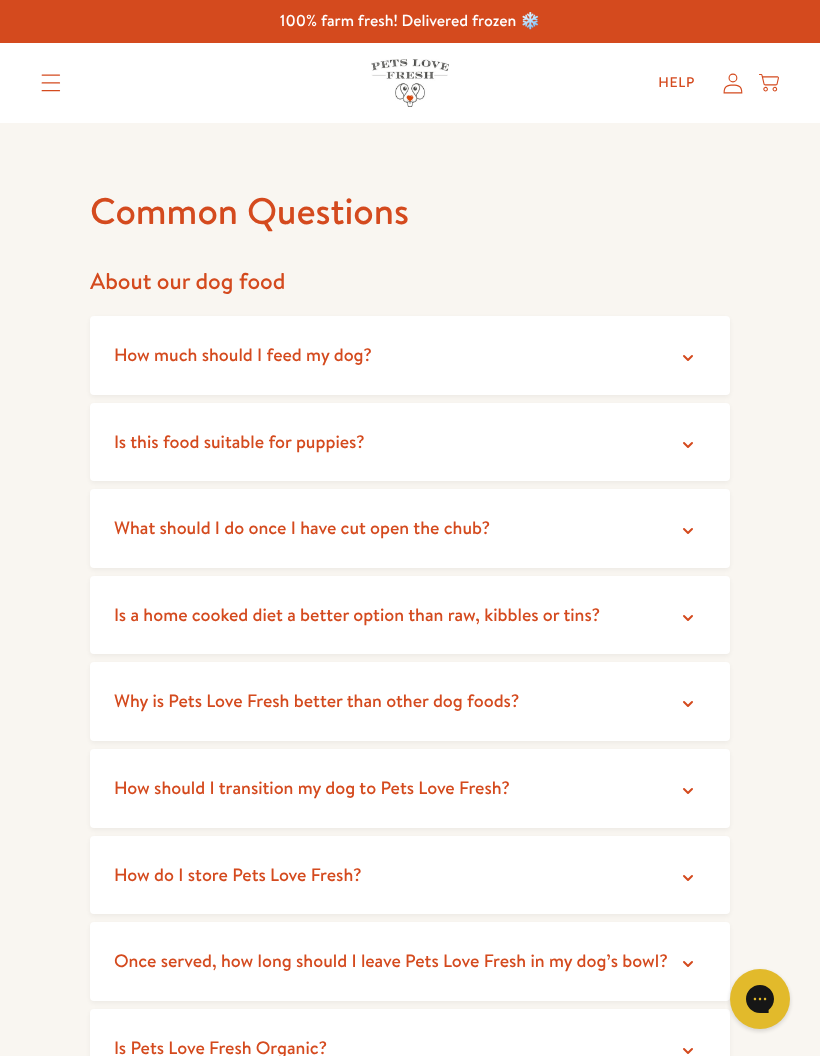 click 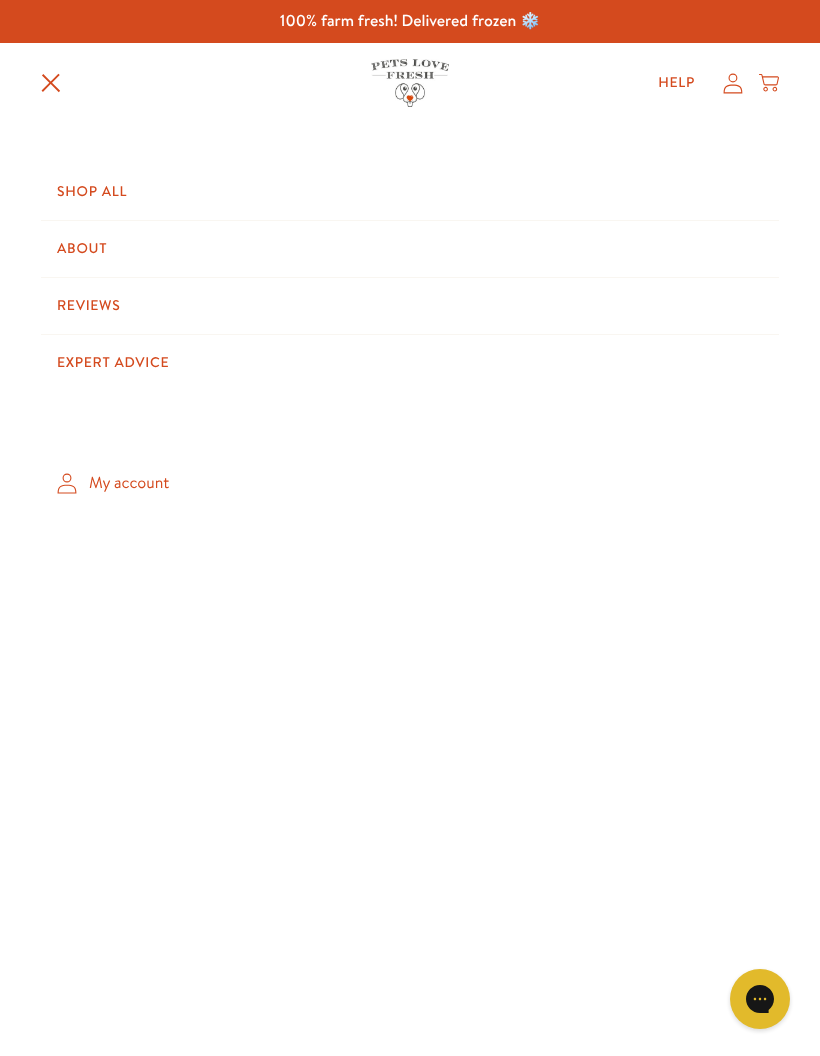 click on "My account" at bounding box center (410, 483) 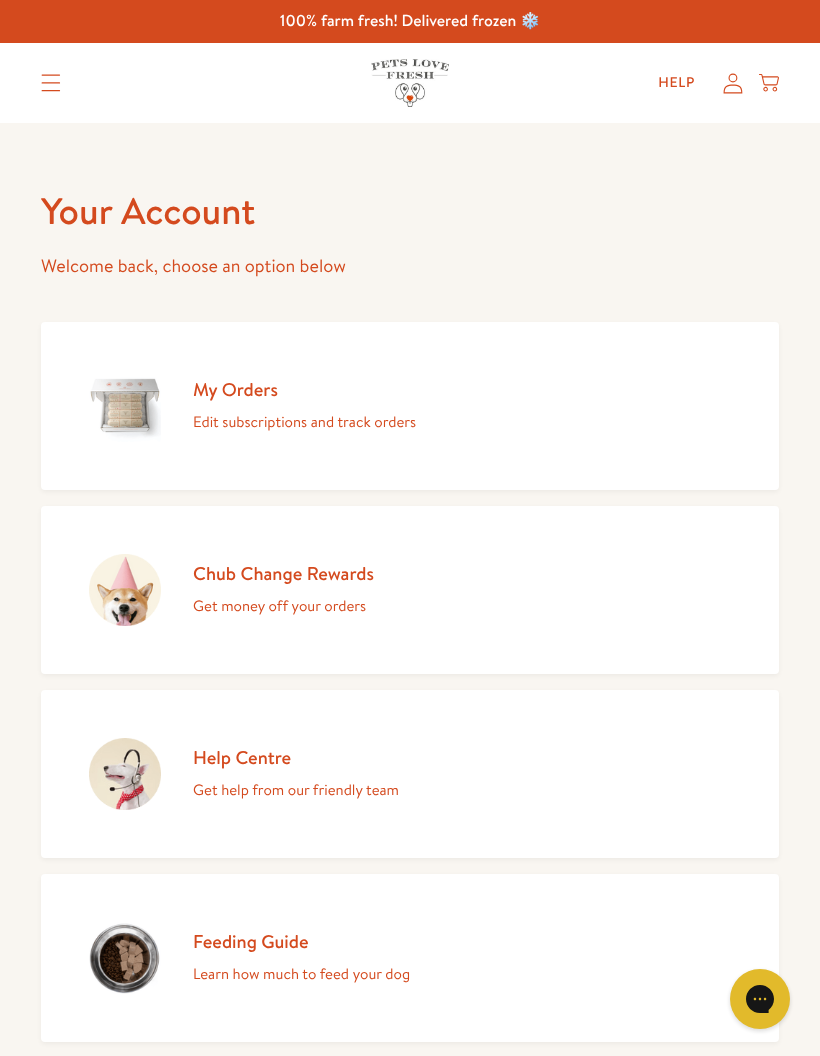 scroll, scrollTop: 0, scrollLeft: 0, axis: both 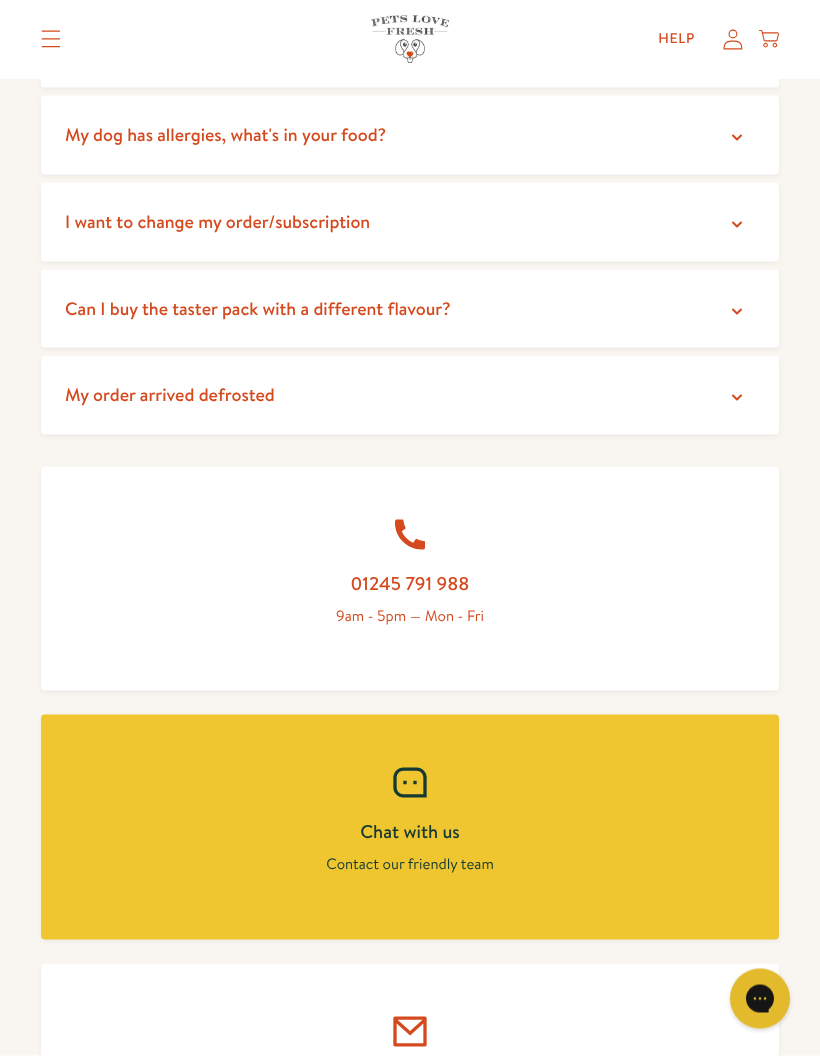 click on "Chat with us" at bounding box center [410, 831] 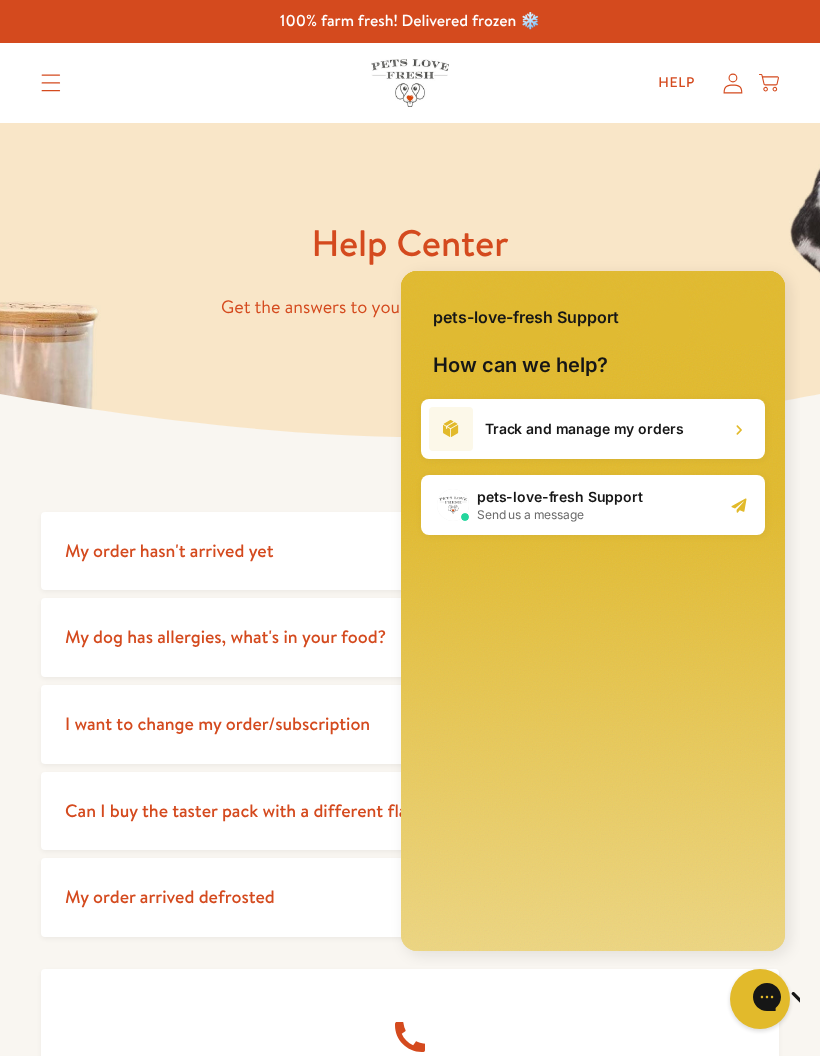 scroll, scrollTop: 0, scrollLeft: 0, axis: both 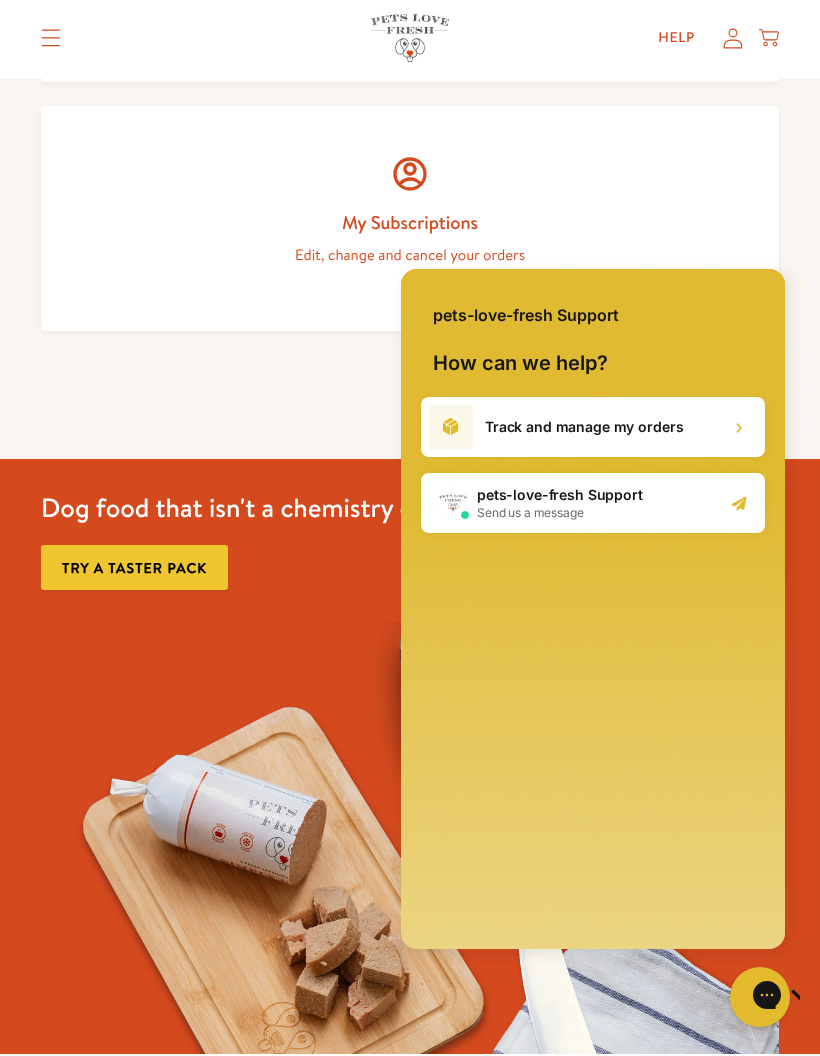 click on "Edit, change and cancel your orders" at bounding box center (410, 257) 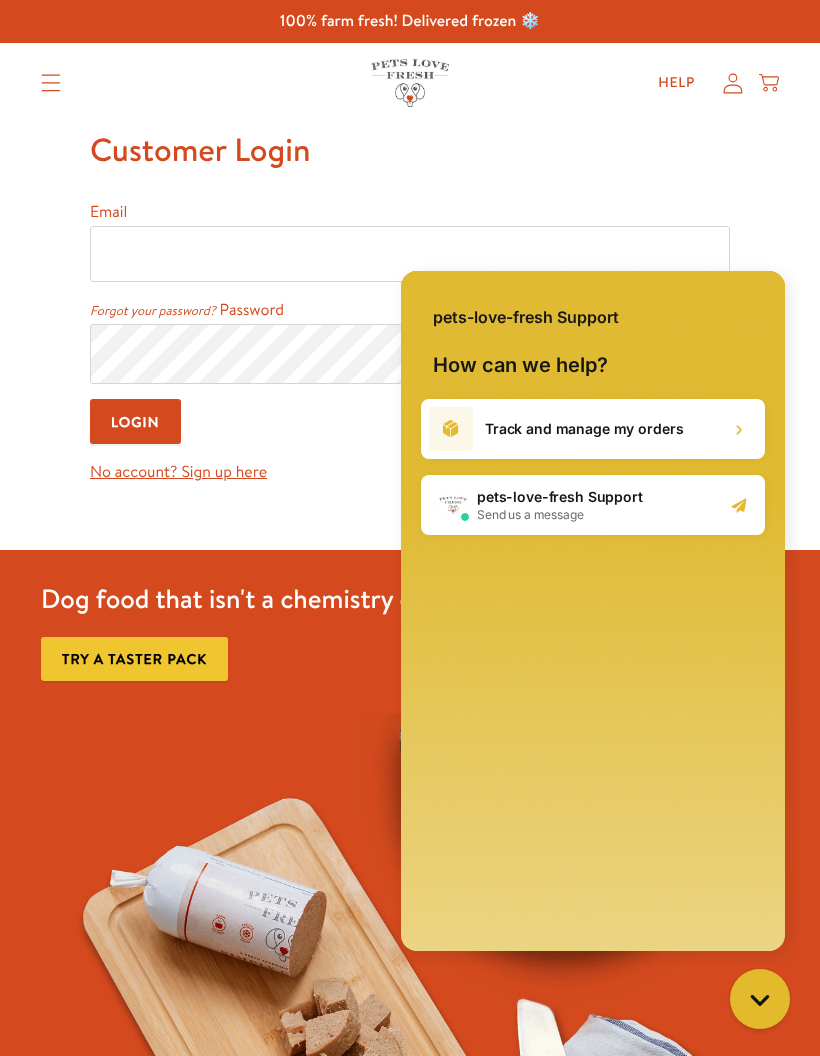 scroll, scrollTop: 0, scrollLeft: 0, axis: both 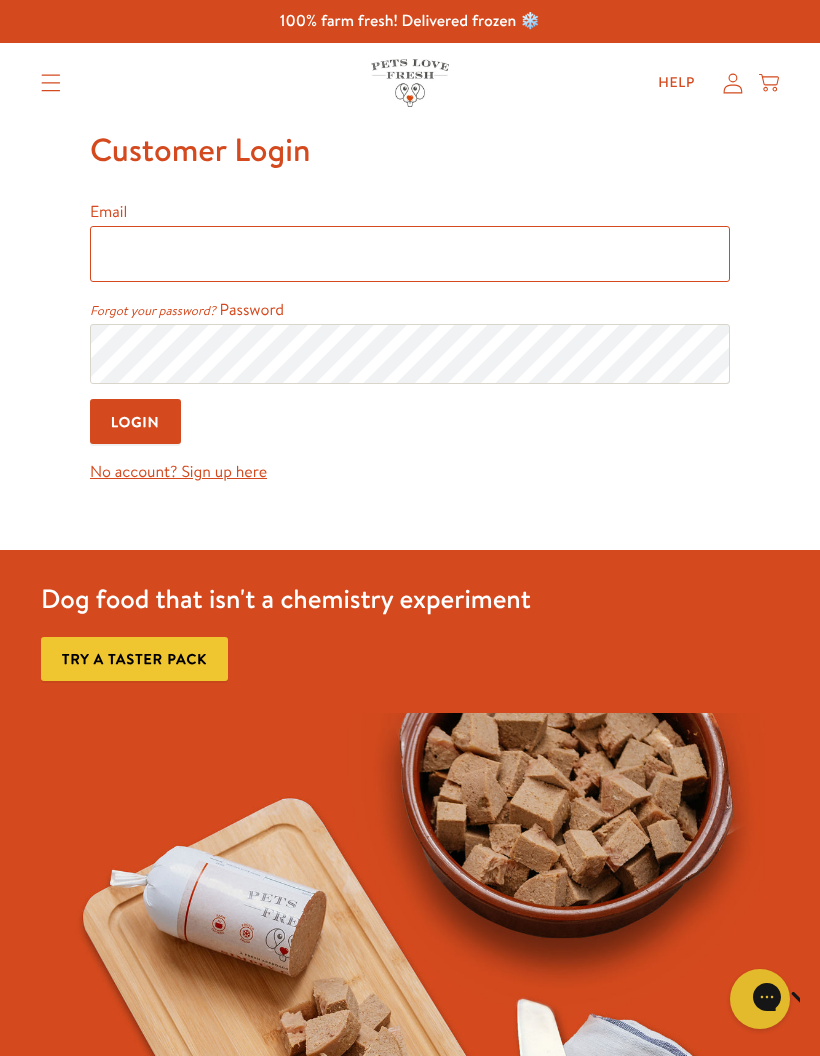 click on "Email" at bounding box center (410, 254) 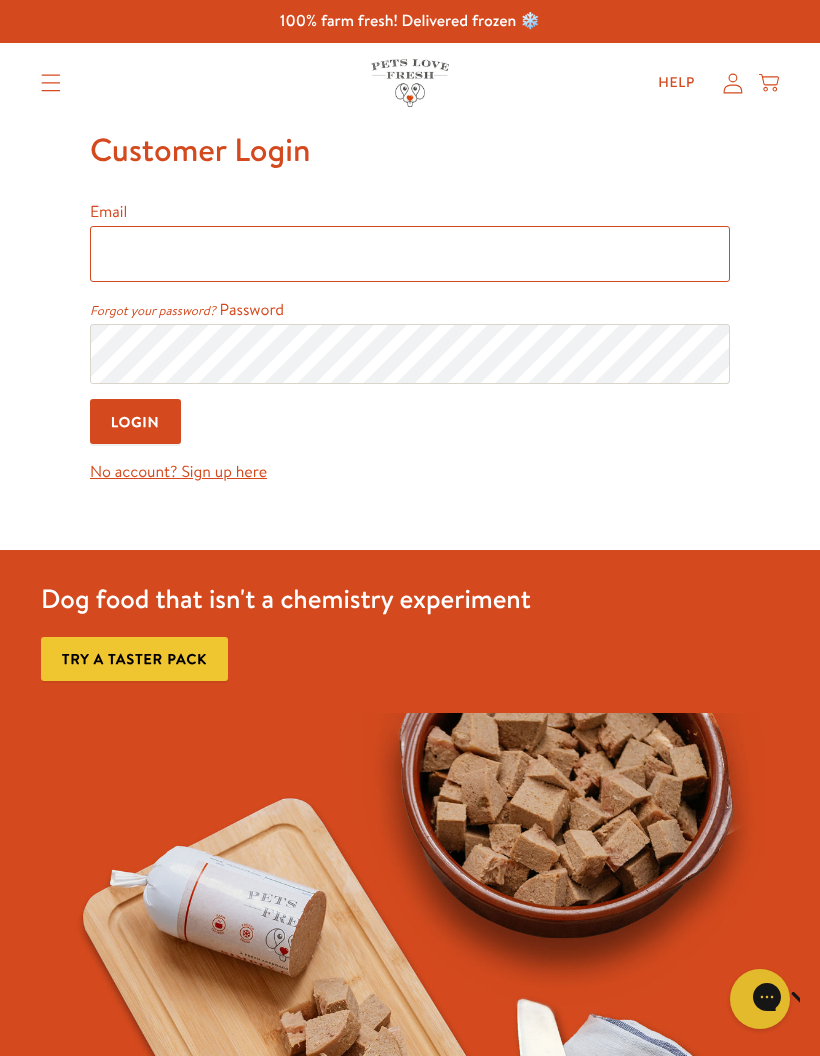 type on "mau35011@gmail.com" 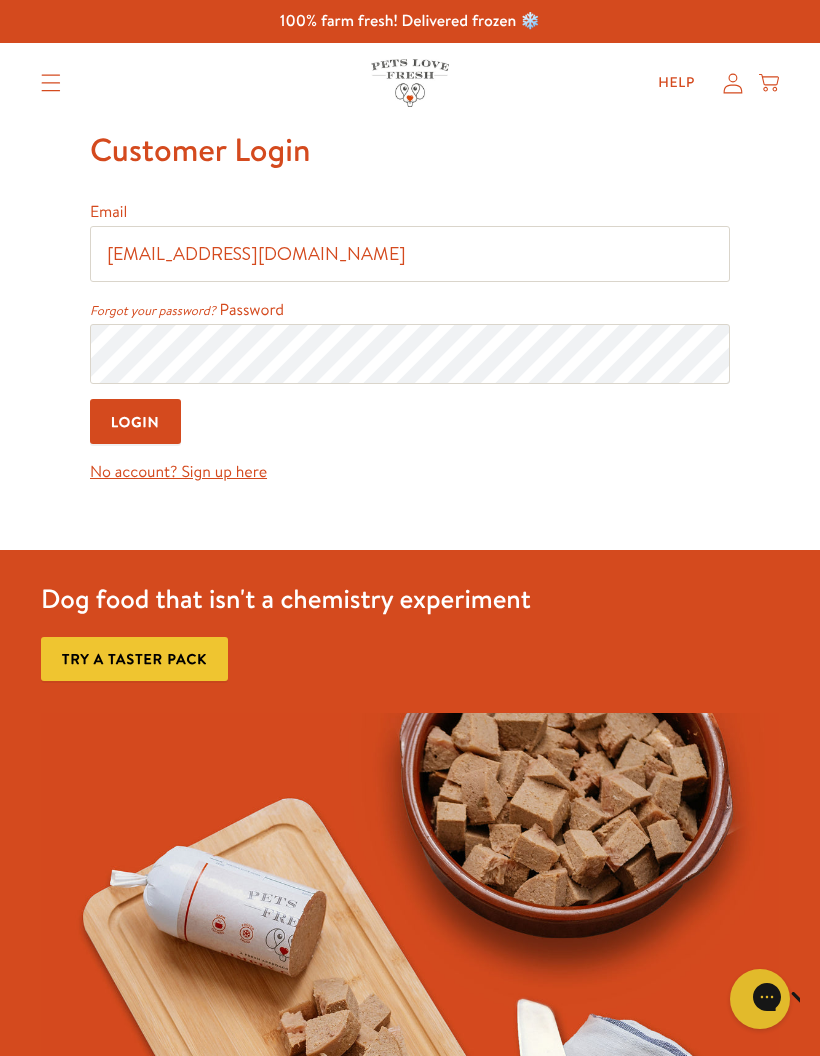 click on "Login" at bounding box center (135, 421) 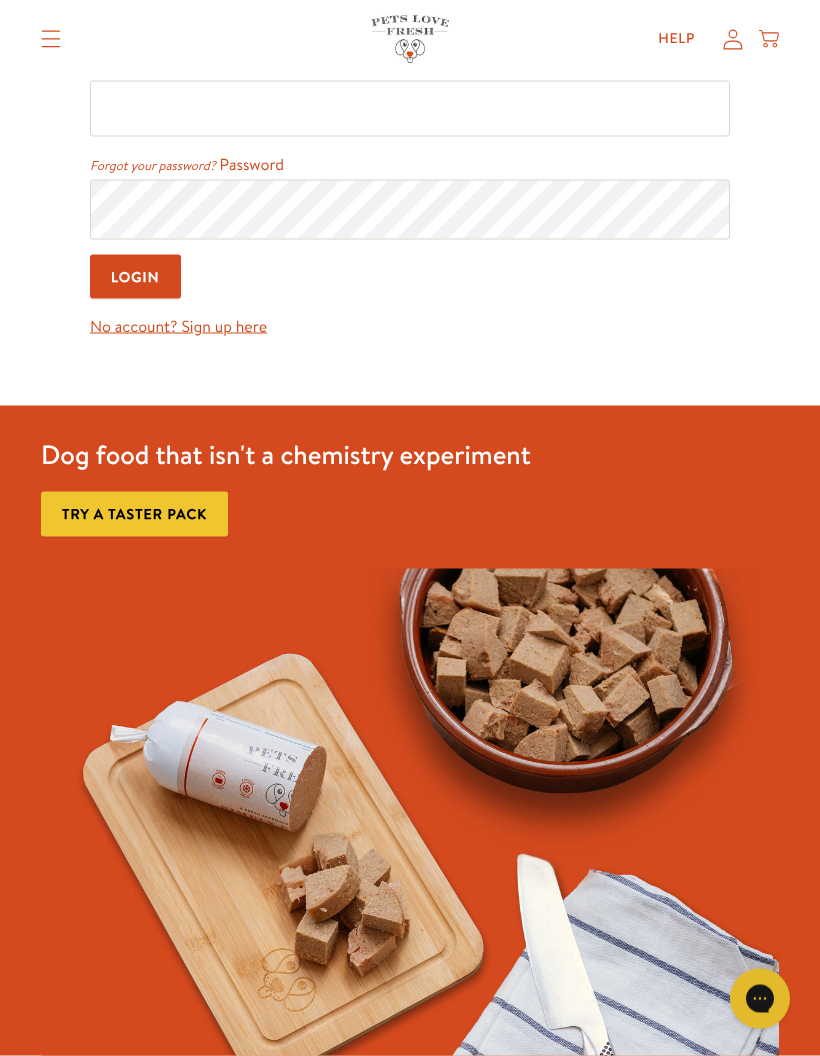 scroll, scrollTop: 0, scrollLeft: 0, axis: both 